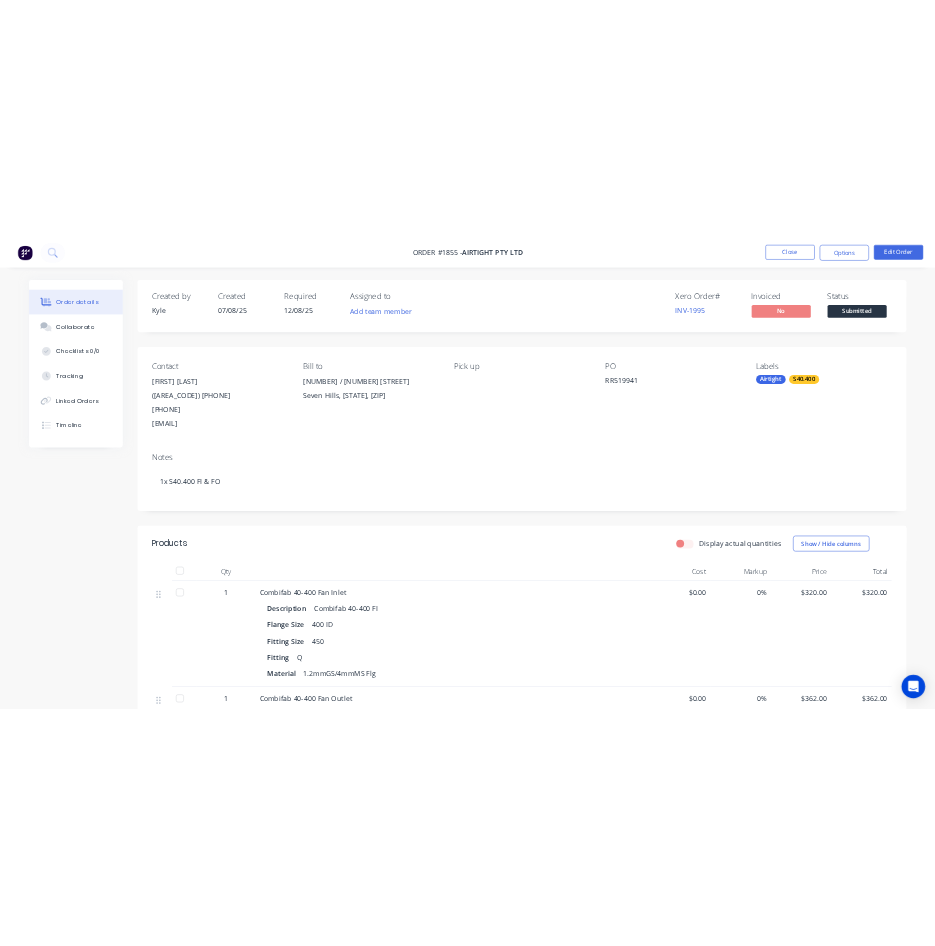 scroll, scrollTop: 0, scrollLeft: 0, axis: both 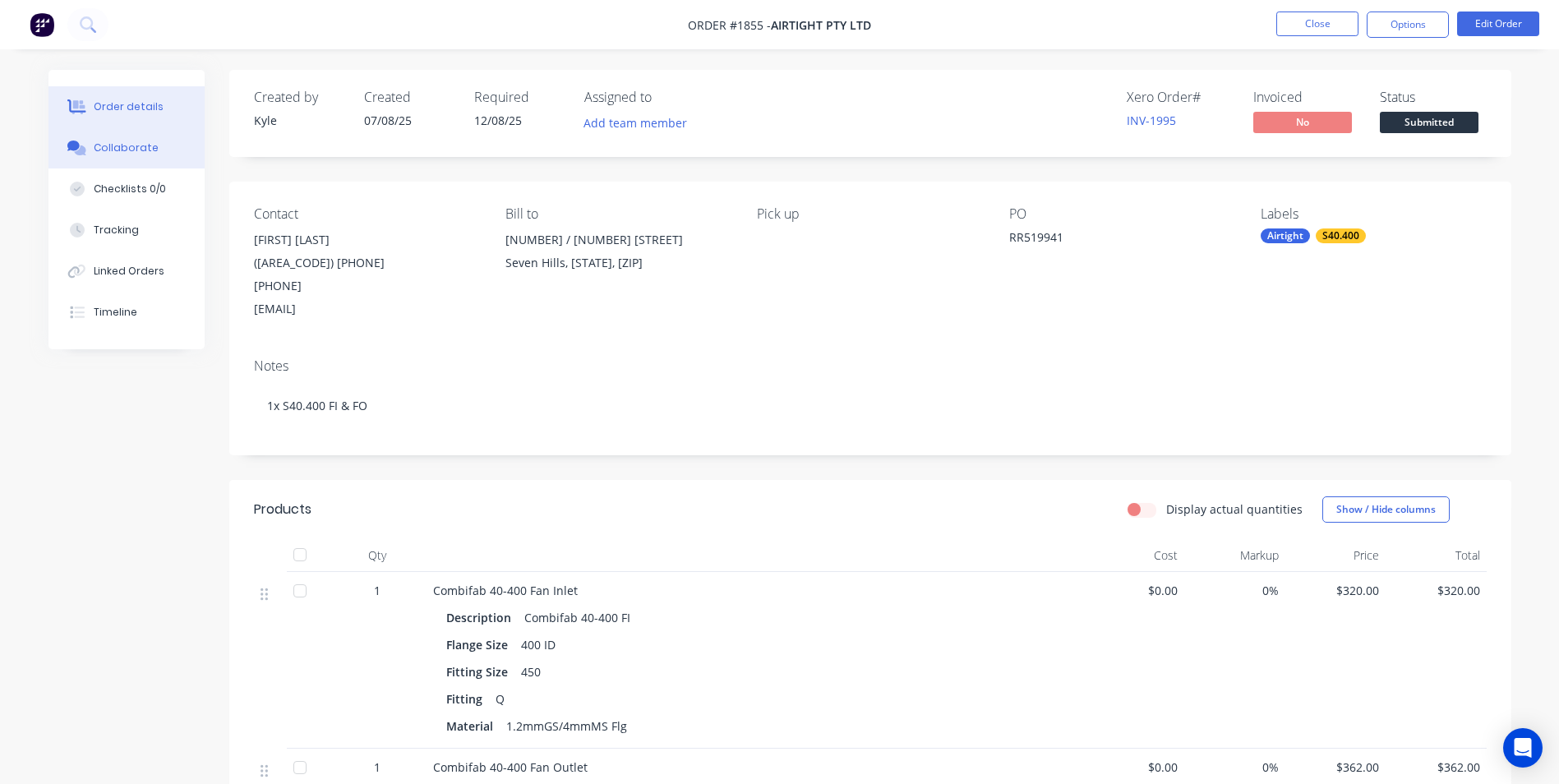click on "Collaborate" at bounding box center (126, 148) 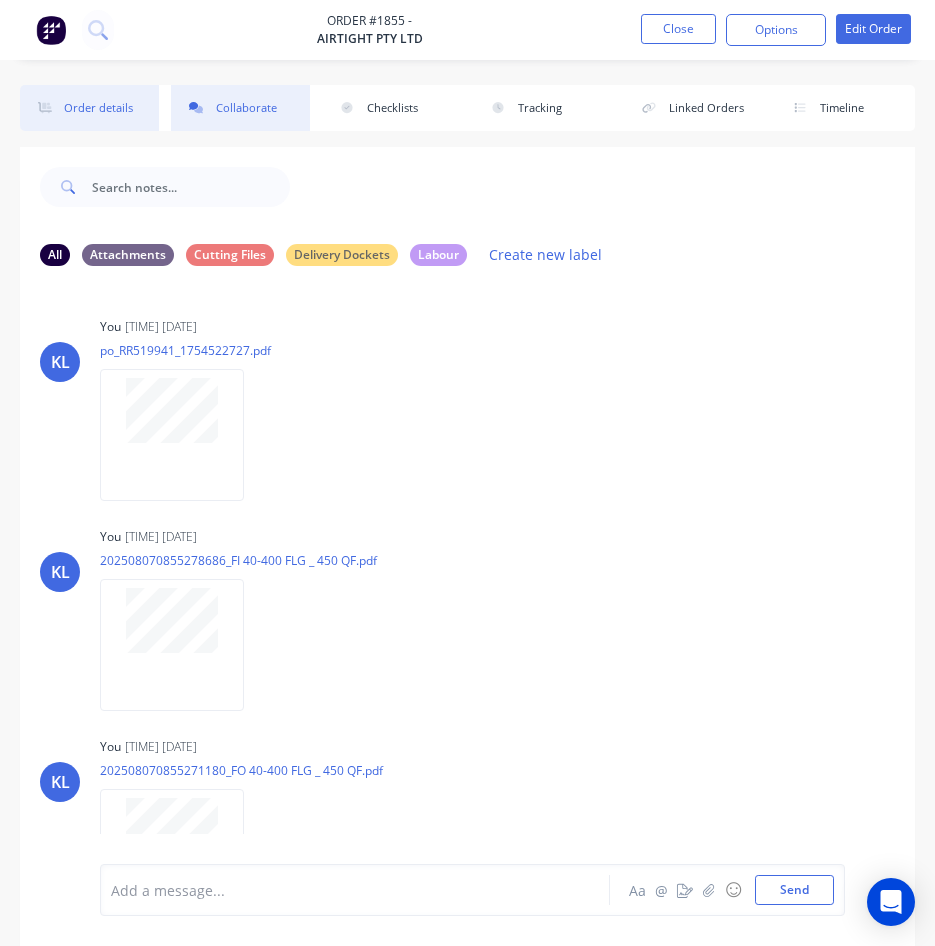 click on "Order details" at bounding box center [89, 108] 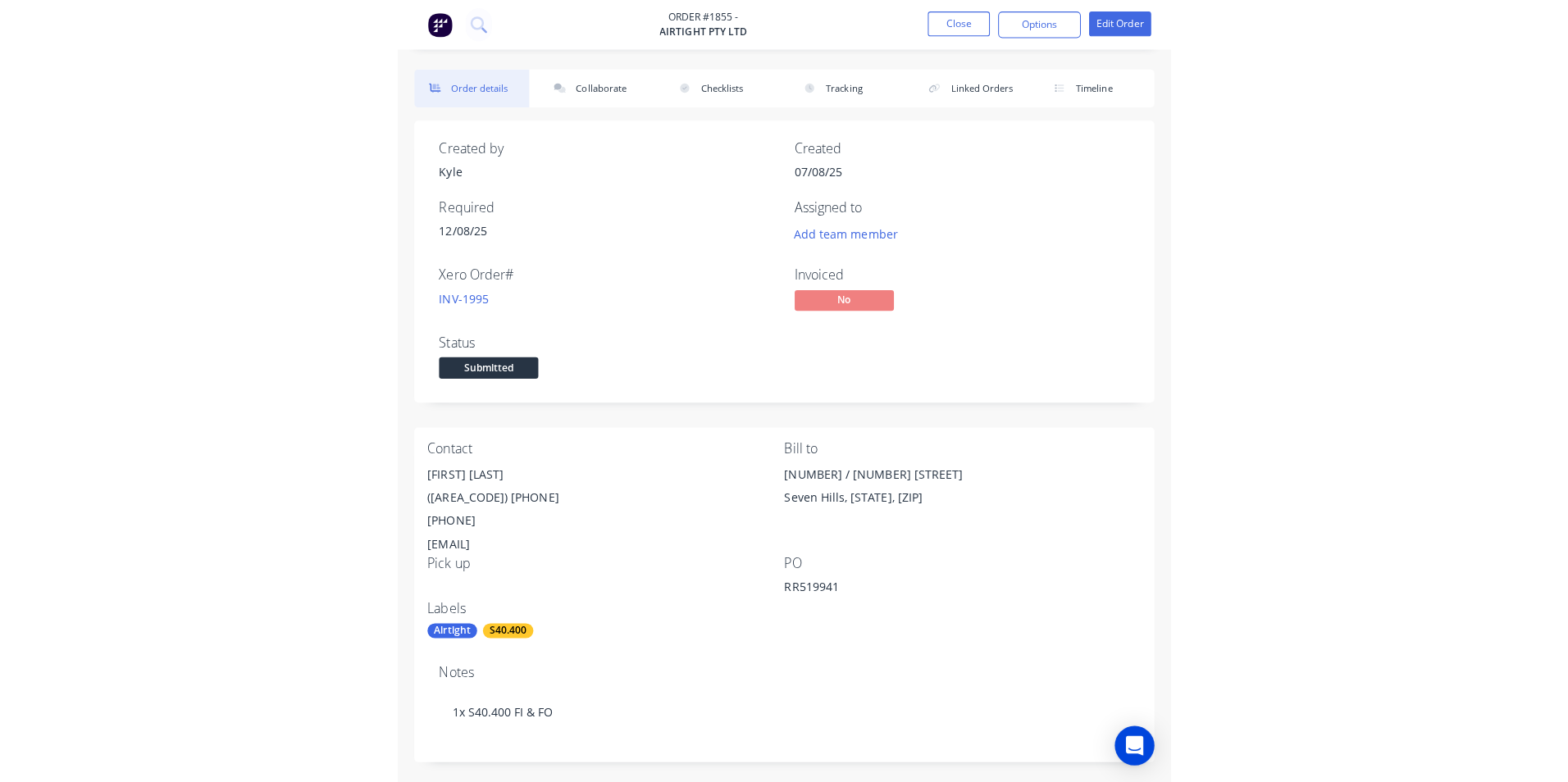 scroll, scrollTop: 0, scrollLeft: 0, axis: both 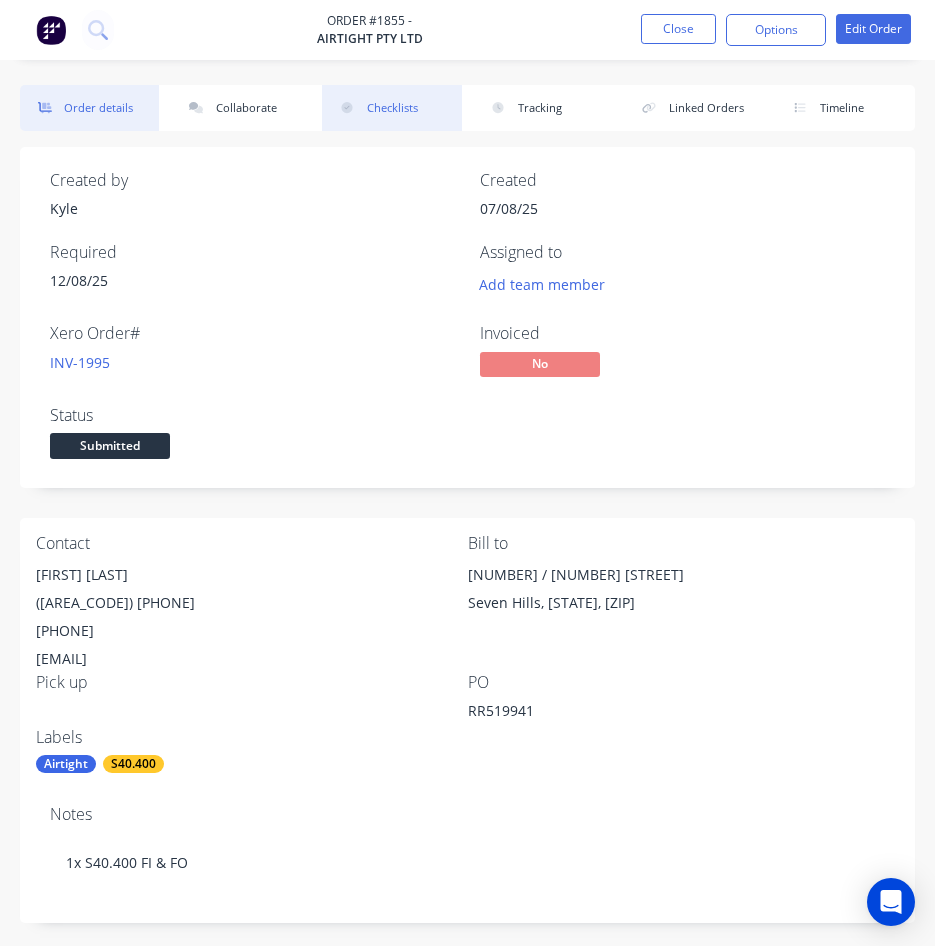 click on "Checklists" at bounding box center [391, 108] 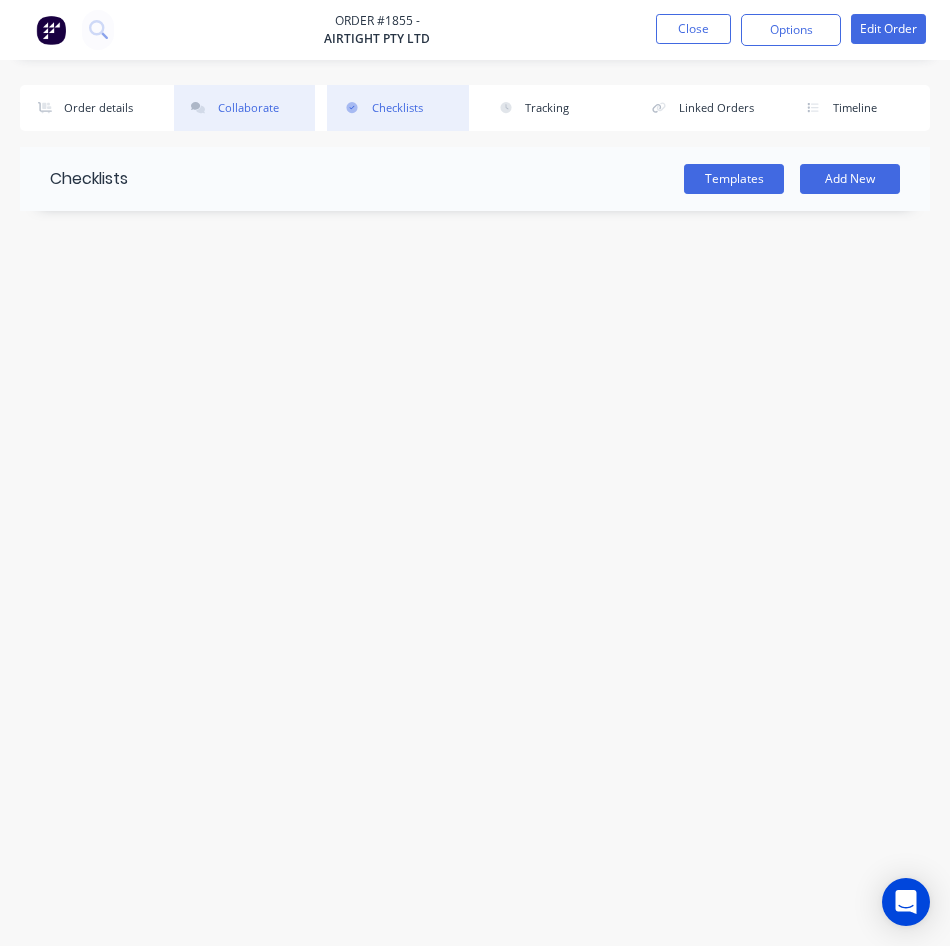 click on "Collaborate" at bounding box center (245, 108) 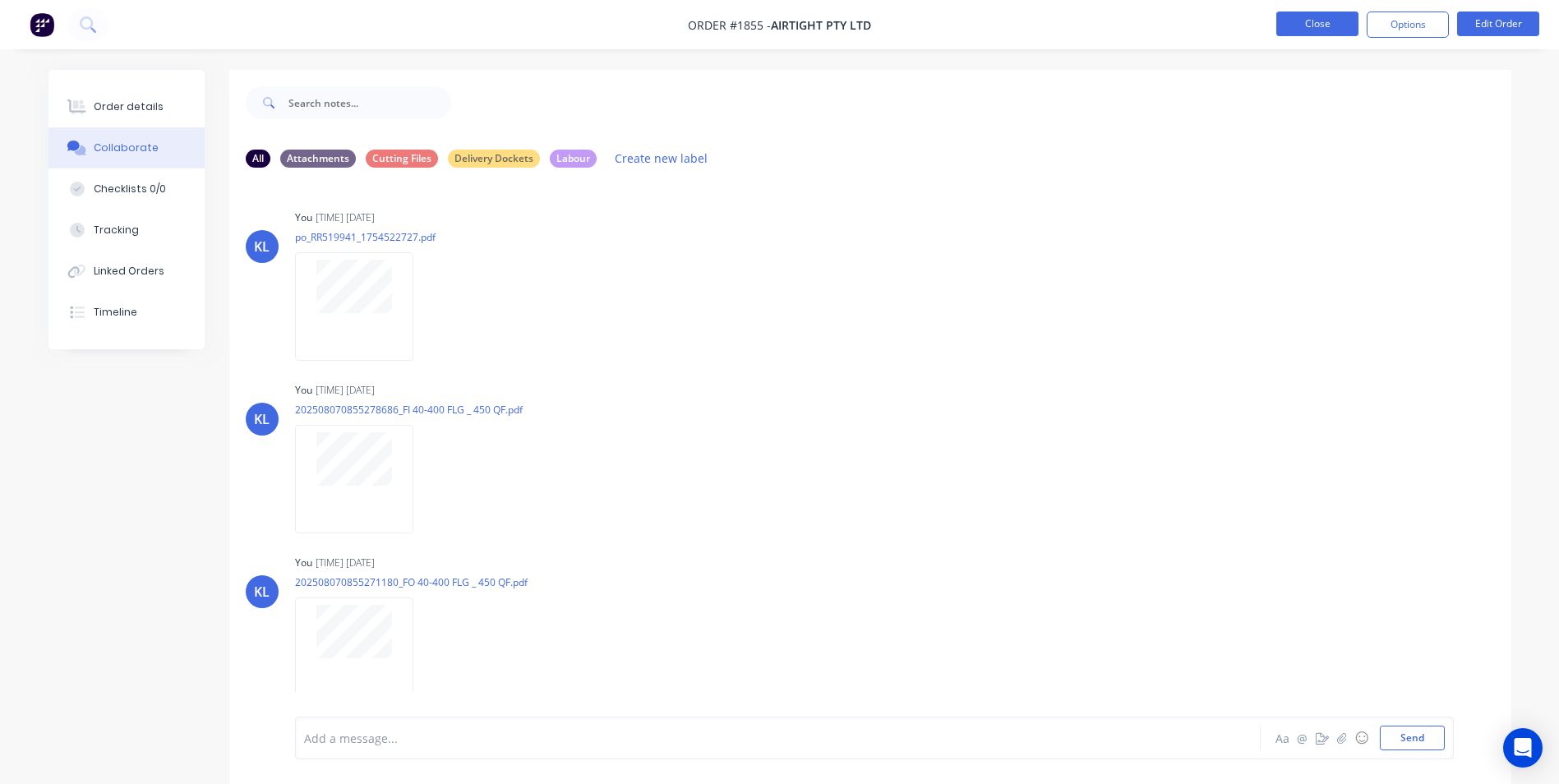 click on "Close" at bounding box center [1317, 24] 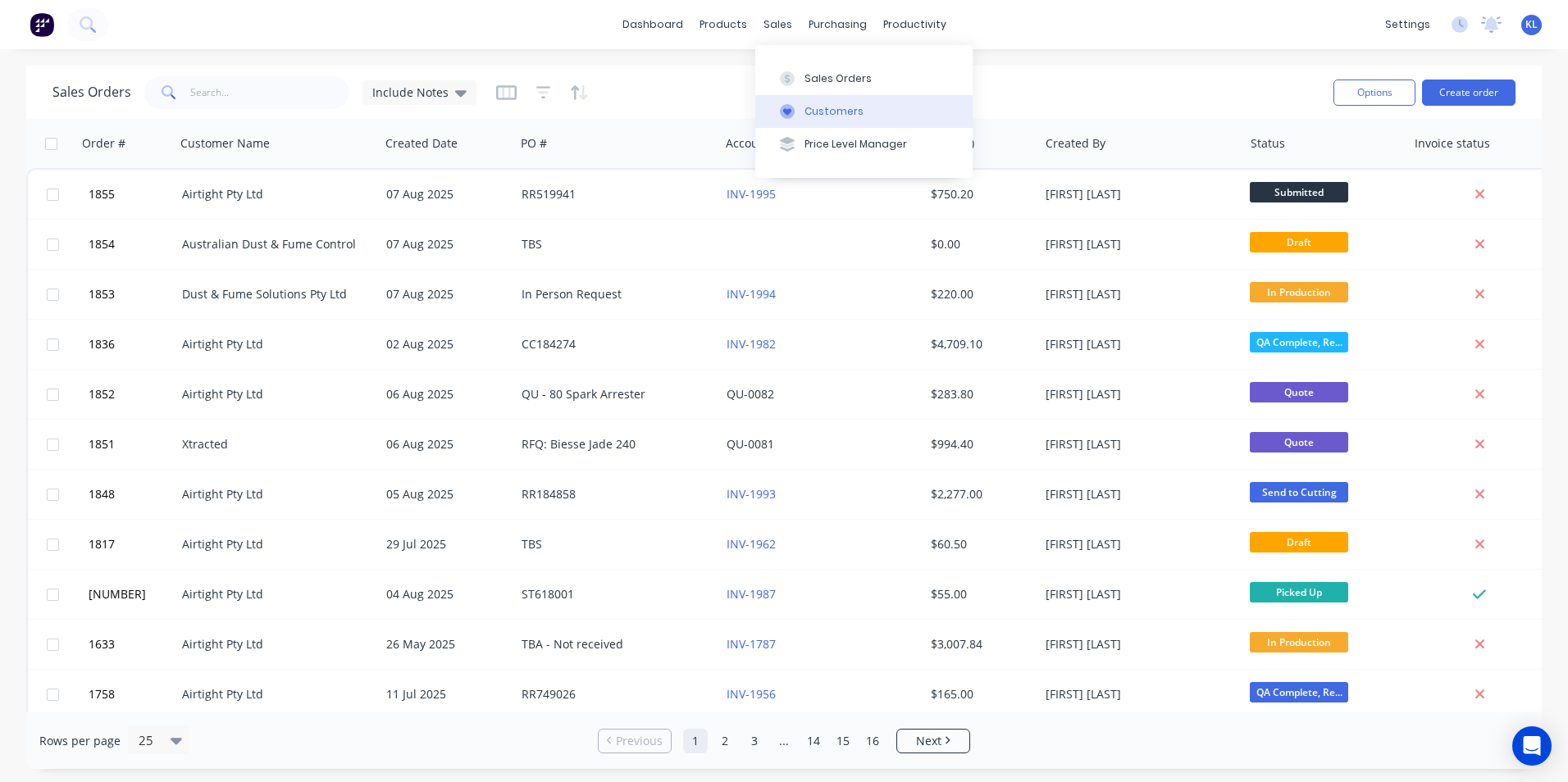click on "Customers" at bounding box center (864, 111) 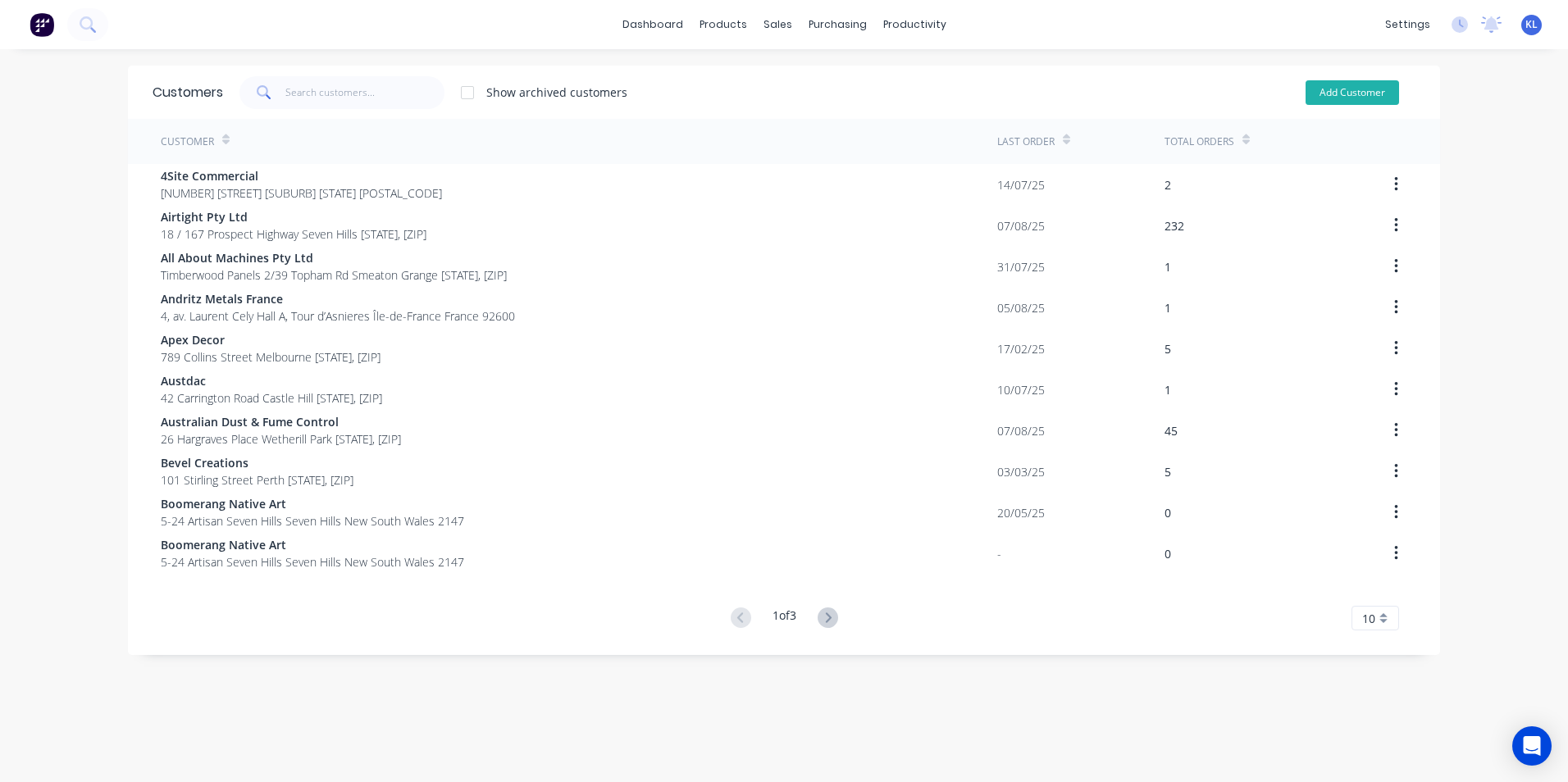 click on "Add Customer" at bounding box center [1352, 93] 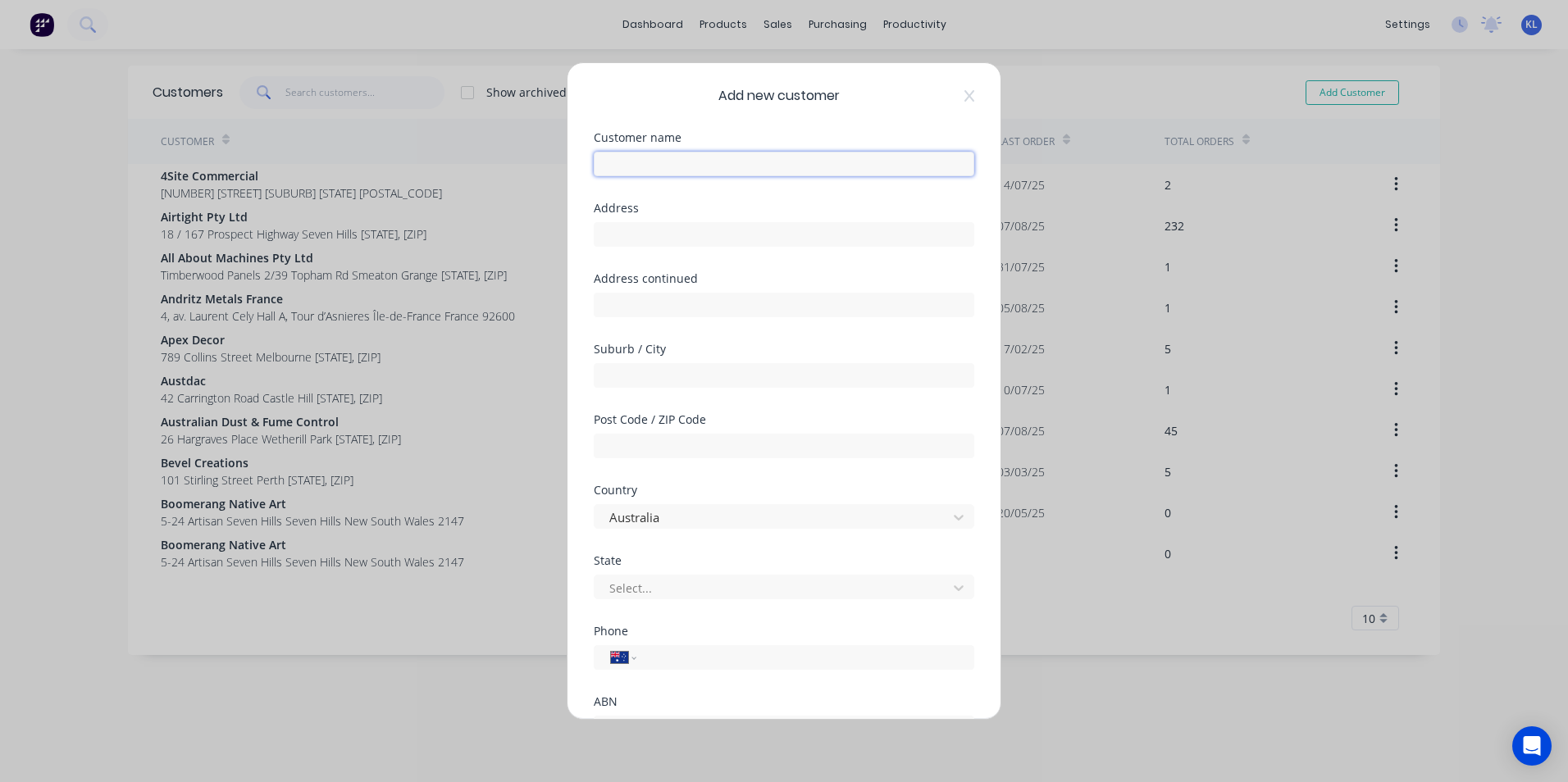 click at bounding box center (784, 164) 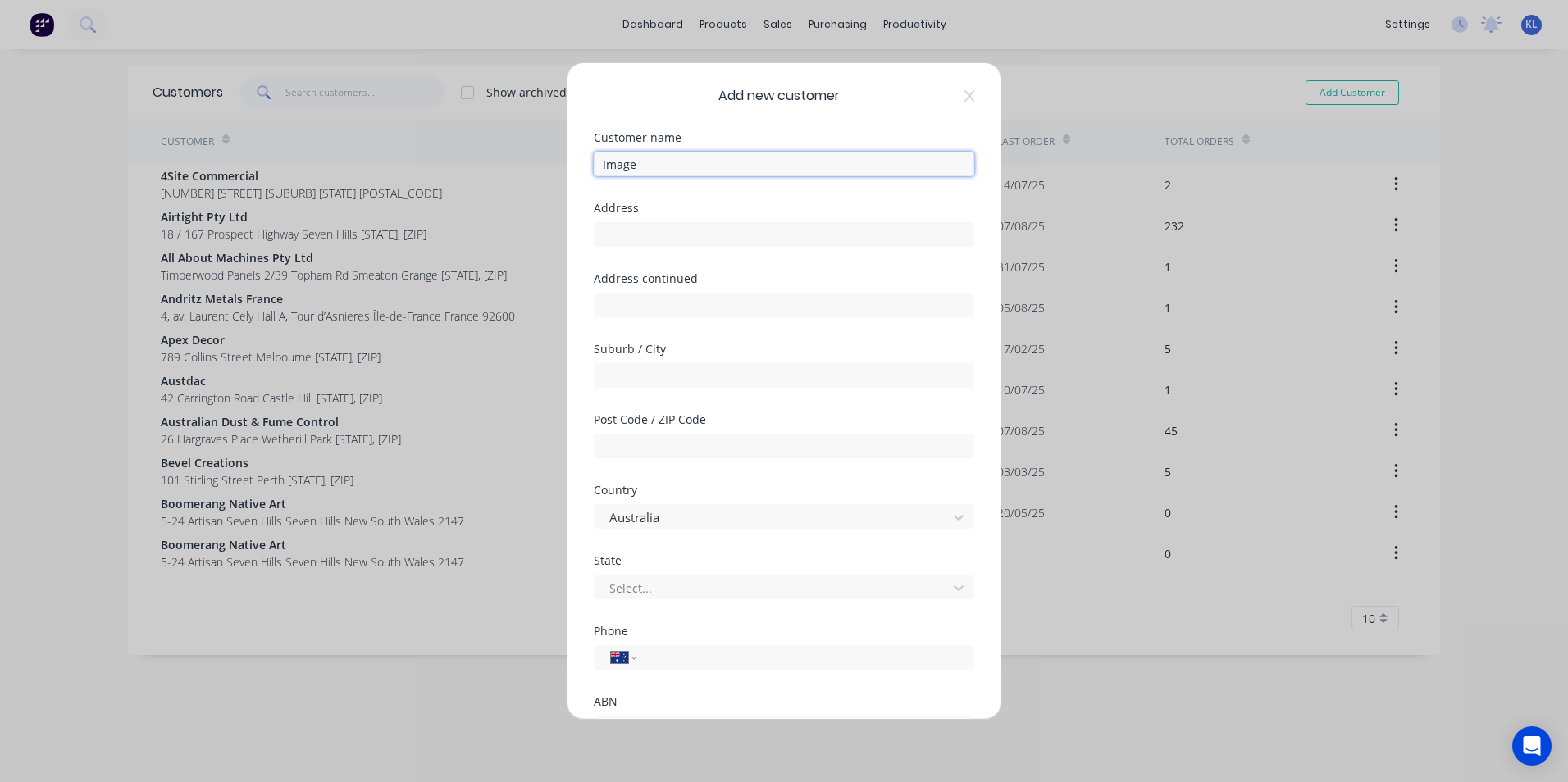 type on "Image" 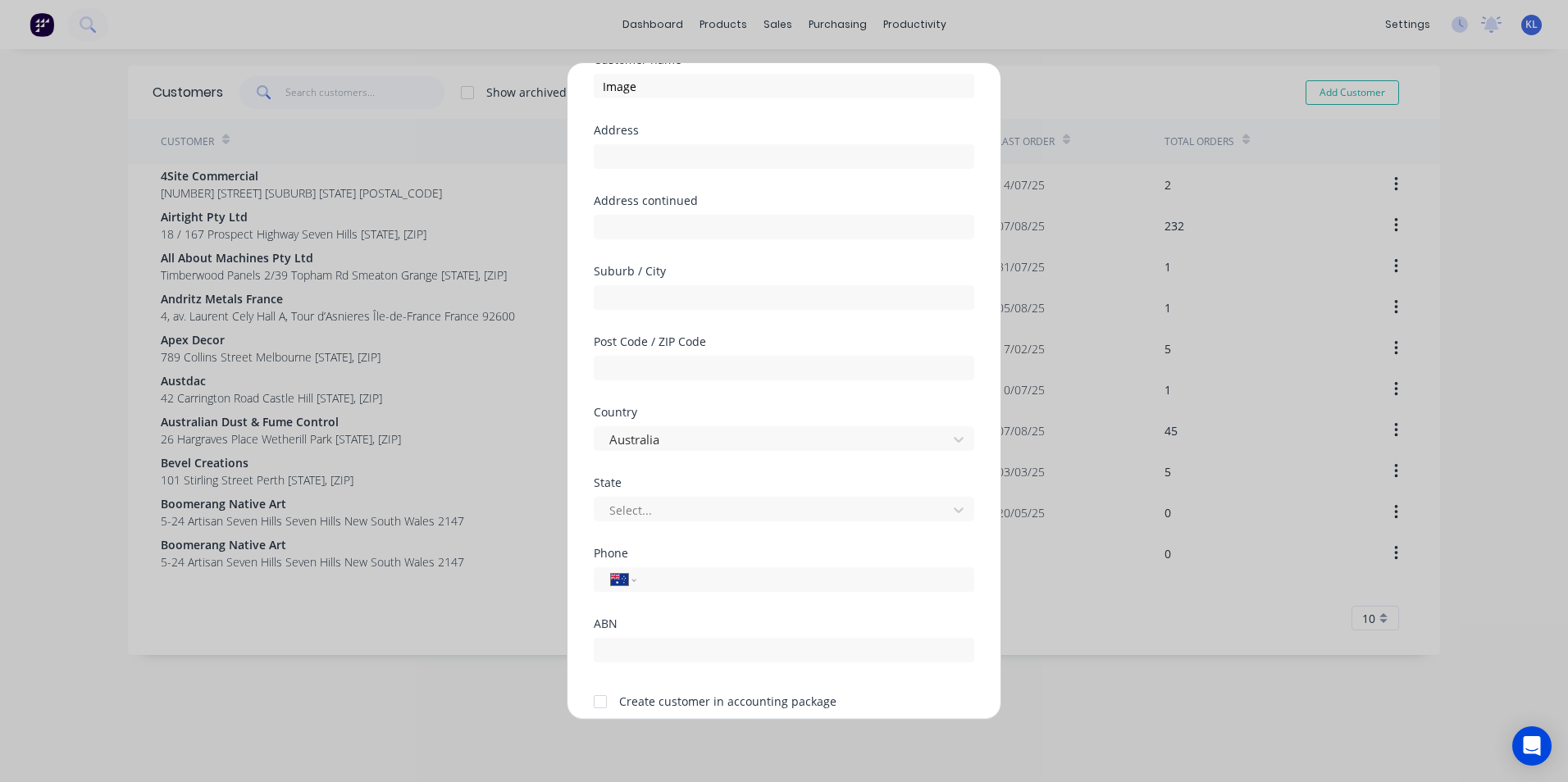 scroll, scrollTop: 144, scrollLeft: 0, axis: vertical 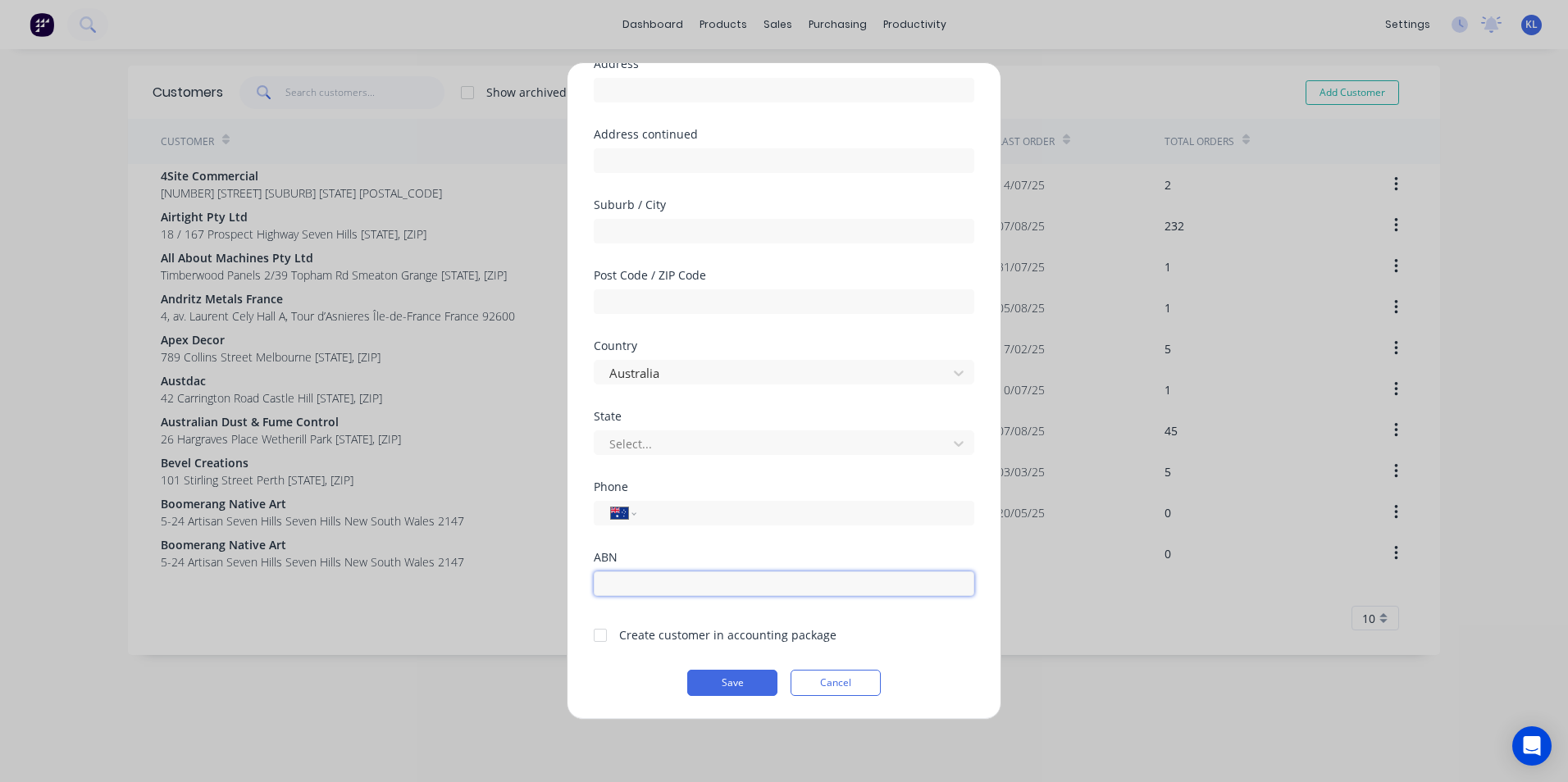 click at bounding box center [784, 584] 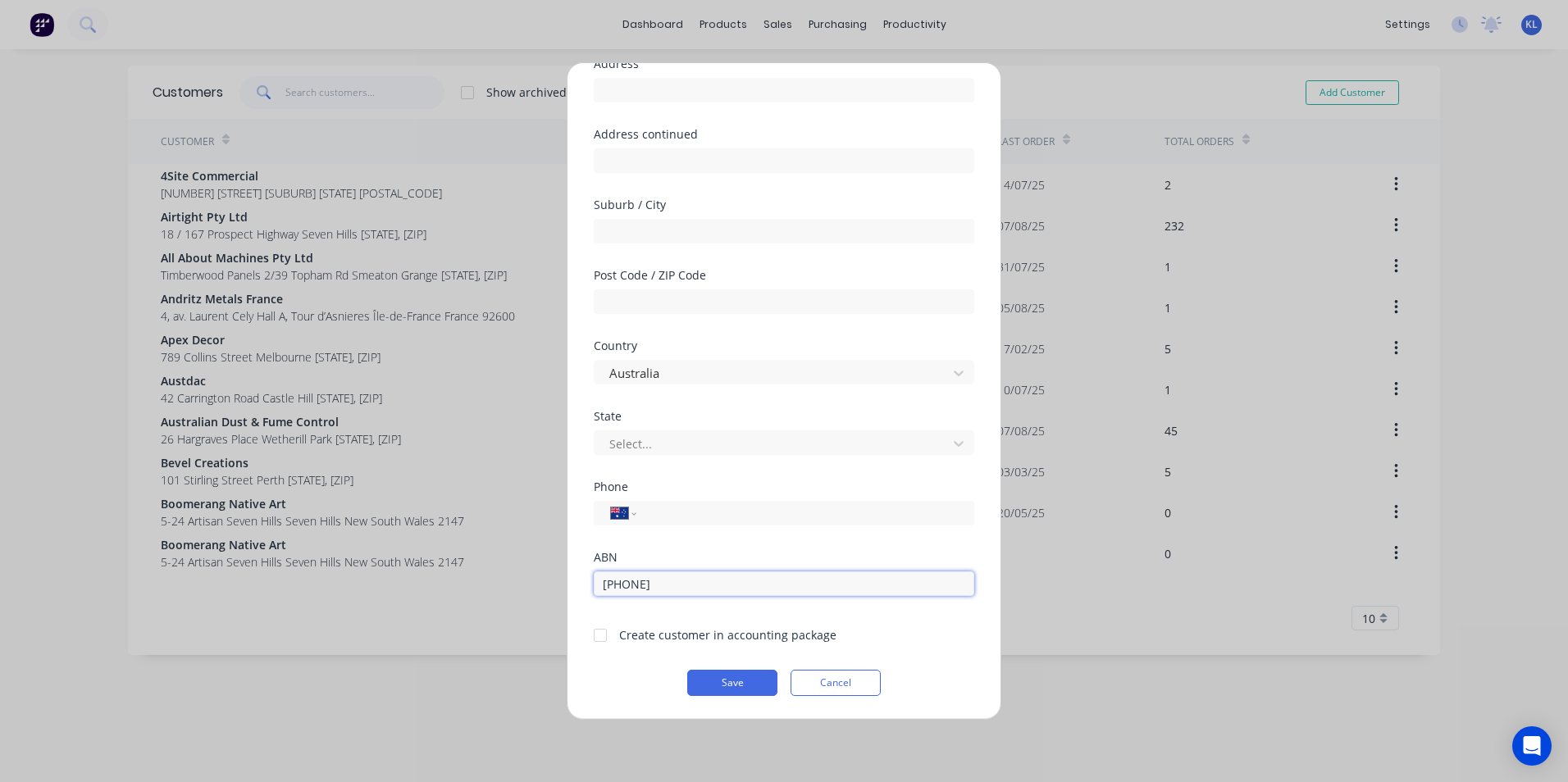 type on "[PHONE]" 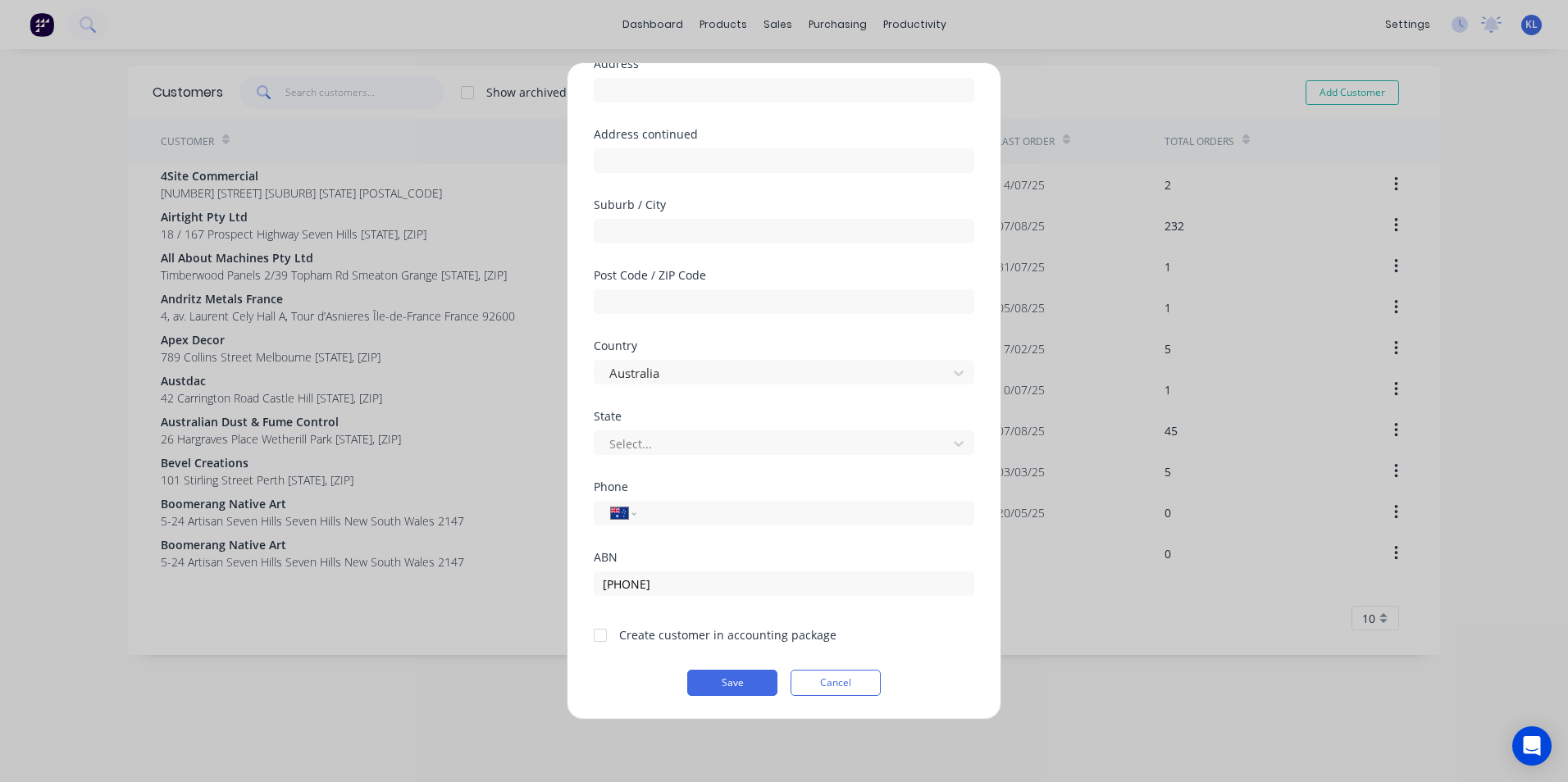 click at bounding box center [600, 635] 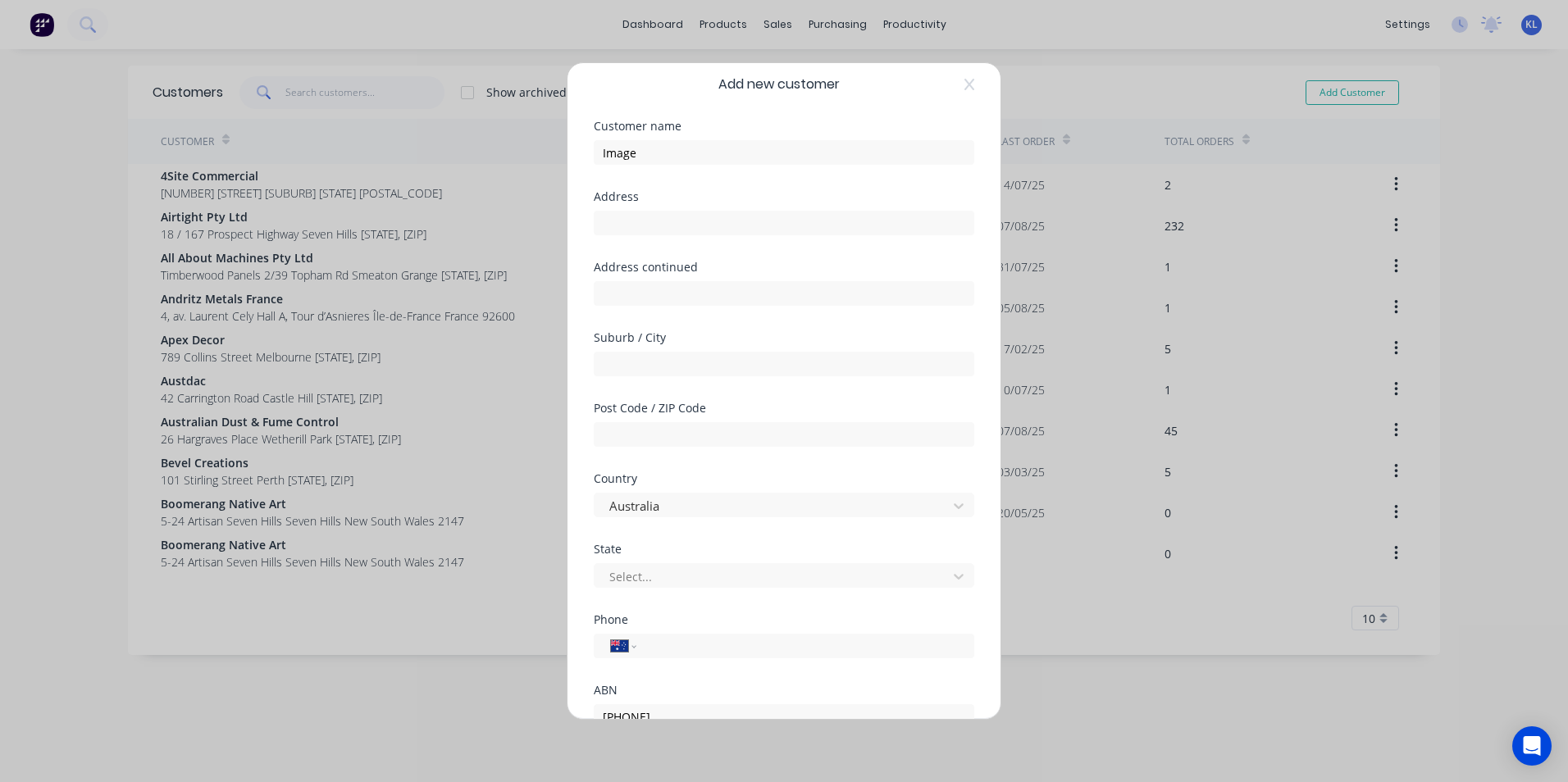 scroll, scrollTop: 0, scrollLeft: 0, axis: both 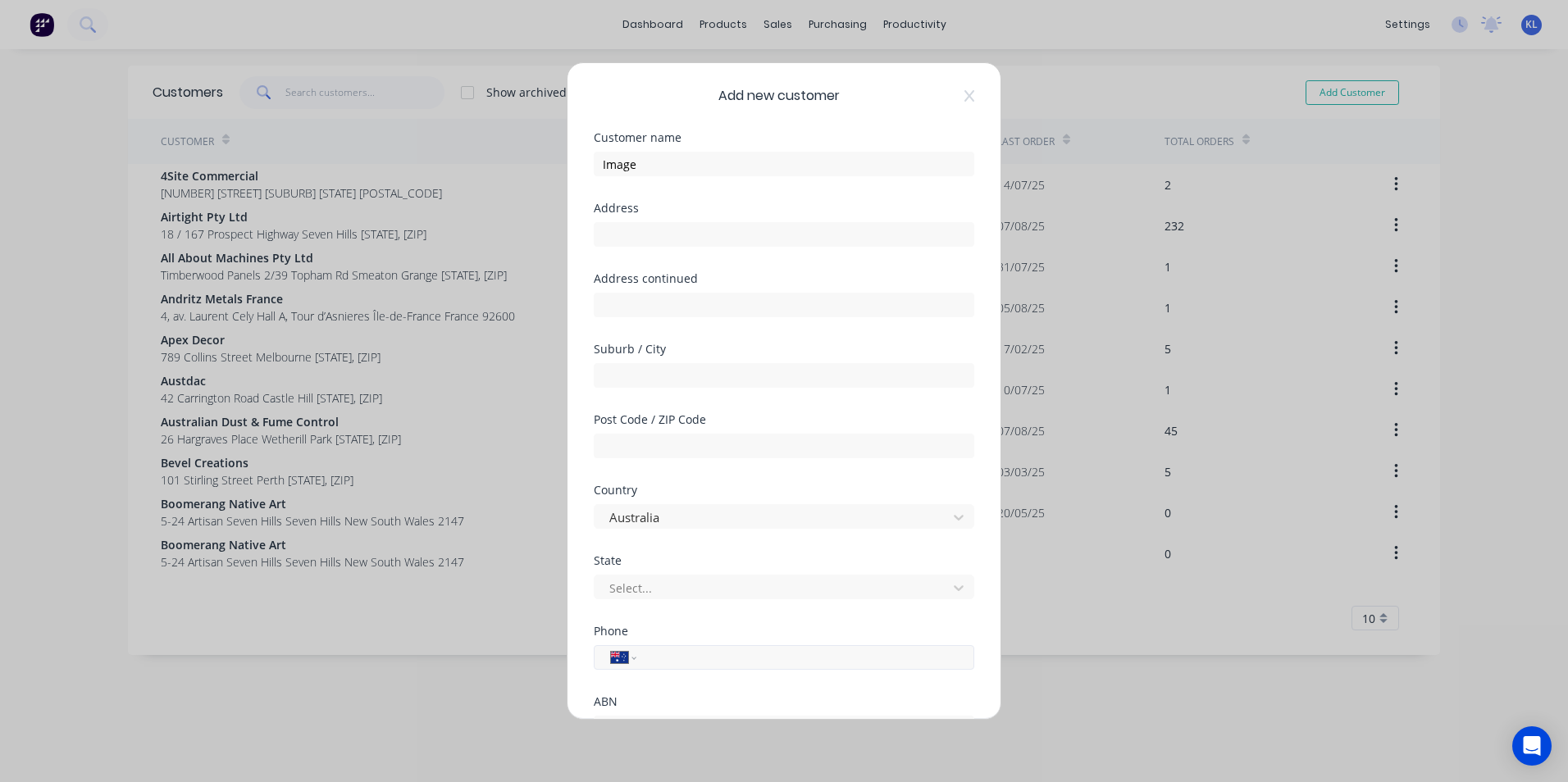 drag, startPoint x: 675, startPoint y: 662, endPoint x: 677, endPoint y: 648, distance: 14.142136 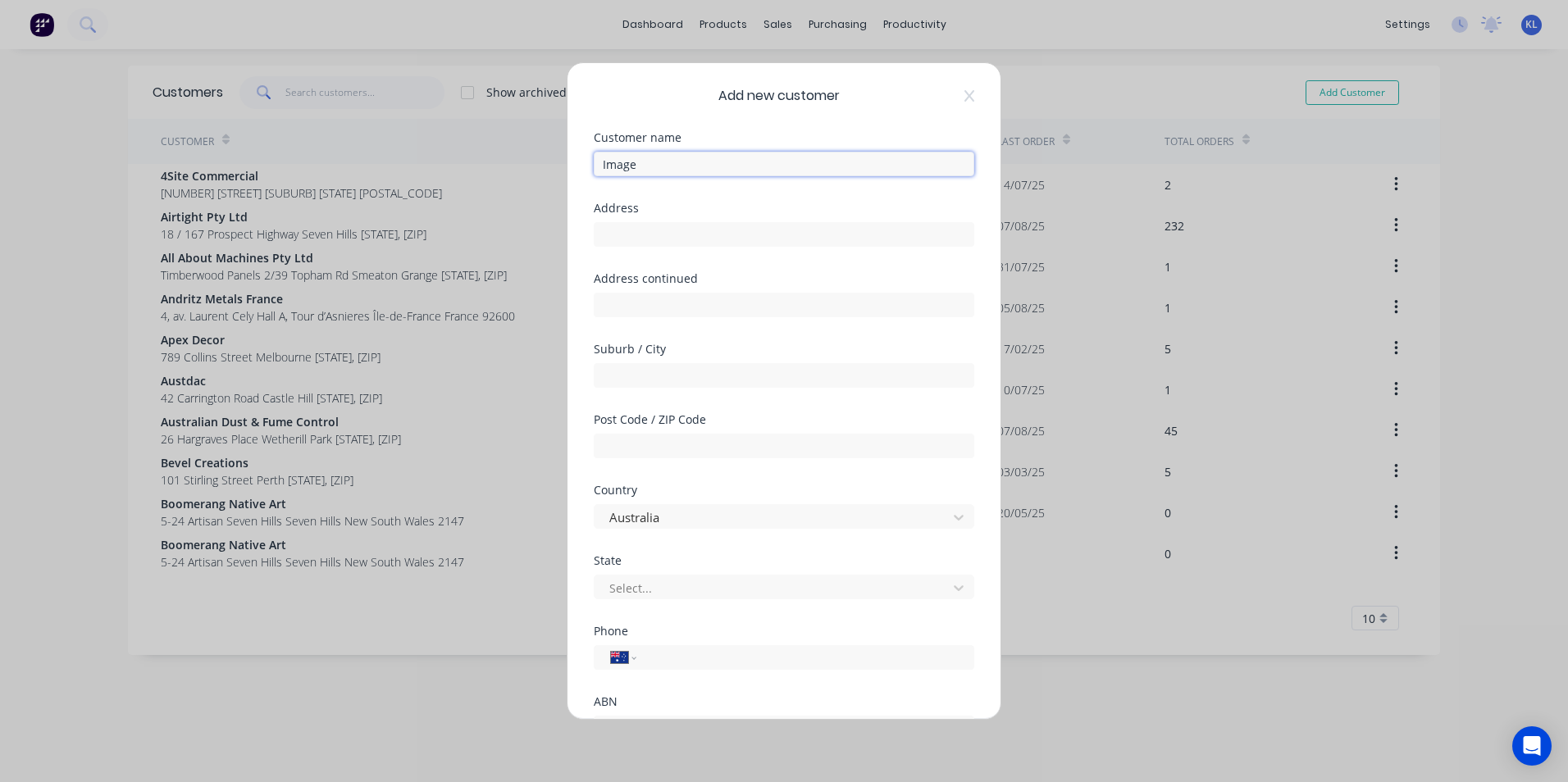 drag, startPoint x: 651, startPoint y: 161, endPoint x: 668, endPoint y: 159, distance: 17.117243 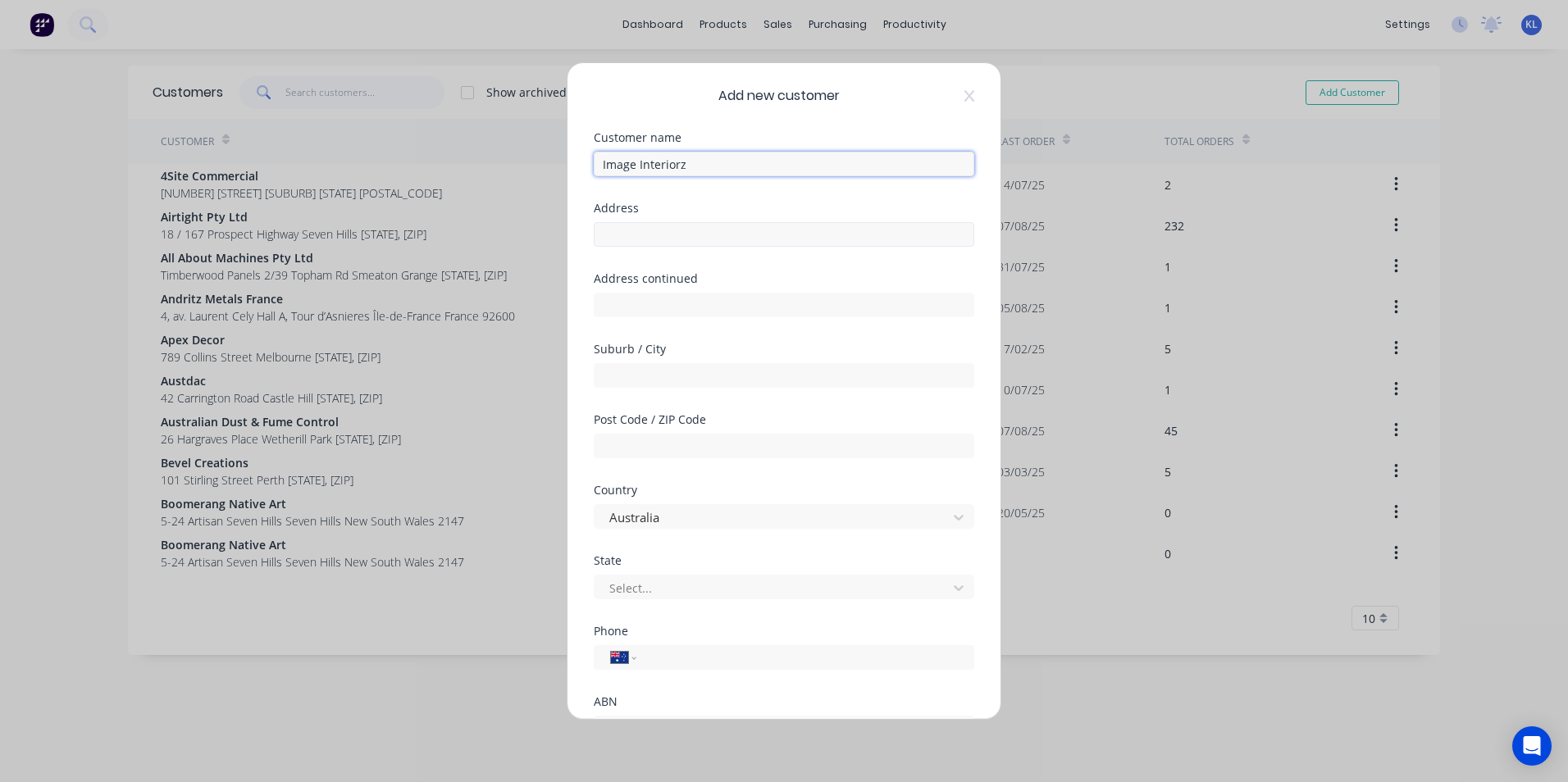 type on "Image Interiorz" 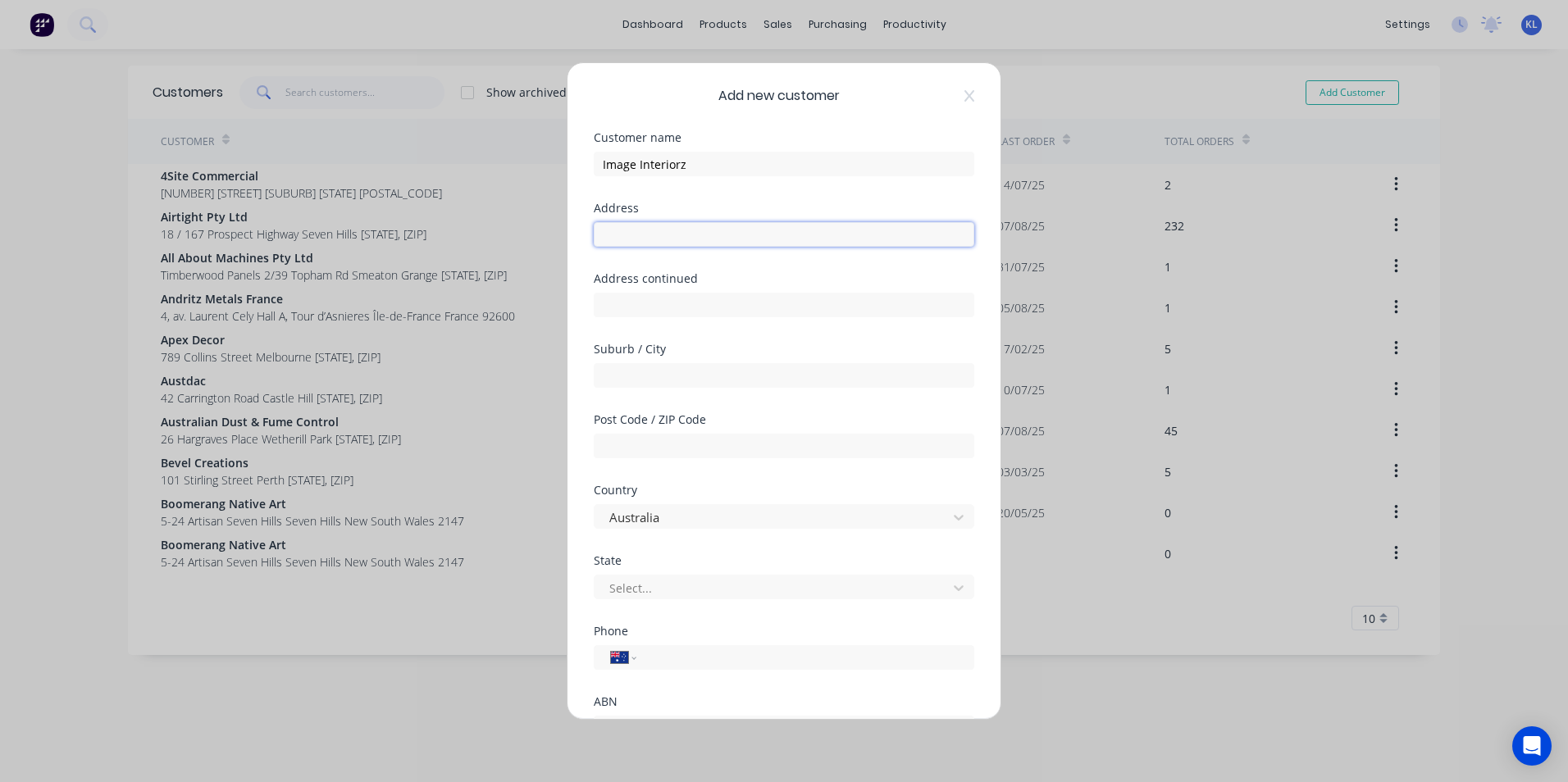 click at bounding box center (784, 234) 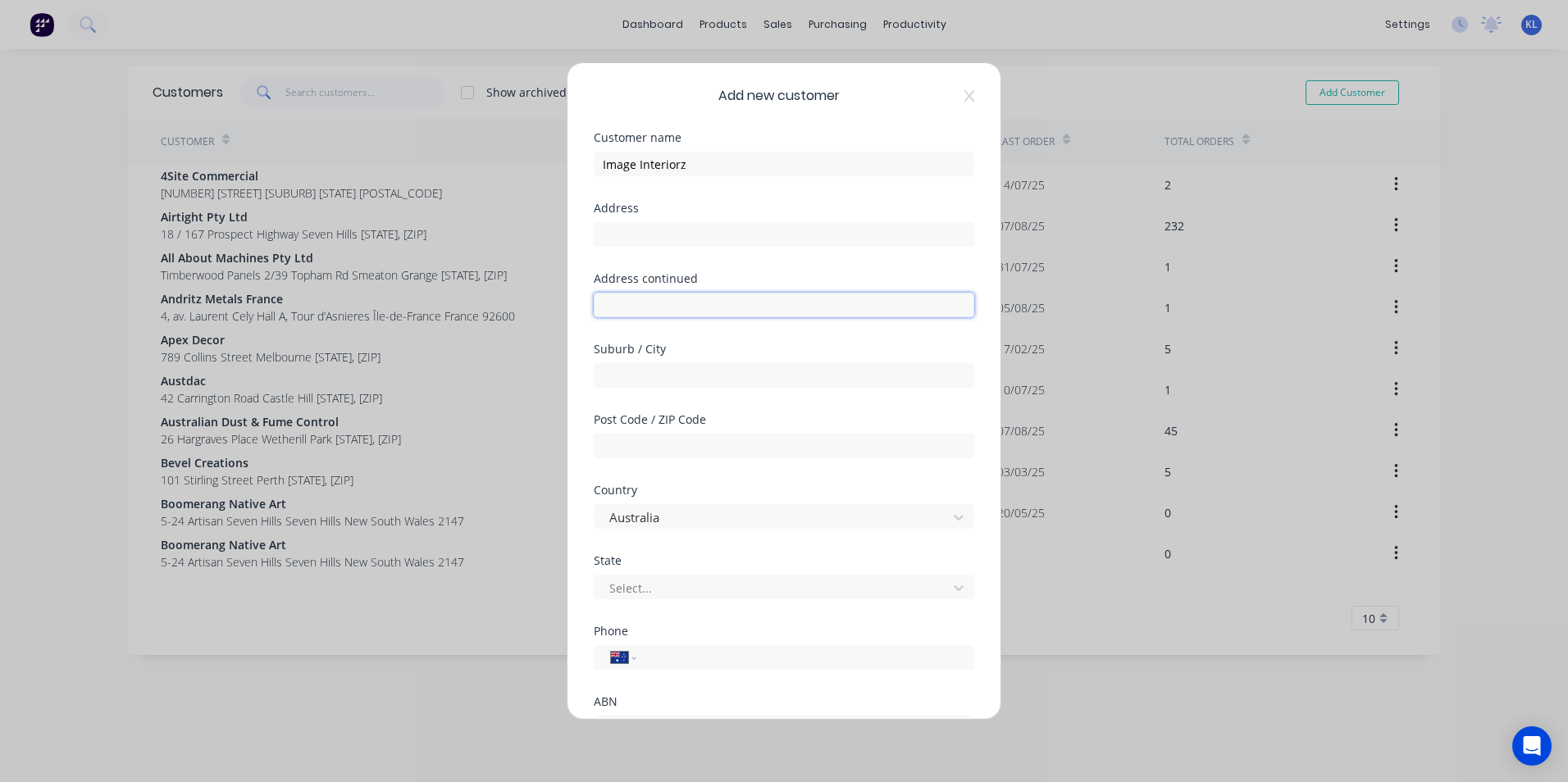 click at bounding box center (784, 305) 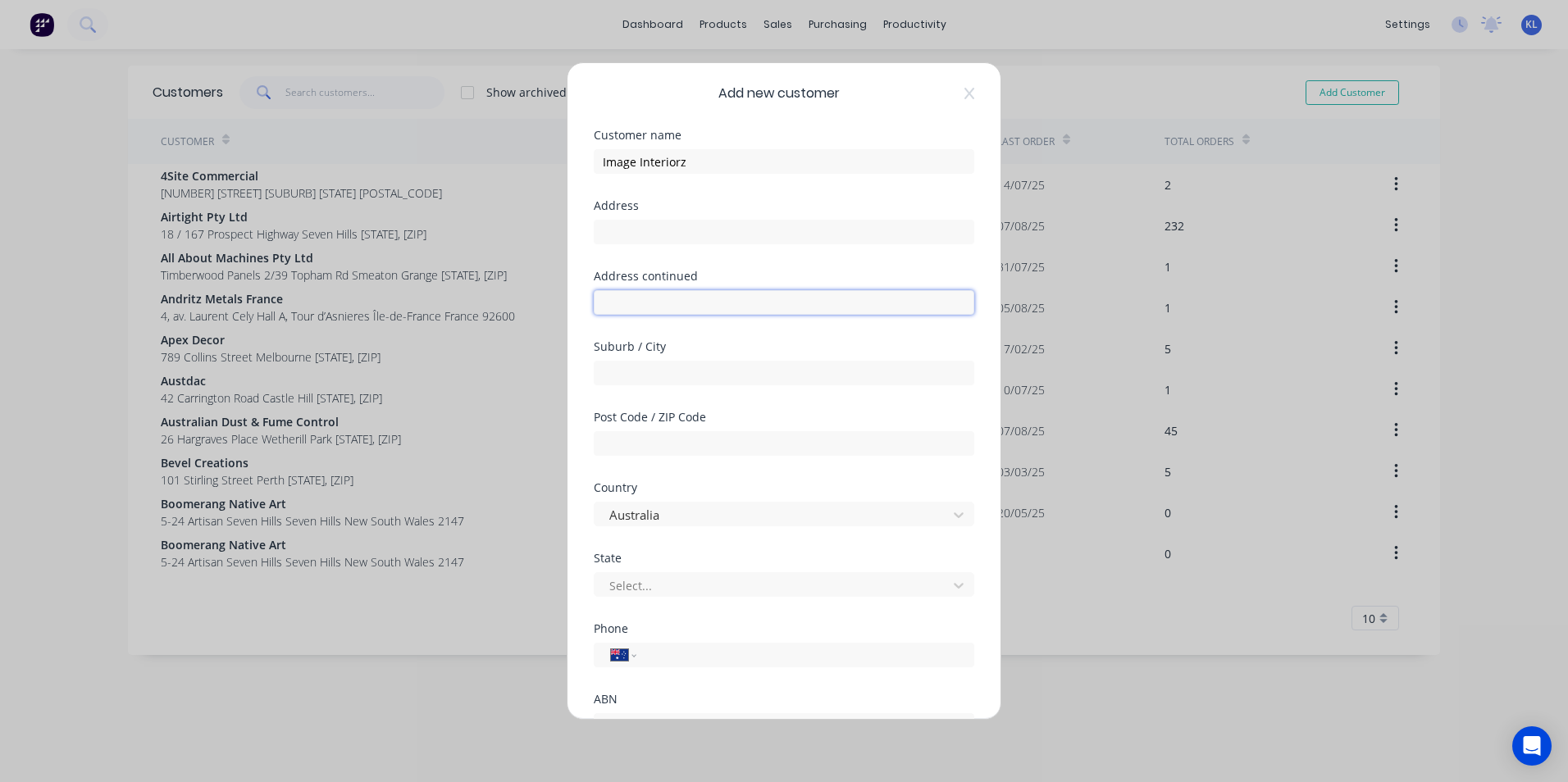 scroll, scrollTop: 0, scrollLeft: 0, axis: both 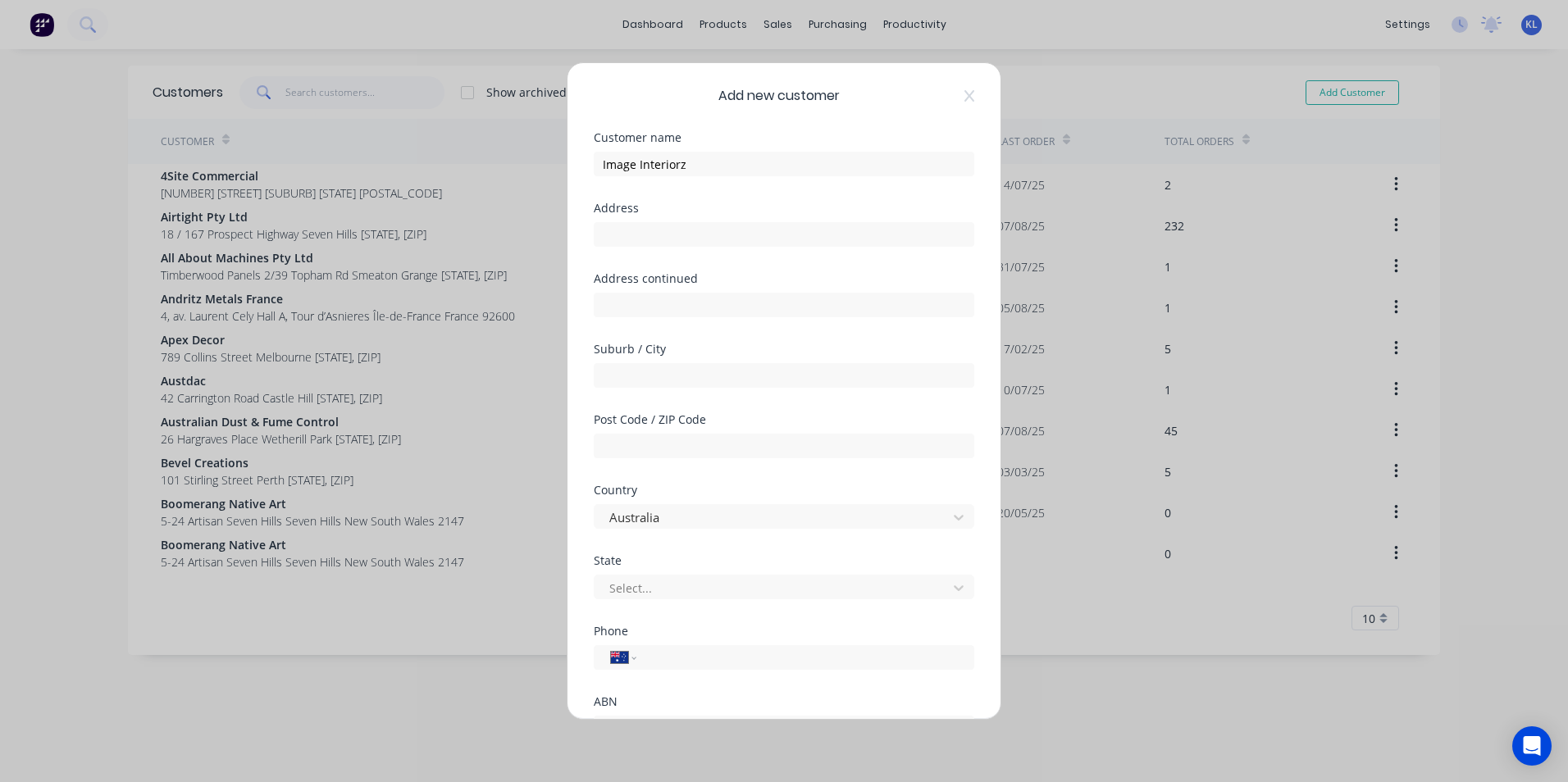click on "Address continued" at bounding box center [784, 308] 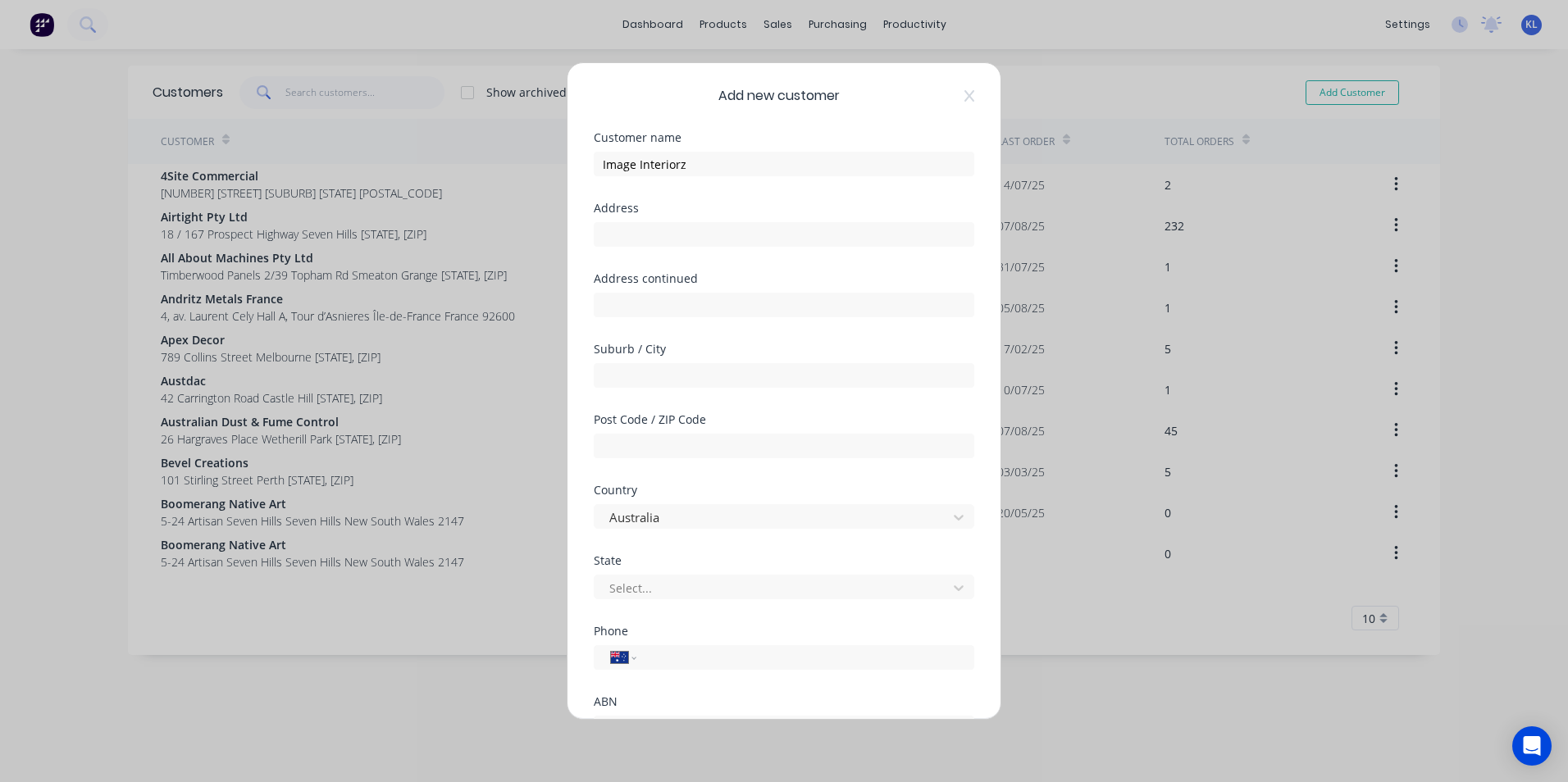 click at bounding box center [784, 232] 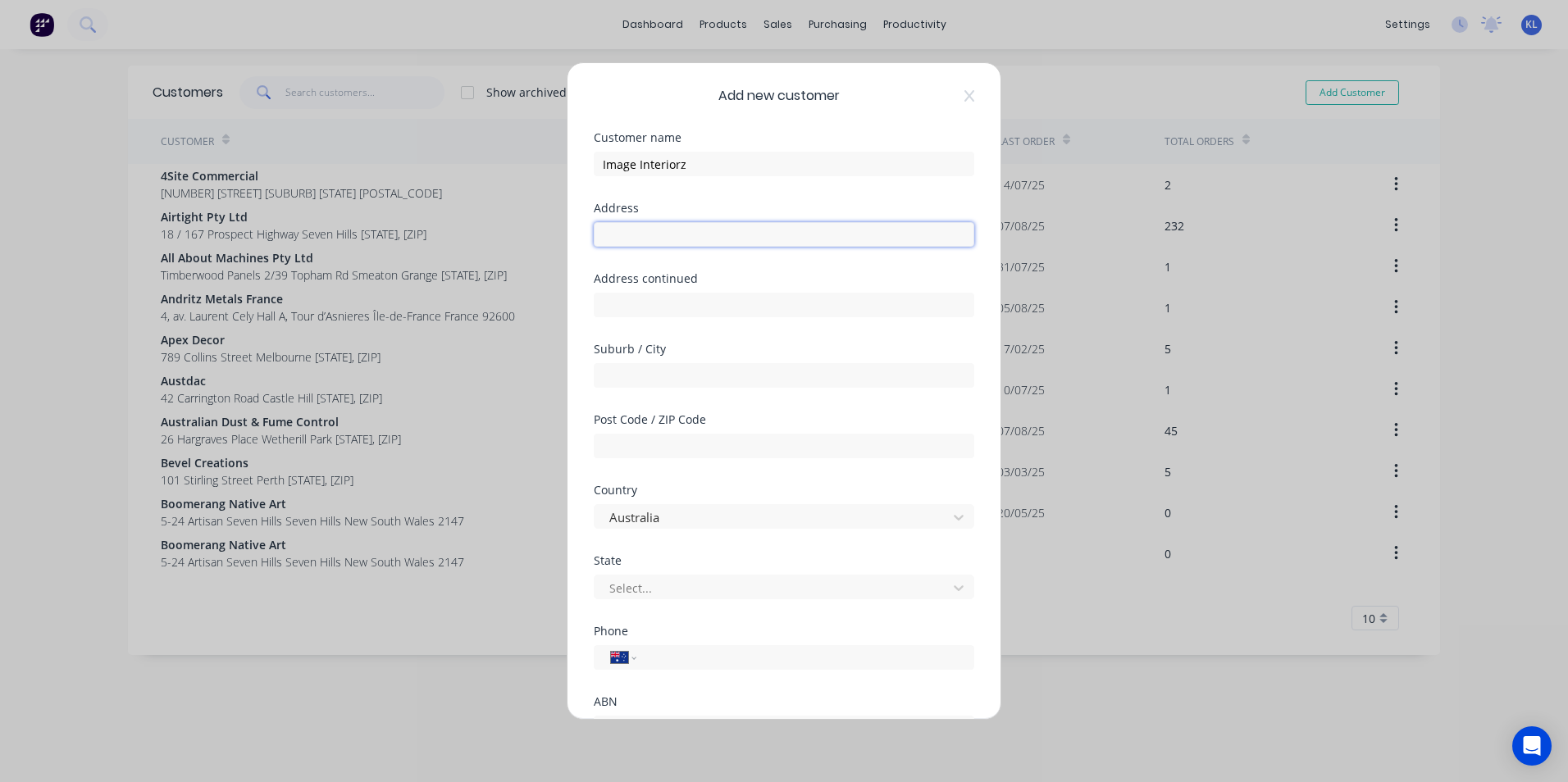 click at bounding box center [784, 234] 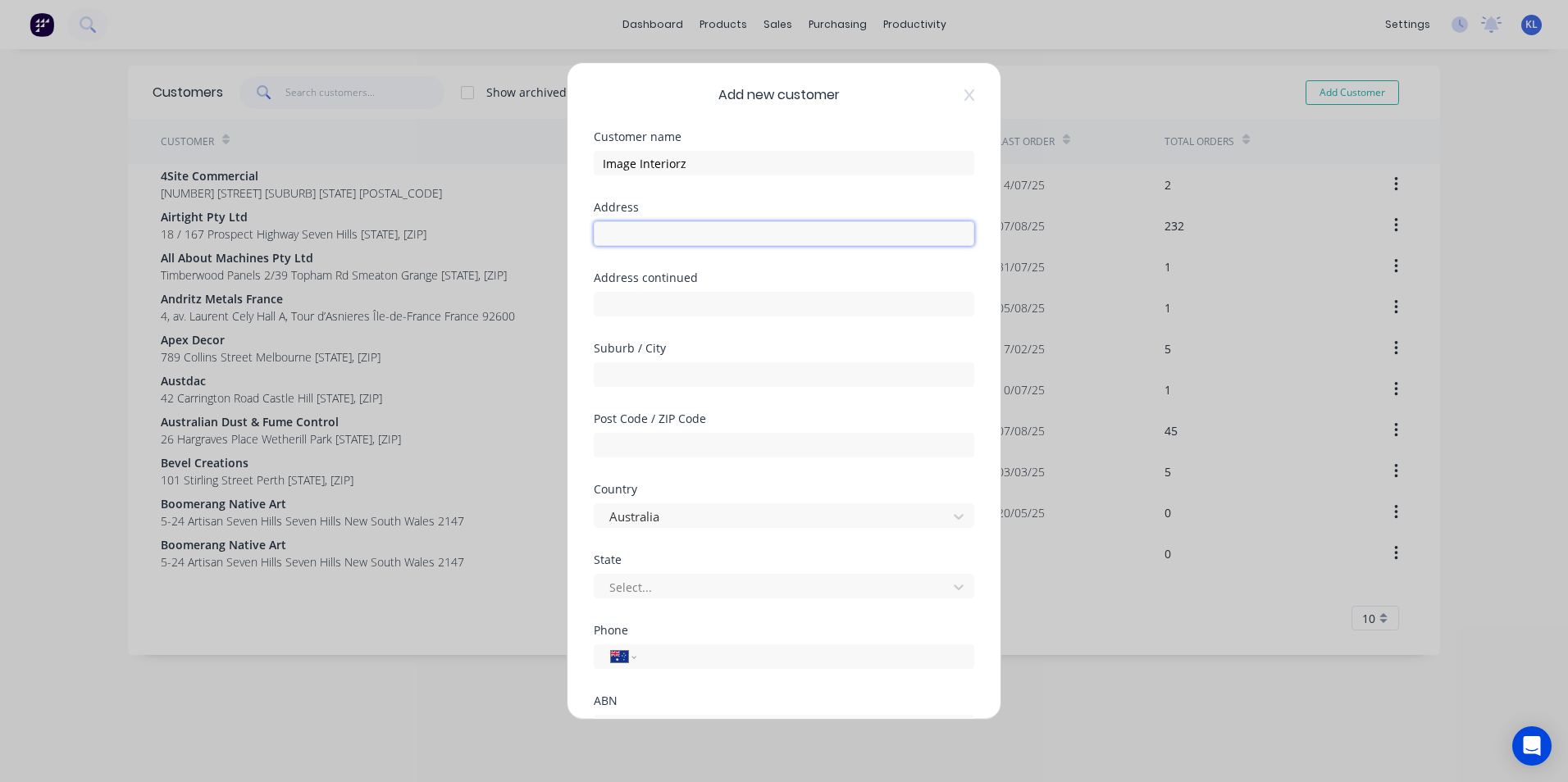scroll, scrollTop: 0, scrollLeft: 0, axis: both 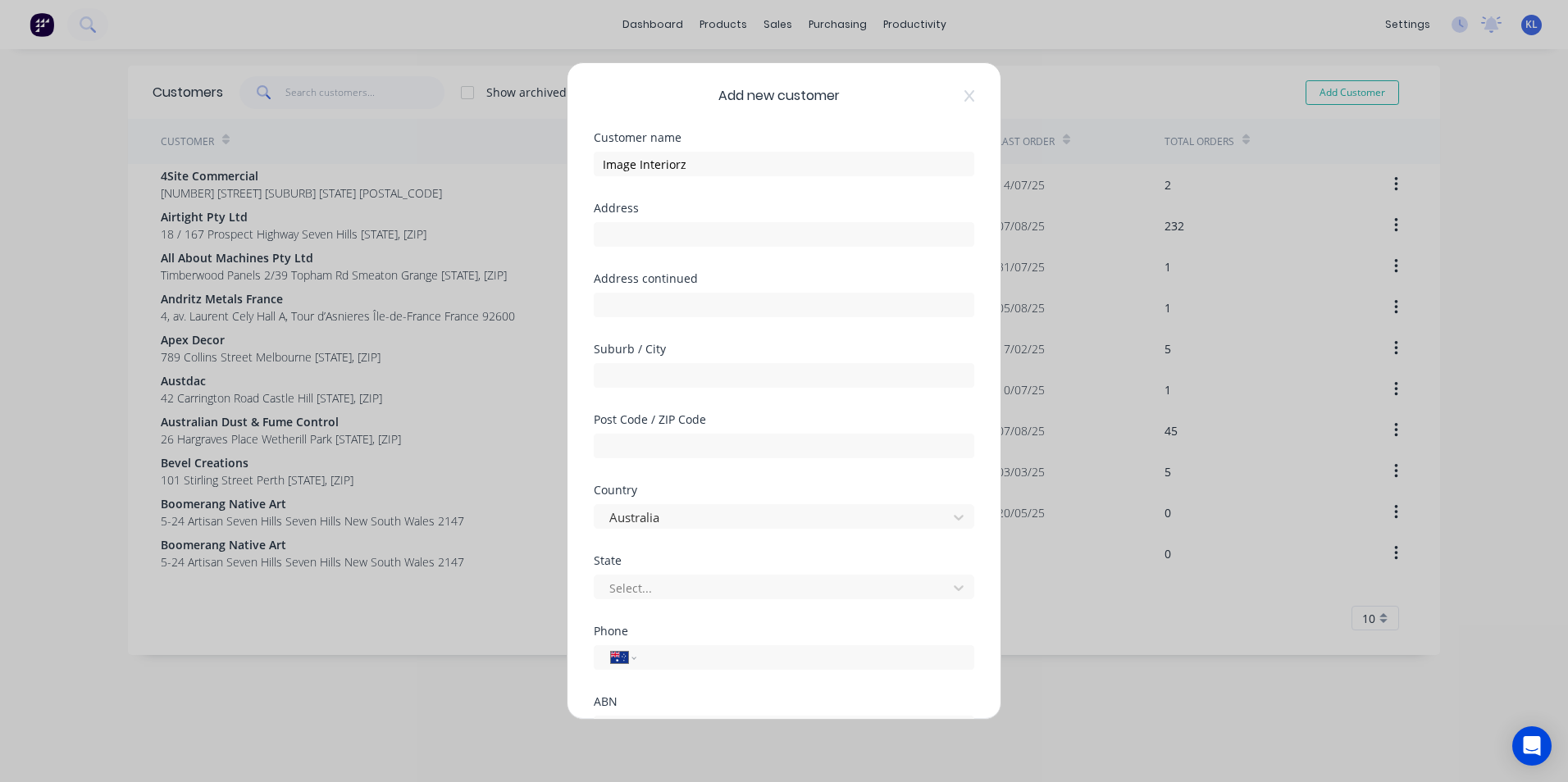 click on "Address continued" at bounding box center (784, 308) 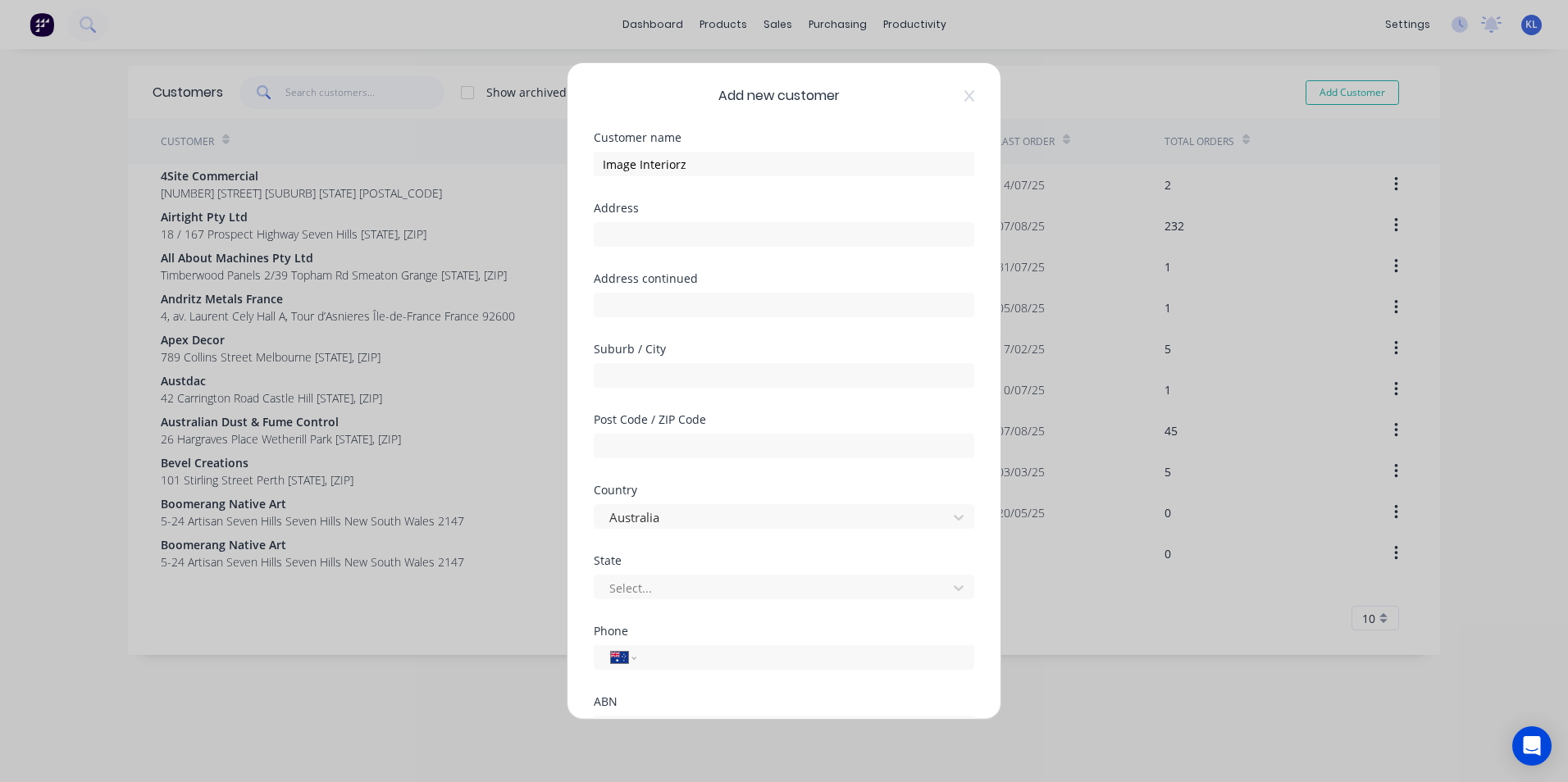 click on "Address" at bounding box center [784, 225] 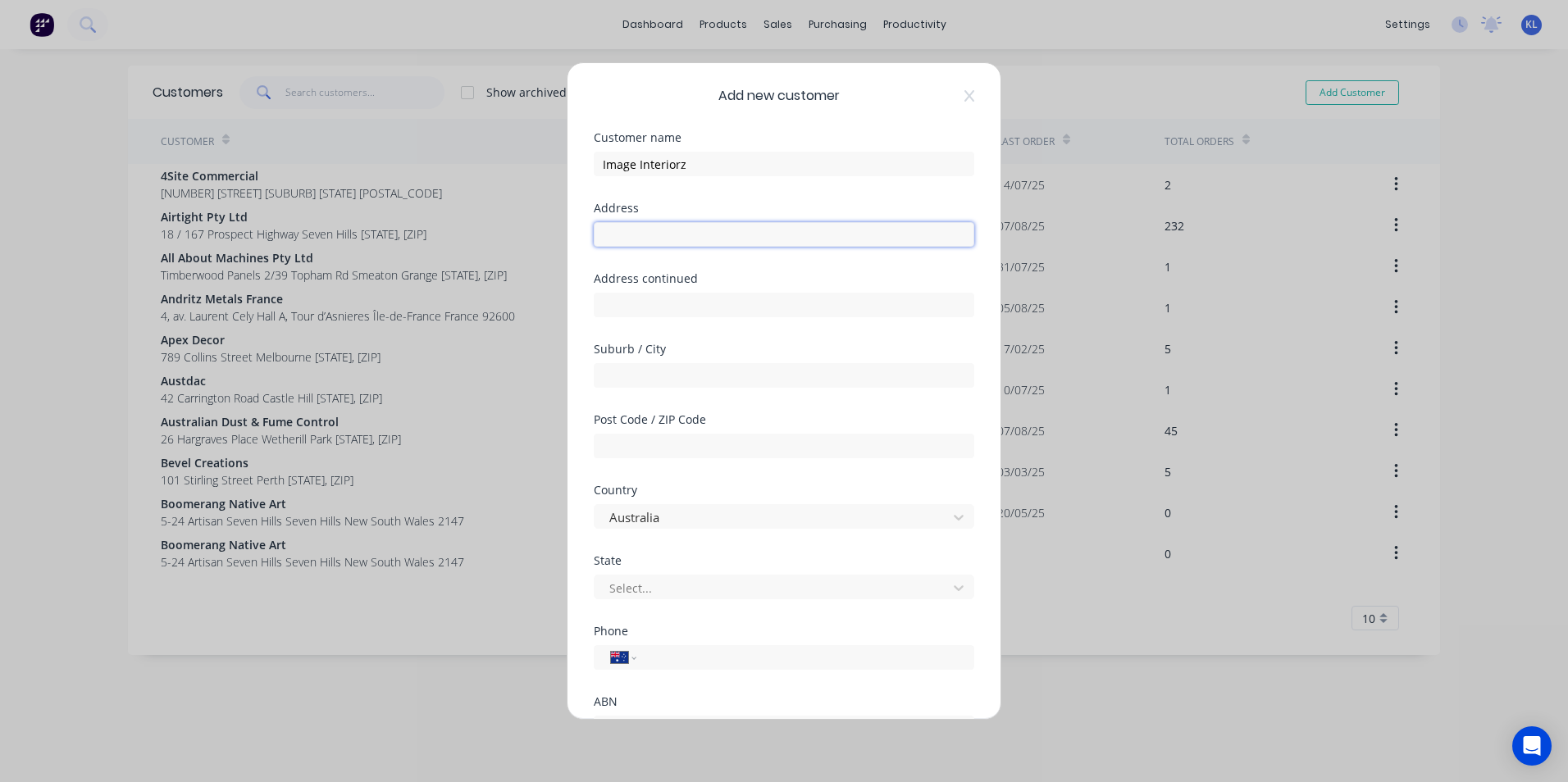 drag, startPoint x: 641, startPoint y: 226, endPoint x: 1242, endPoint y: 276, distance: 603.0763 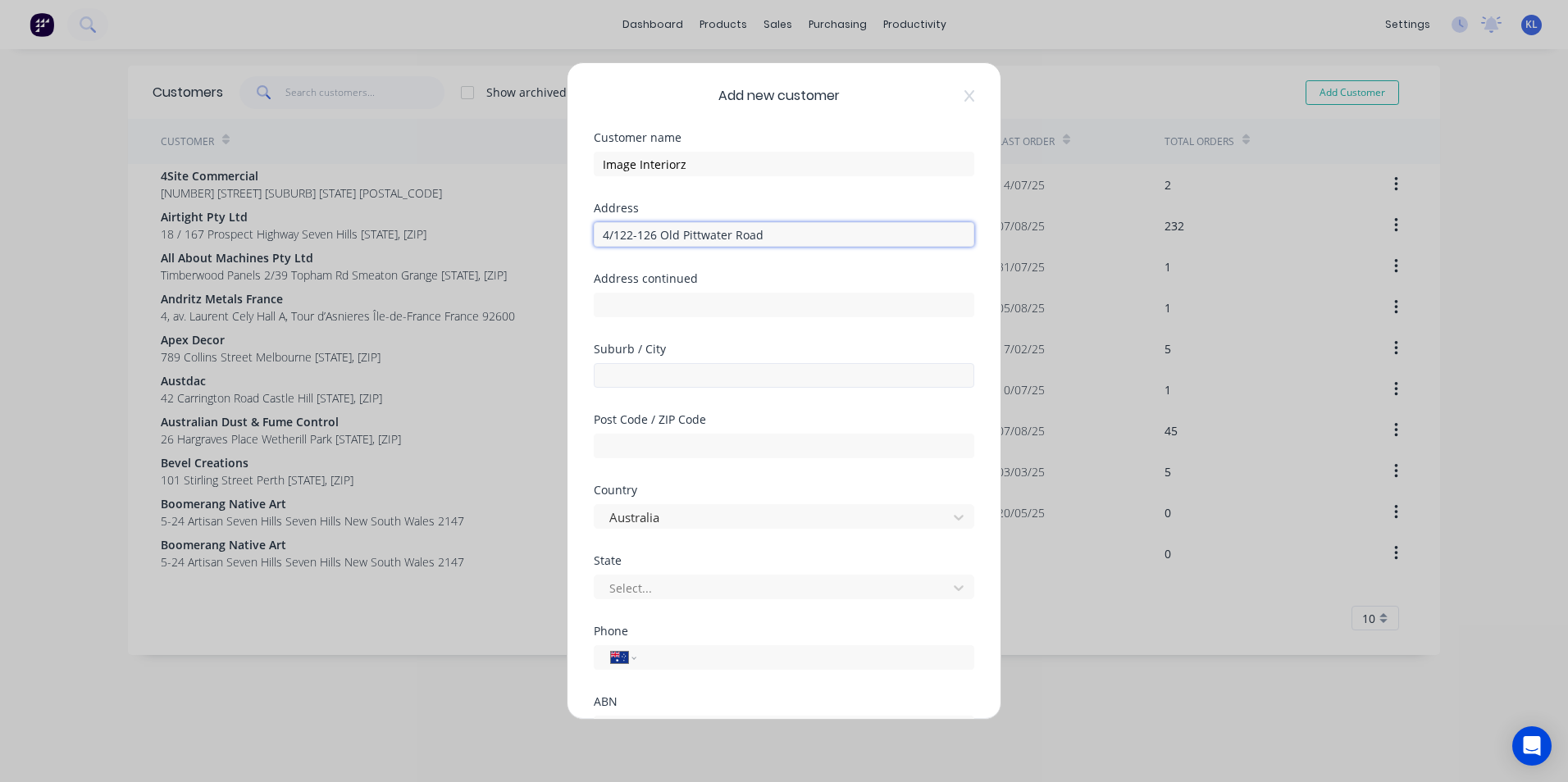 type on "4/122-126 Old Pittwater Road" 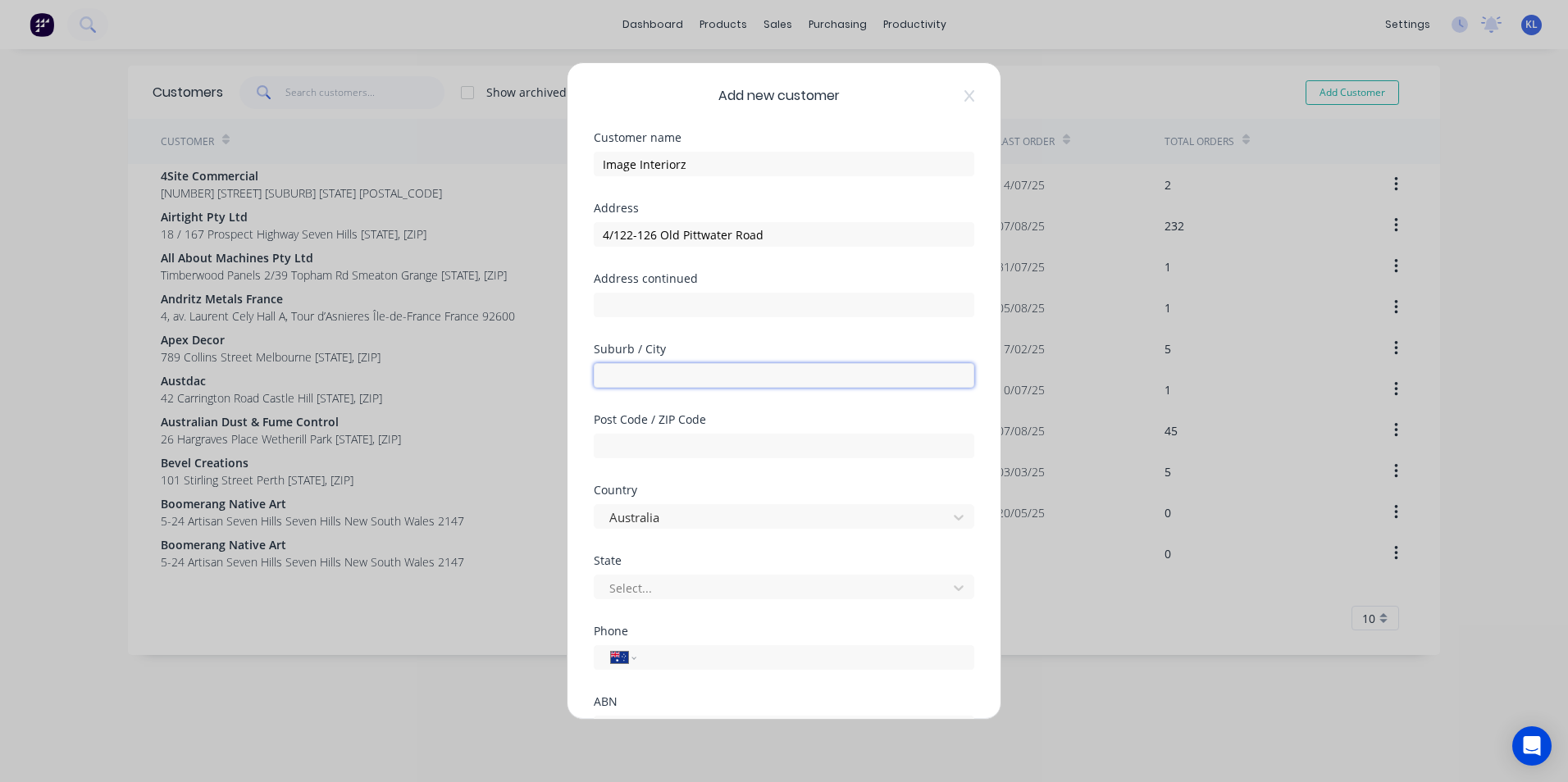 click at bounding box center [784, 375] 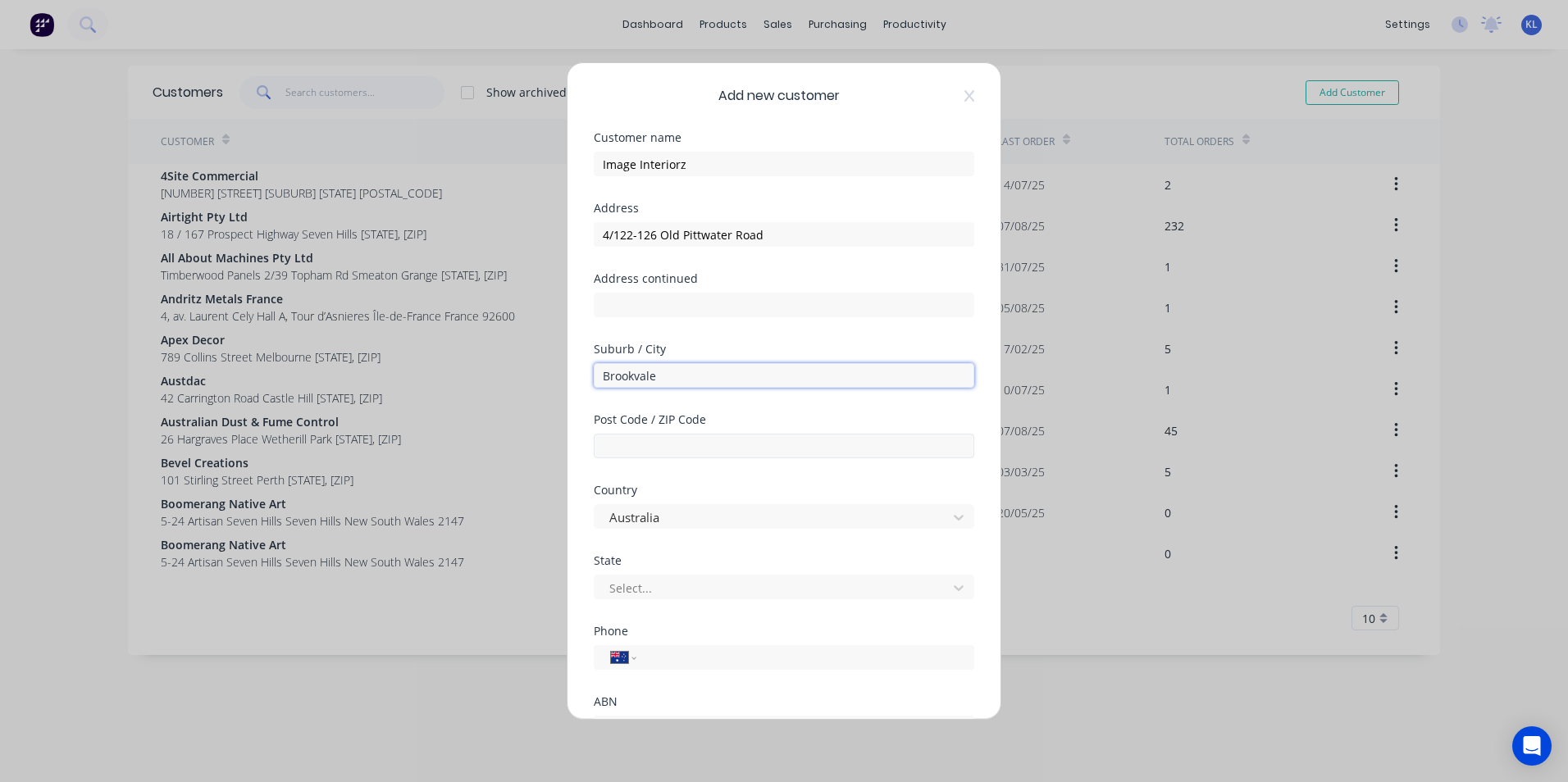 type on "Brookvale" 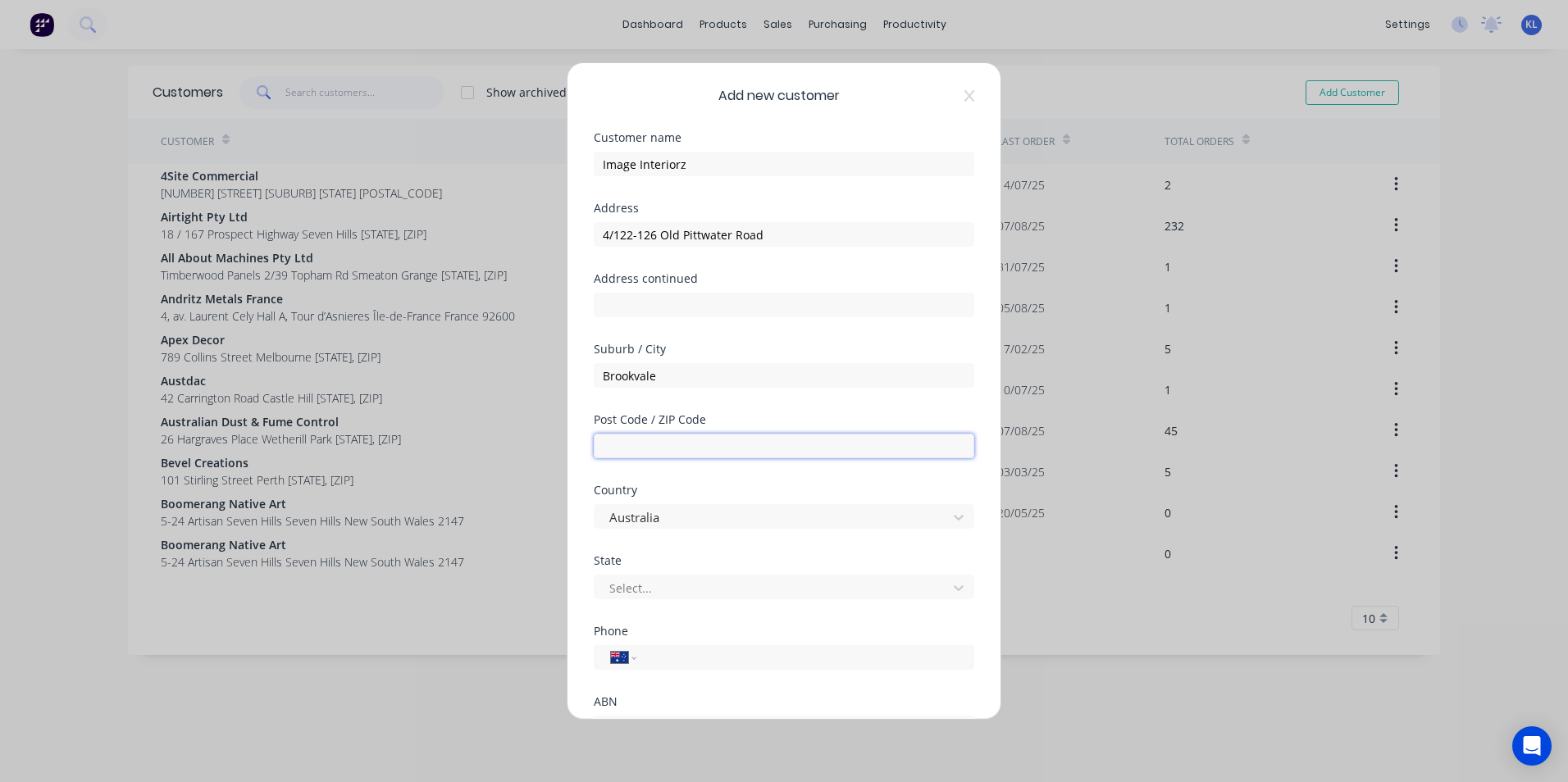click at bounding box center [784, 446] 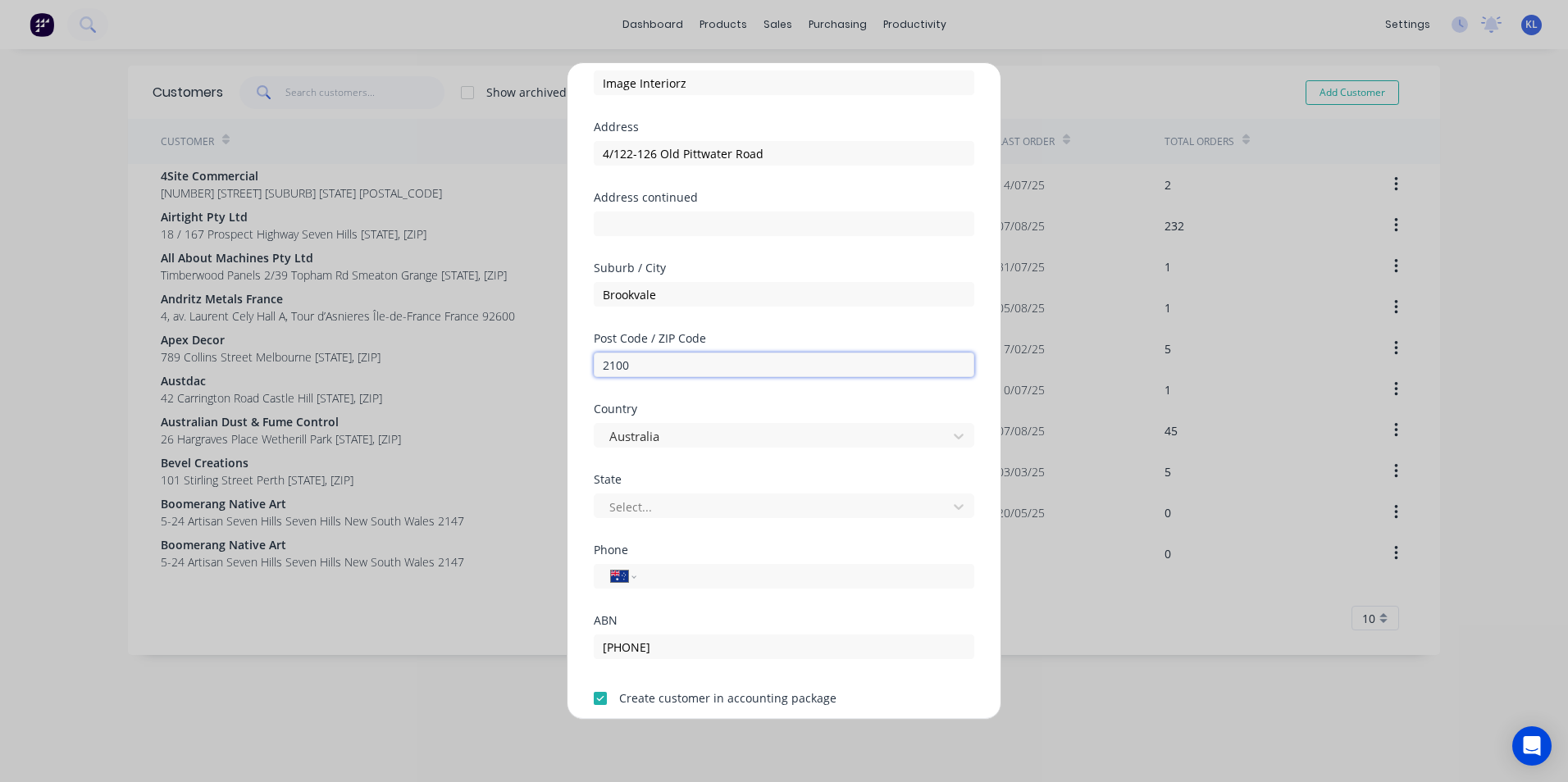 scroll, scrollTop: 82, scrollLeft: 0, axis: vertical 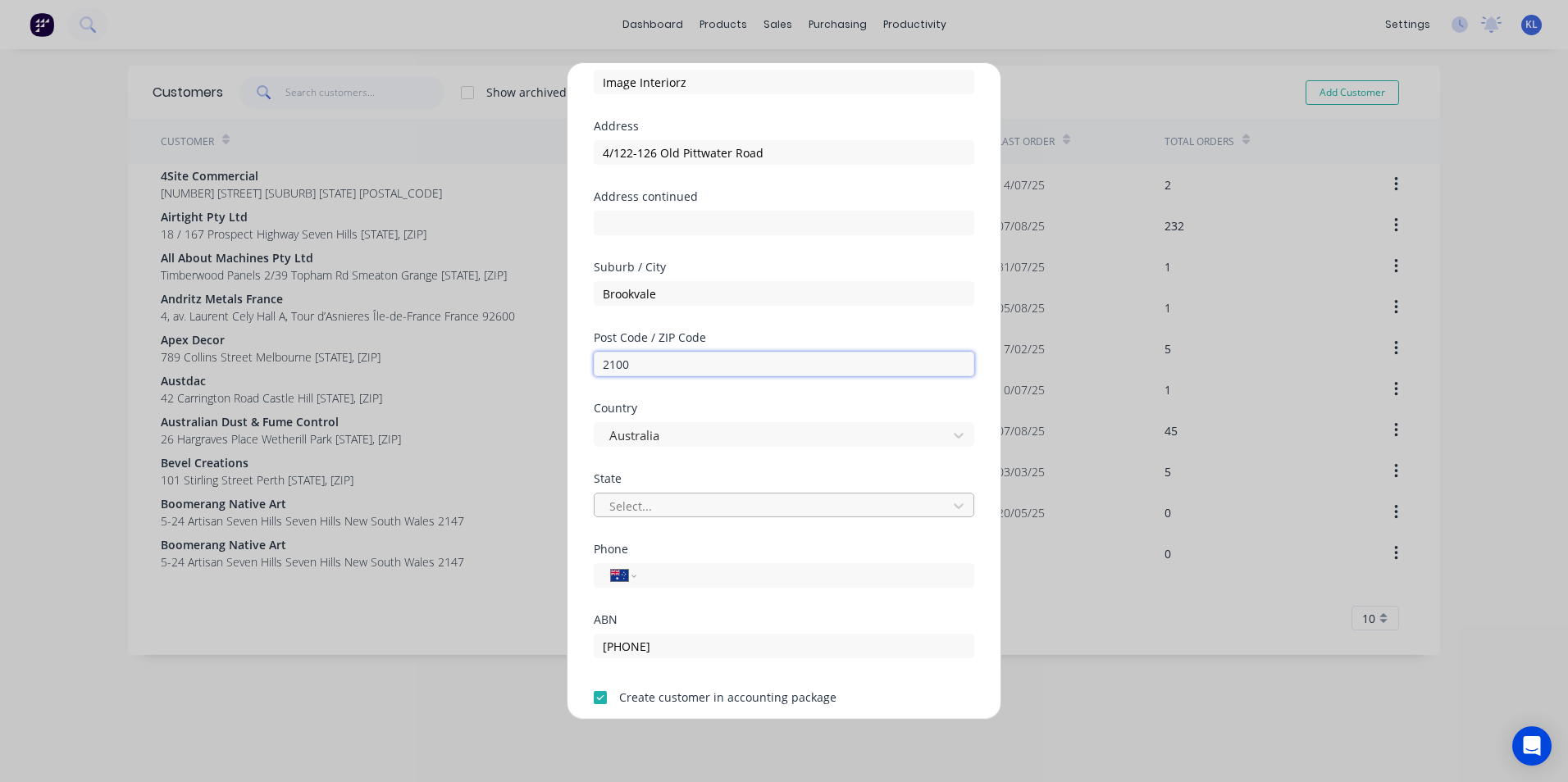 type on "2100" 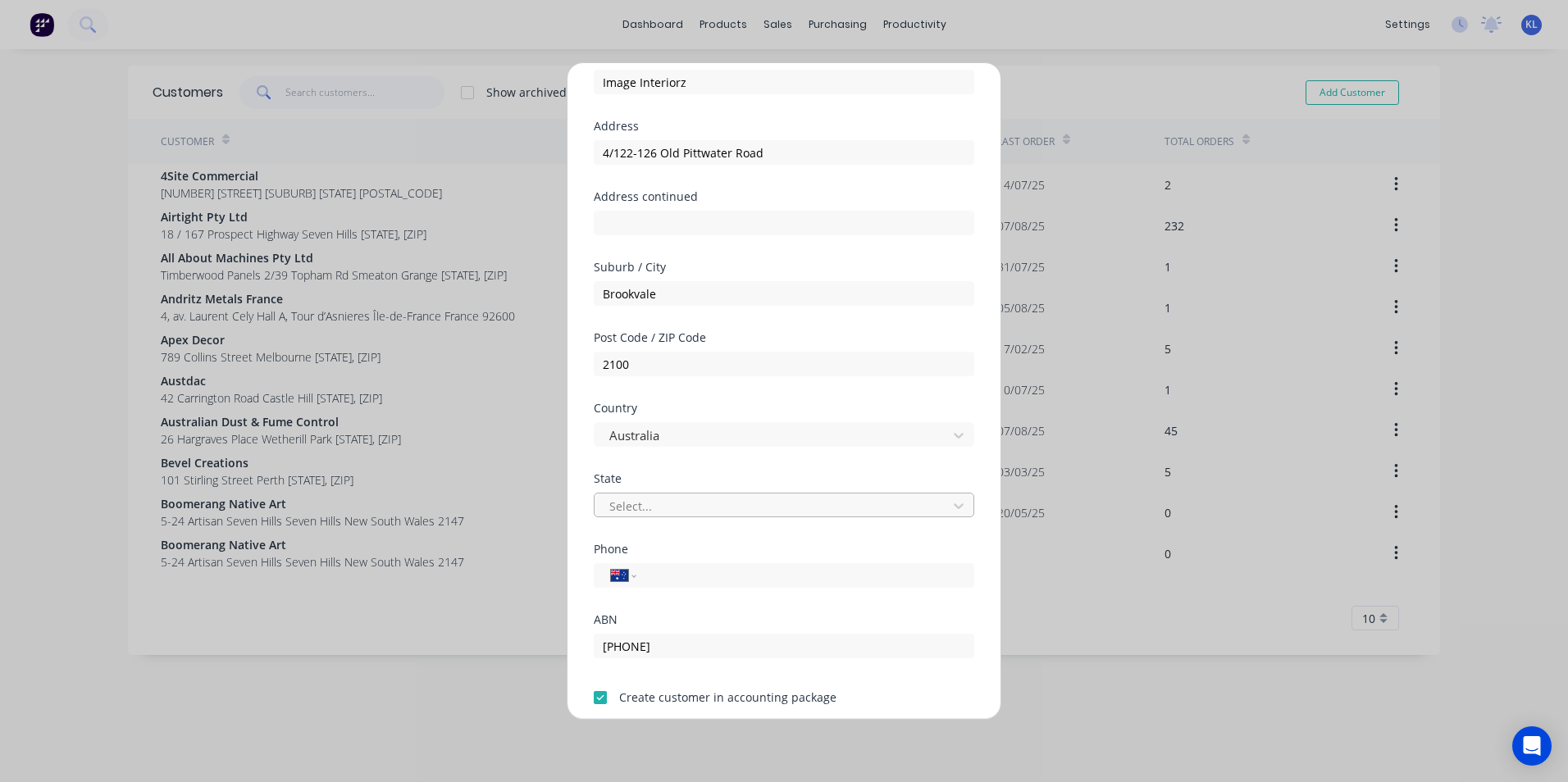 click at bounding box center (773, 506) 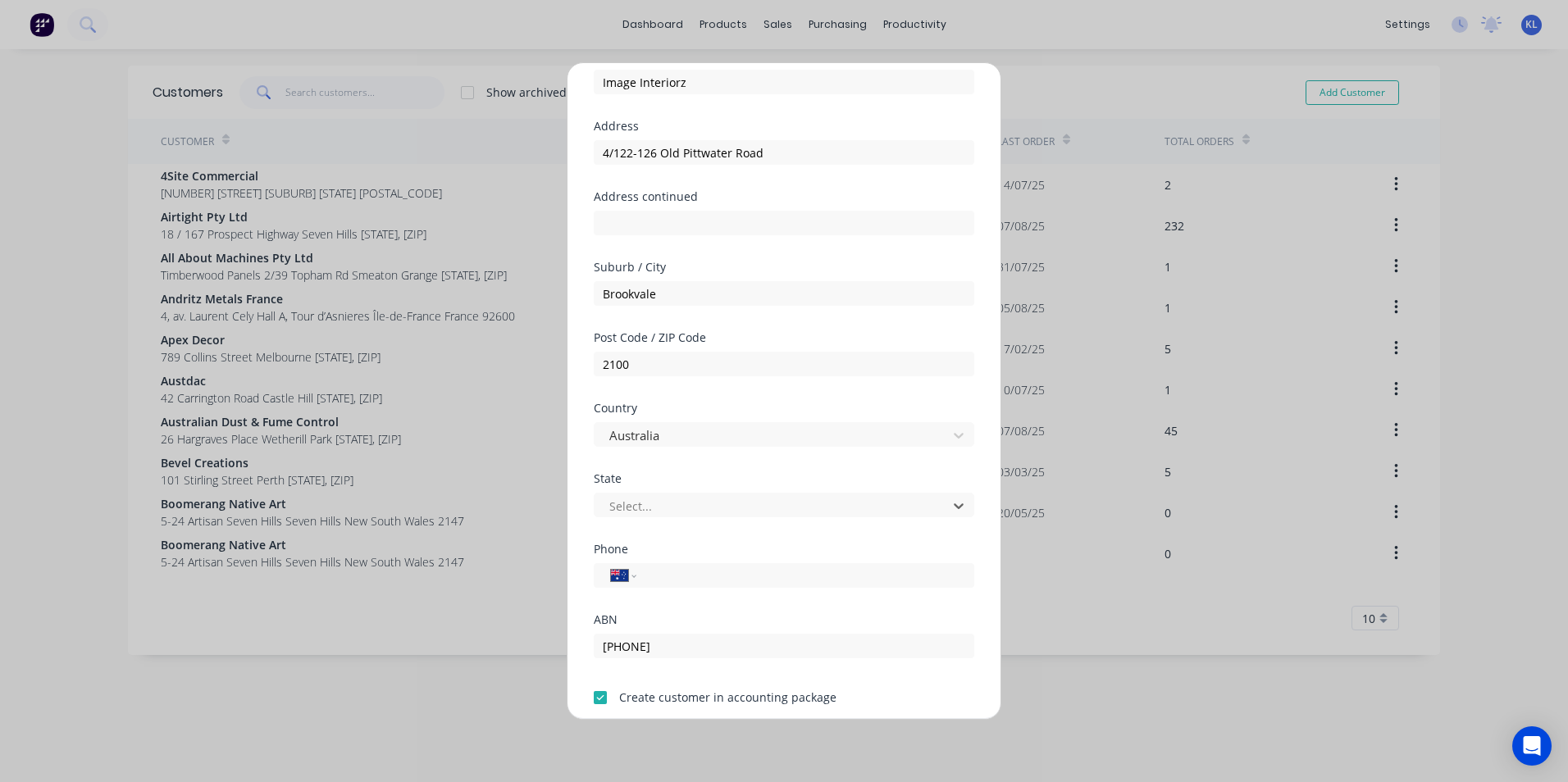 click on "[STATE]" at bounding box center [784, 837] 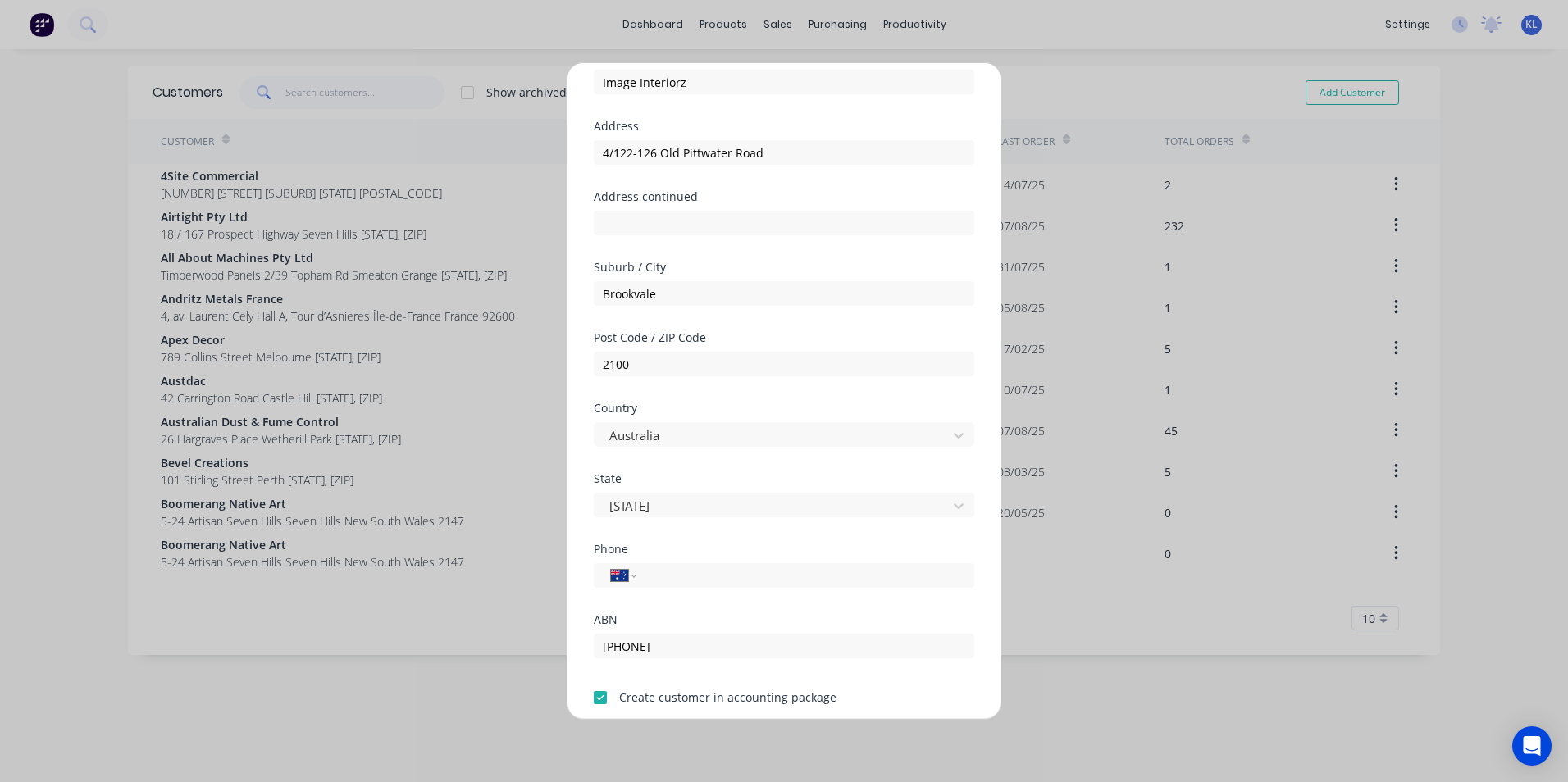 scroll, scrollTop: 144, scrollLeft: 0, axis: vertical 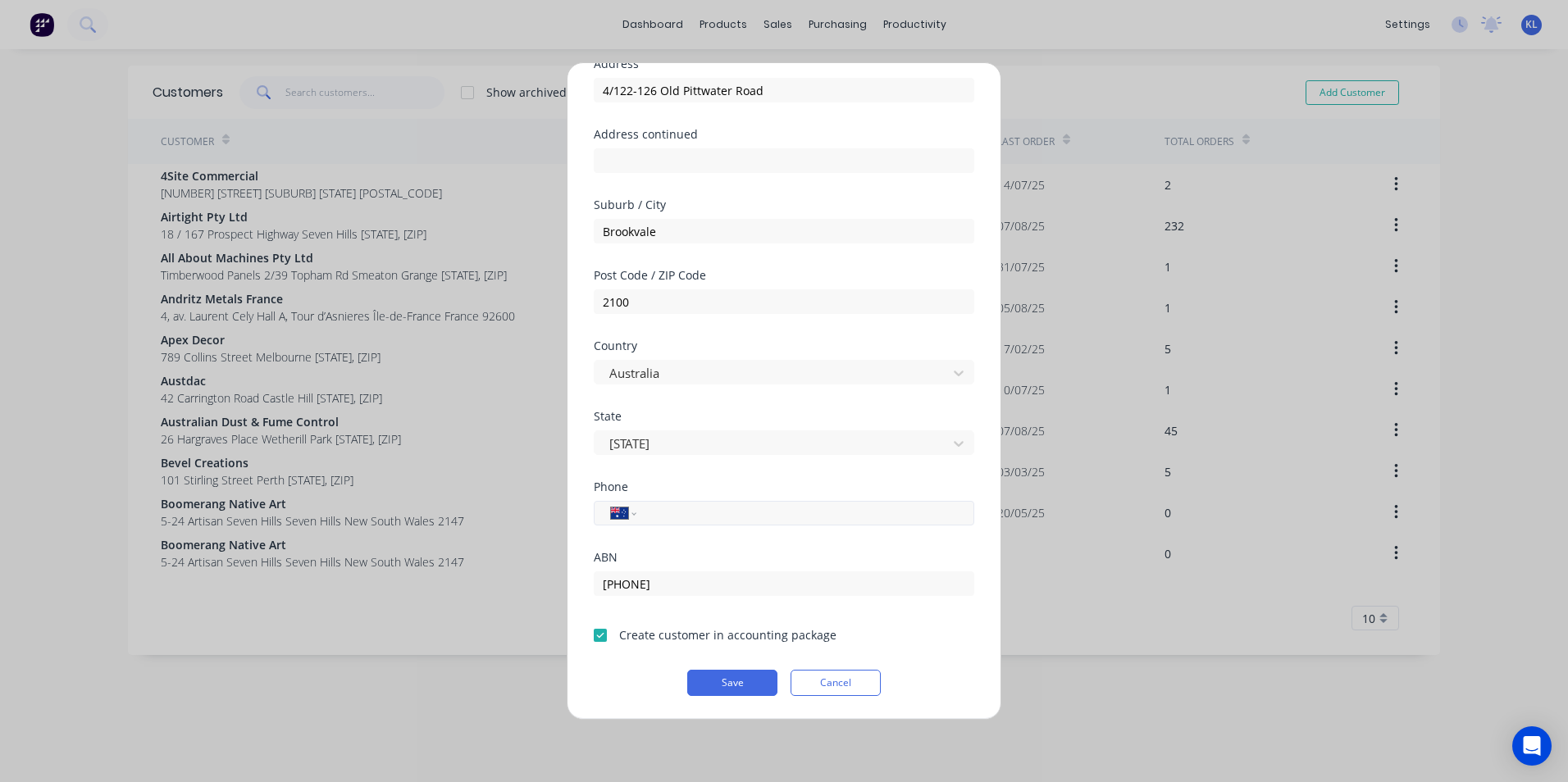 click at bounding box center (802, 513) 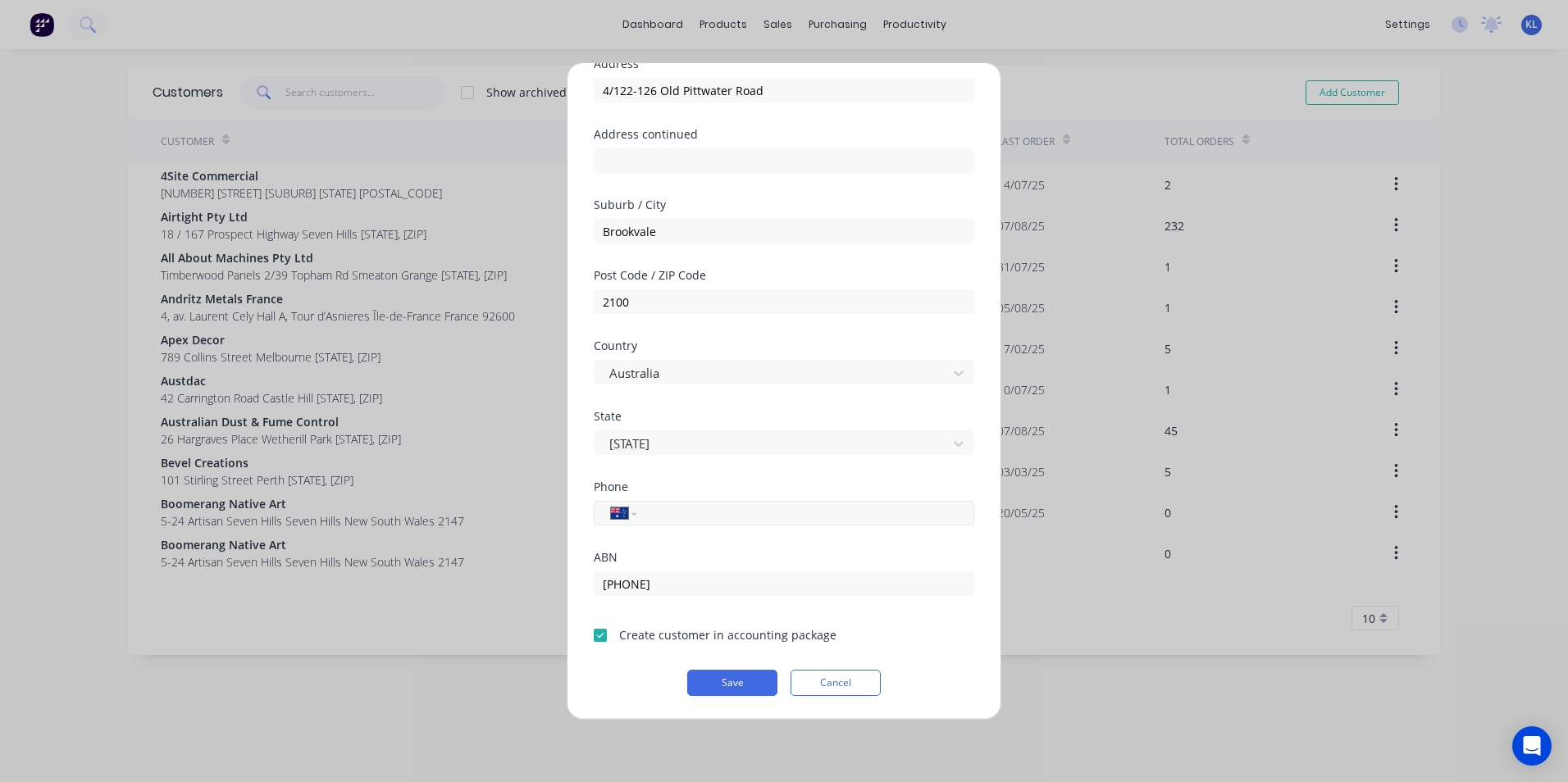 click at bounding box center [802, 513] 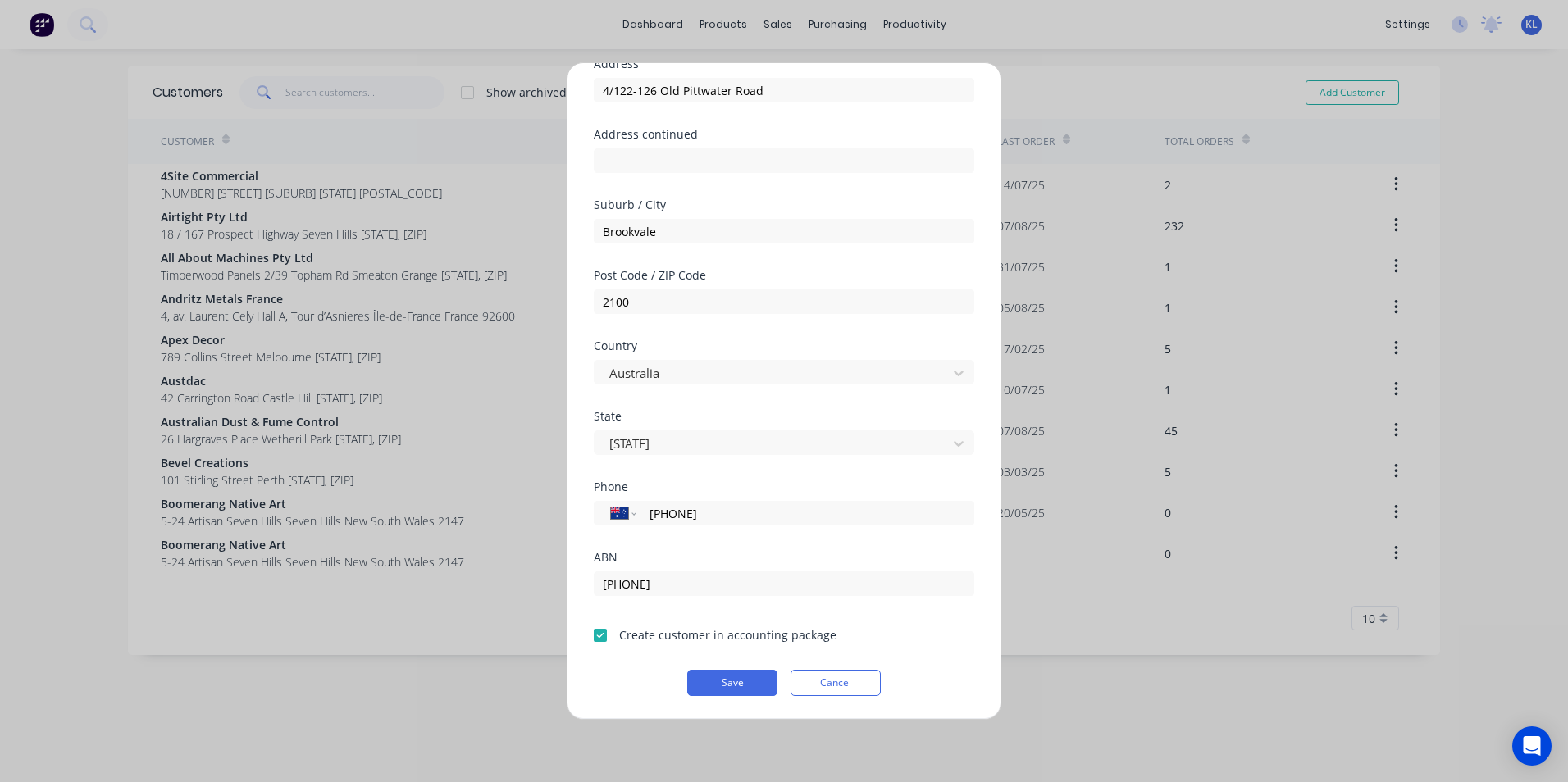 type on "[PHONE]" 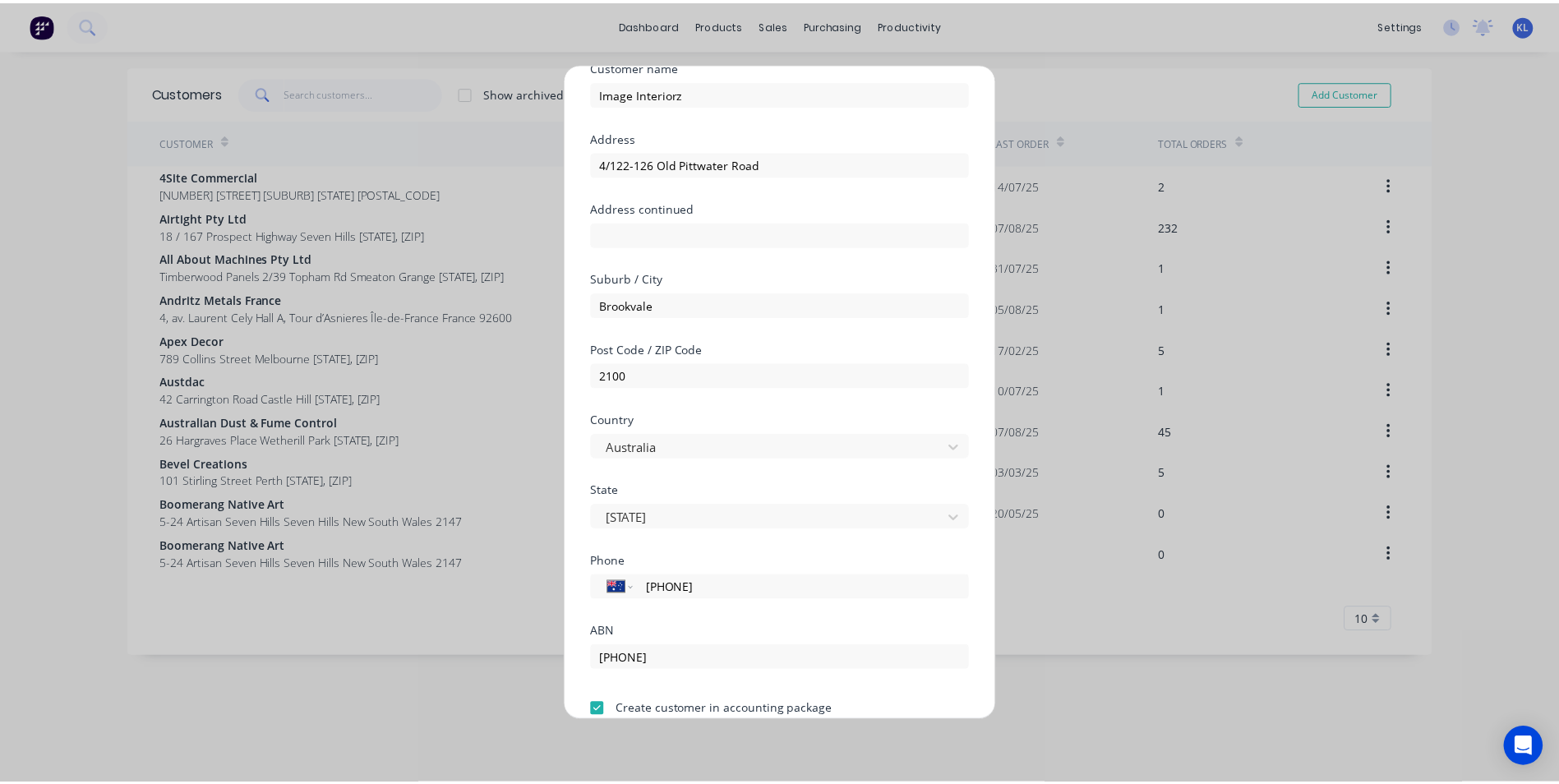 scroll, scrollTop: 145, scrollLeft: 0, axis: vertical 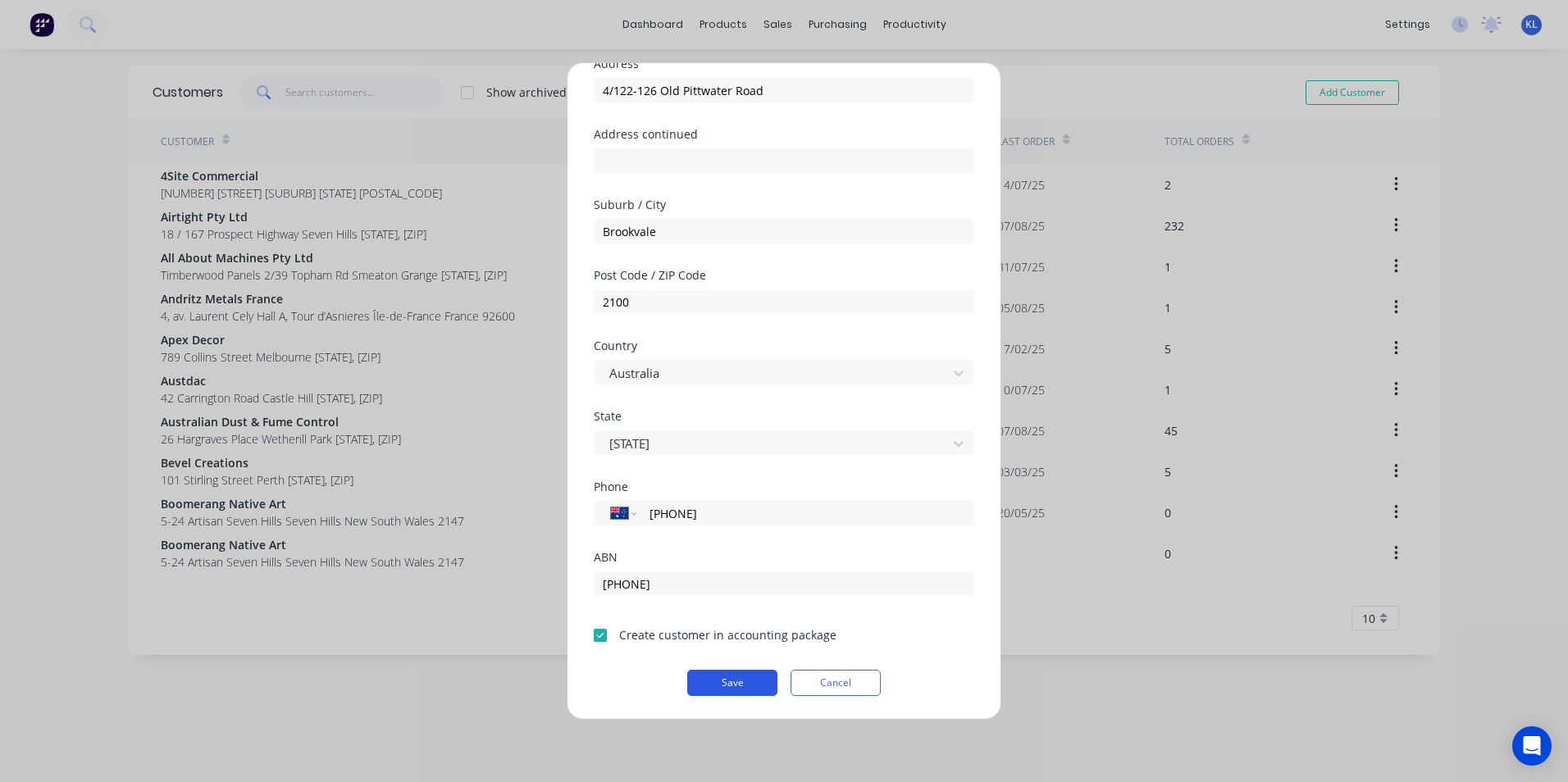 click on "Save" at bounding box center (732, 683) 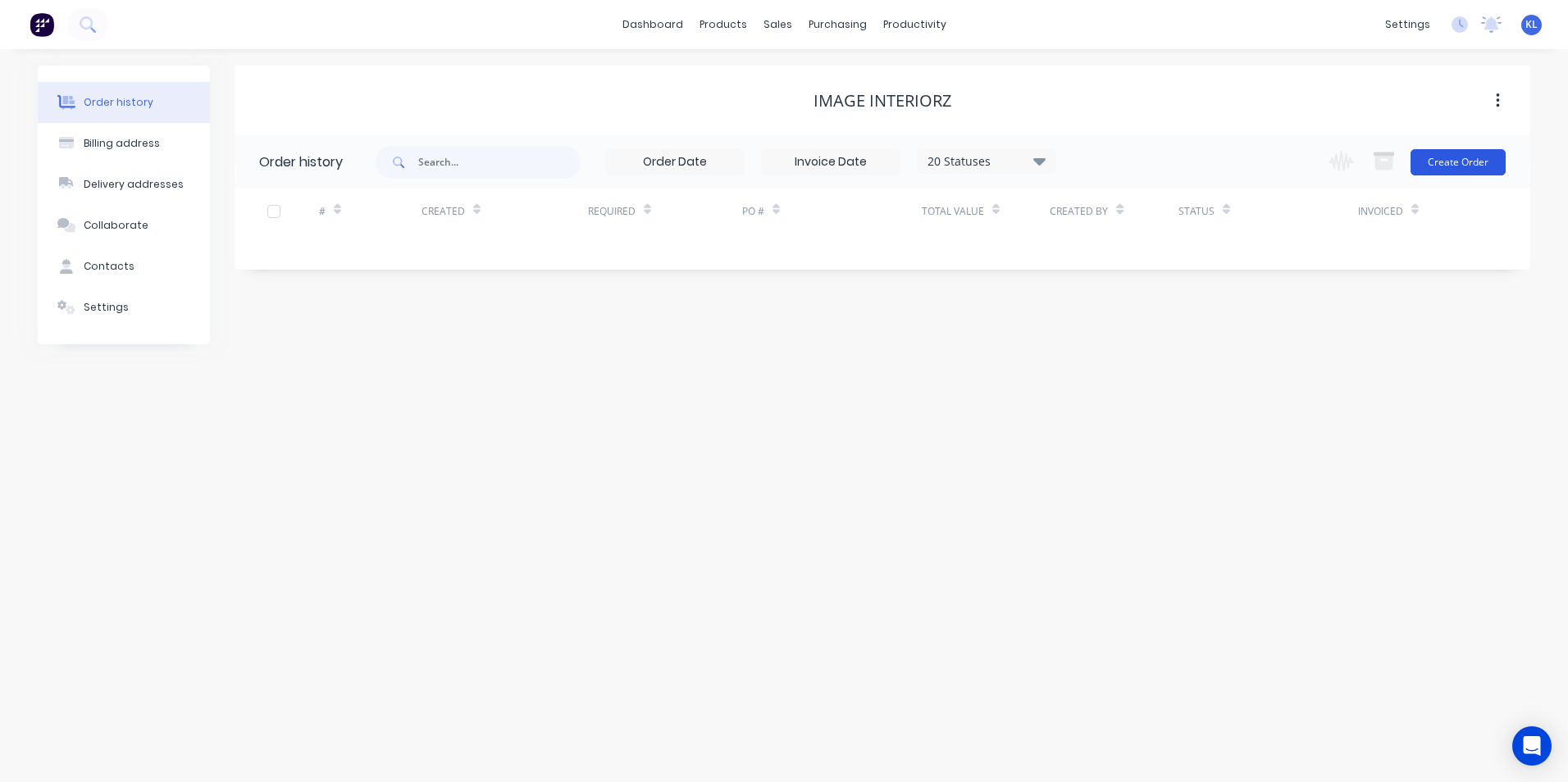 click on "Create Order" at bounding box center (1458, 162) 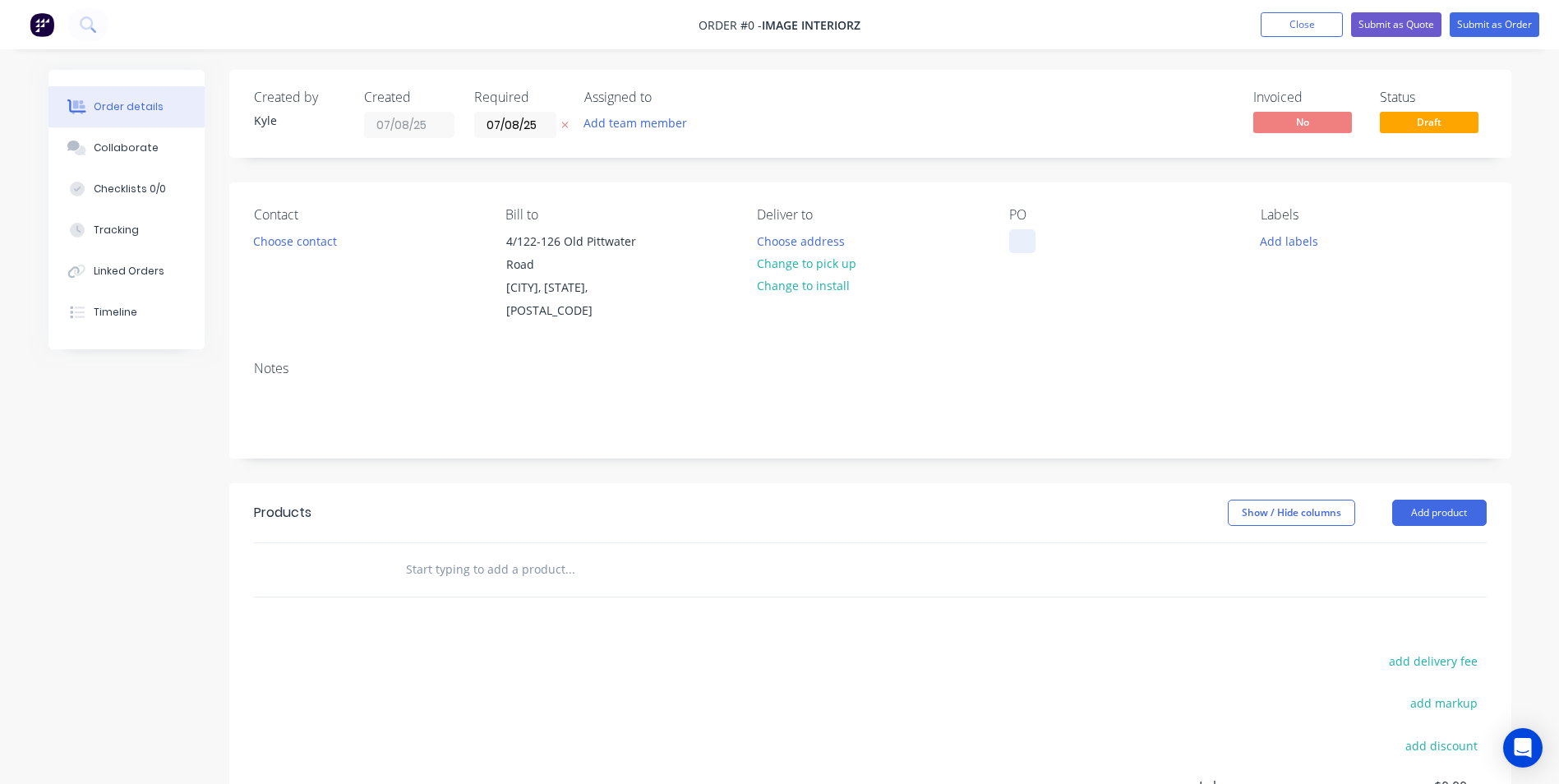 click at bounding box center (1022, 241) 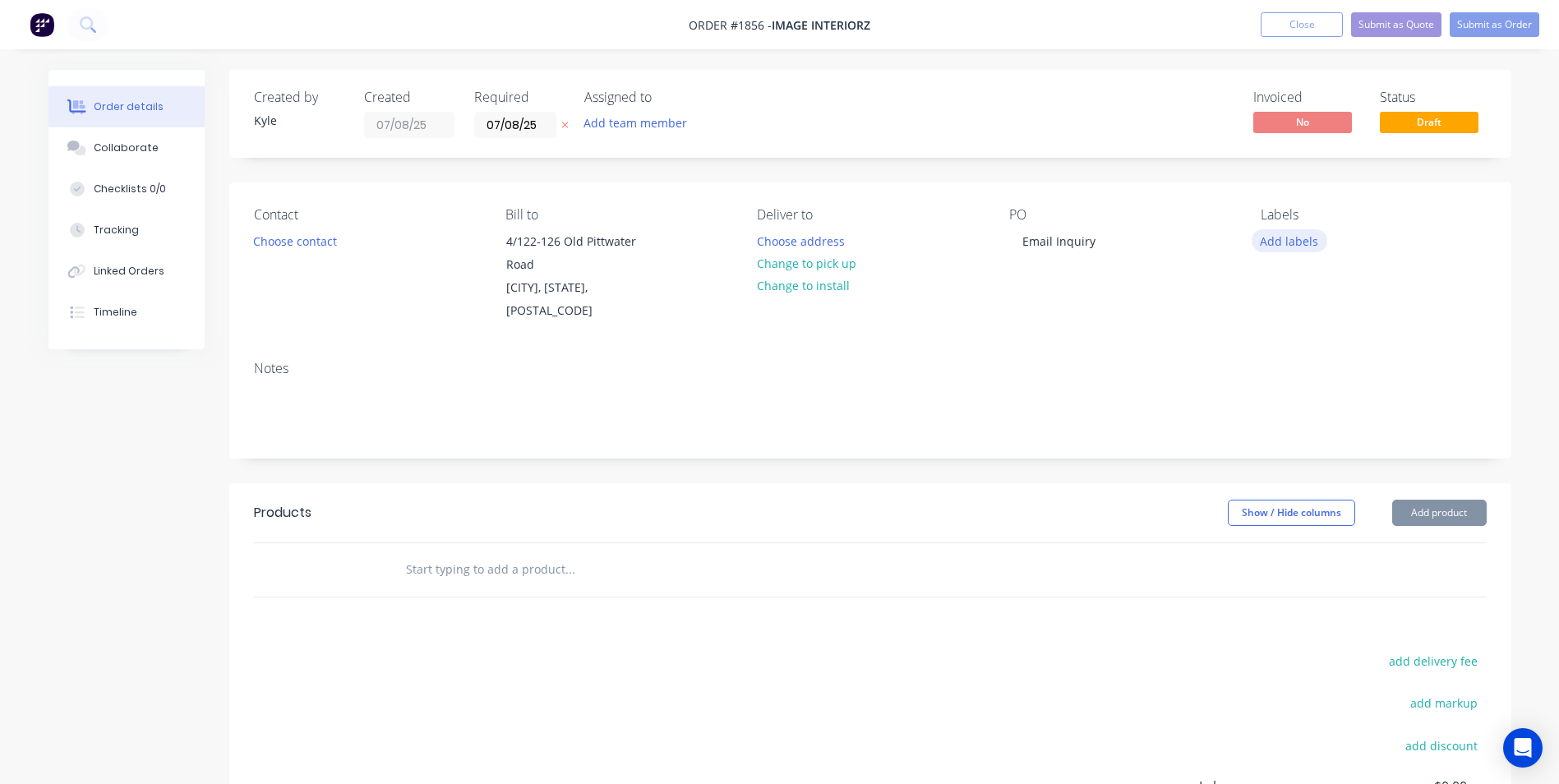 click on "Add labels" at bounding box center [1289, 240] 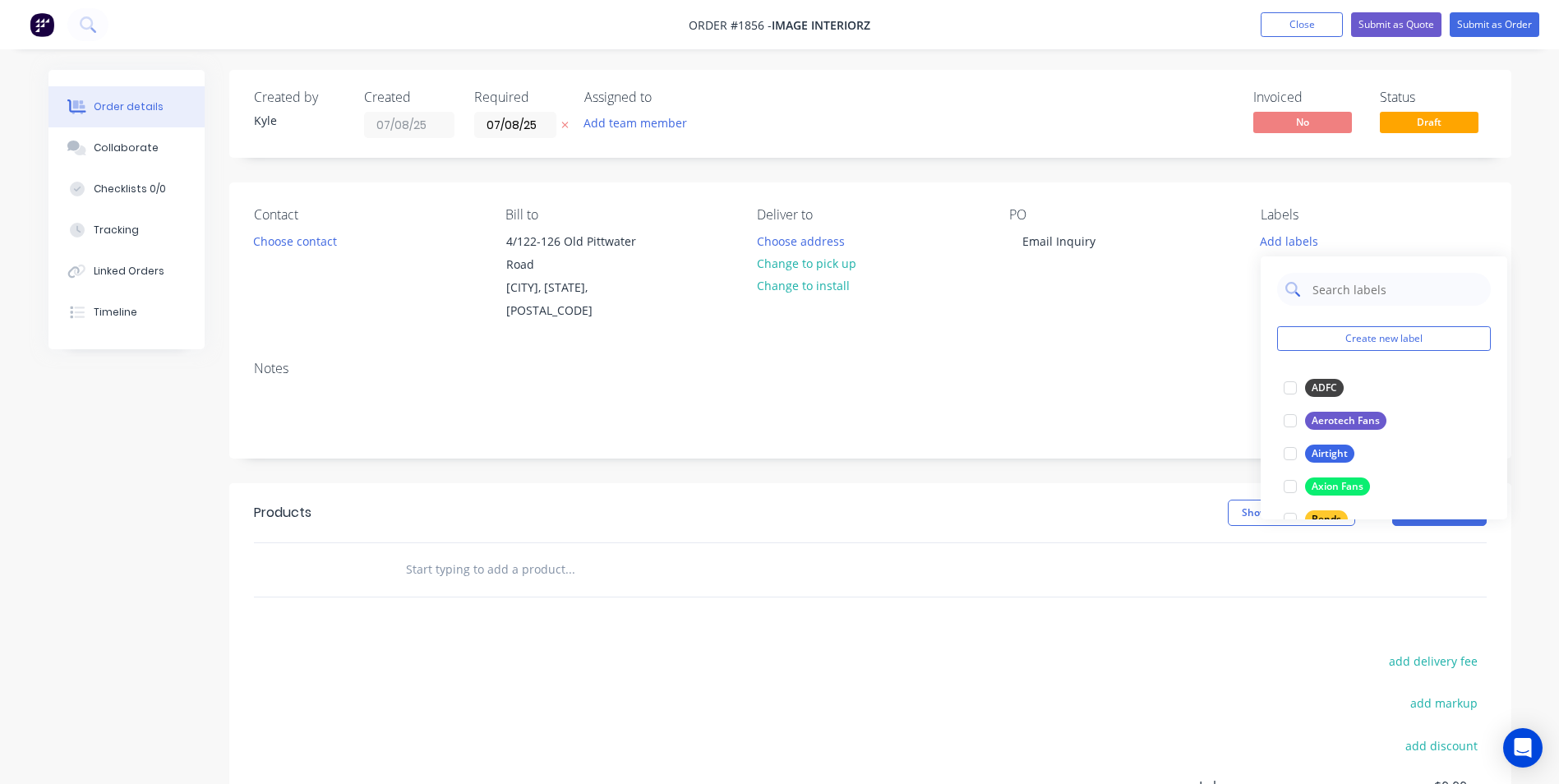 click at bounding box center [1396, 289] 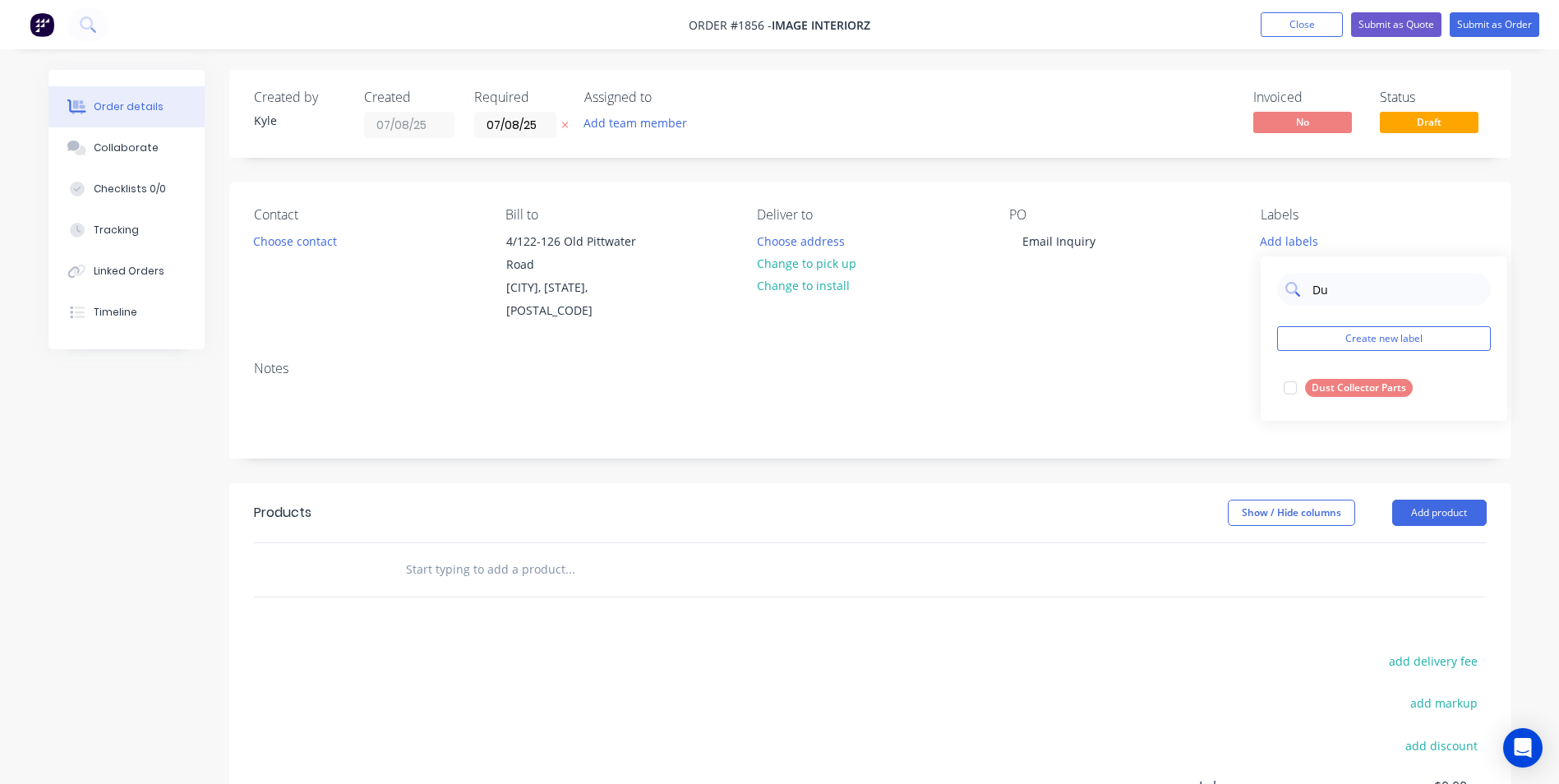 type on "D" 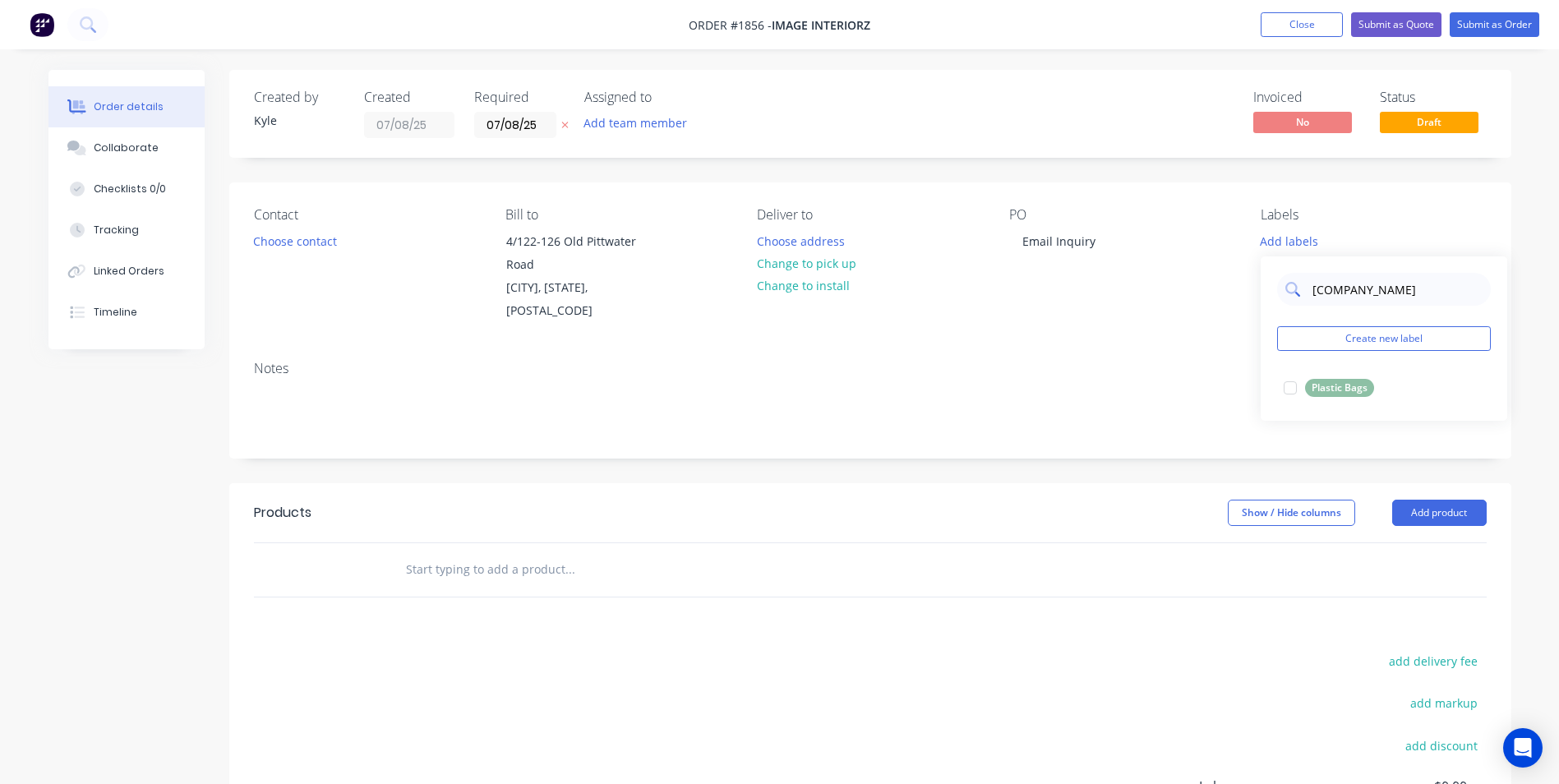 type on "B" 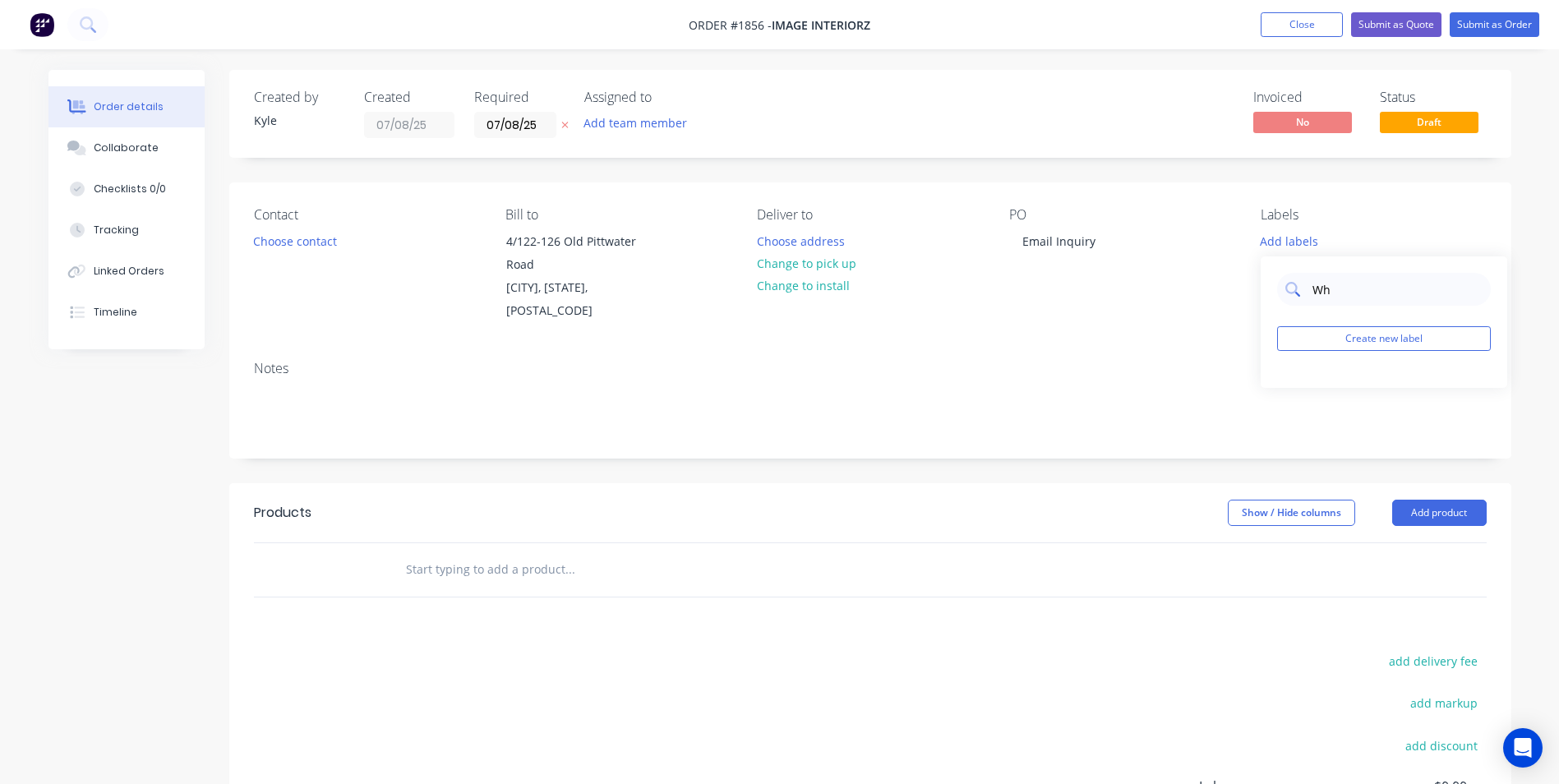 type on "W" 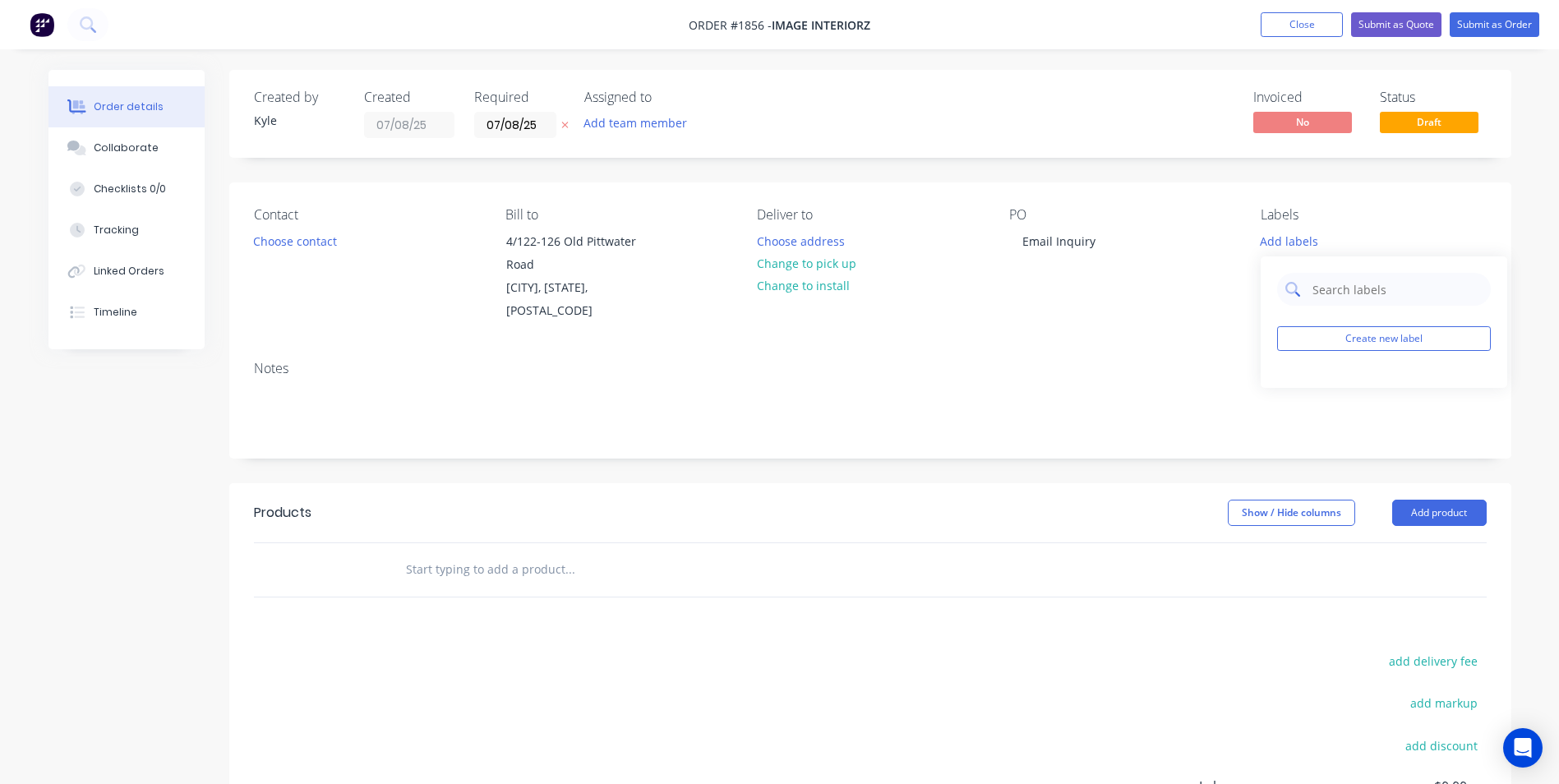 type on "O" 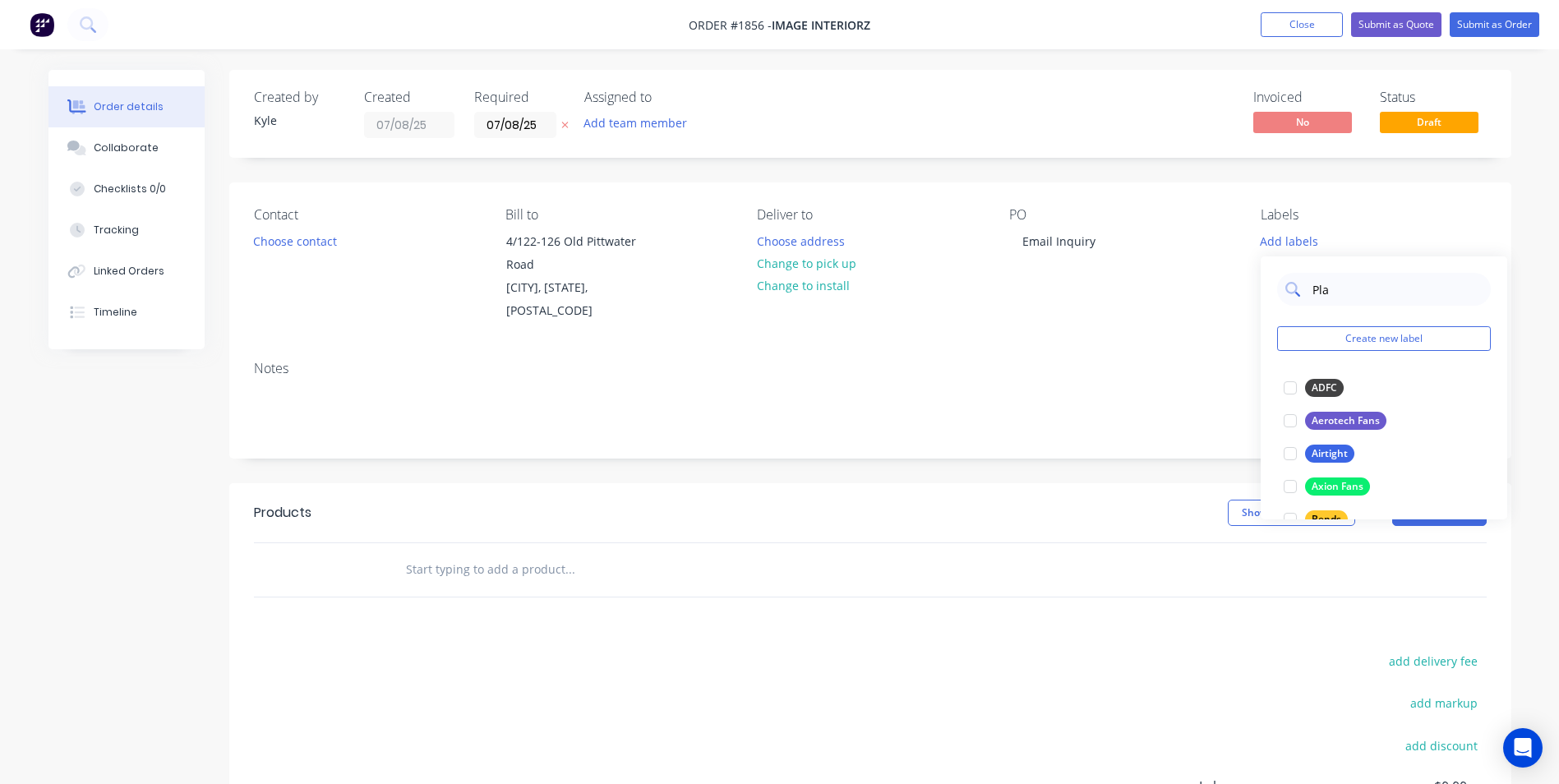 type on "Plas" 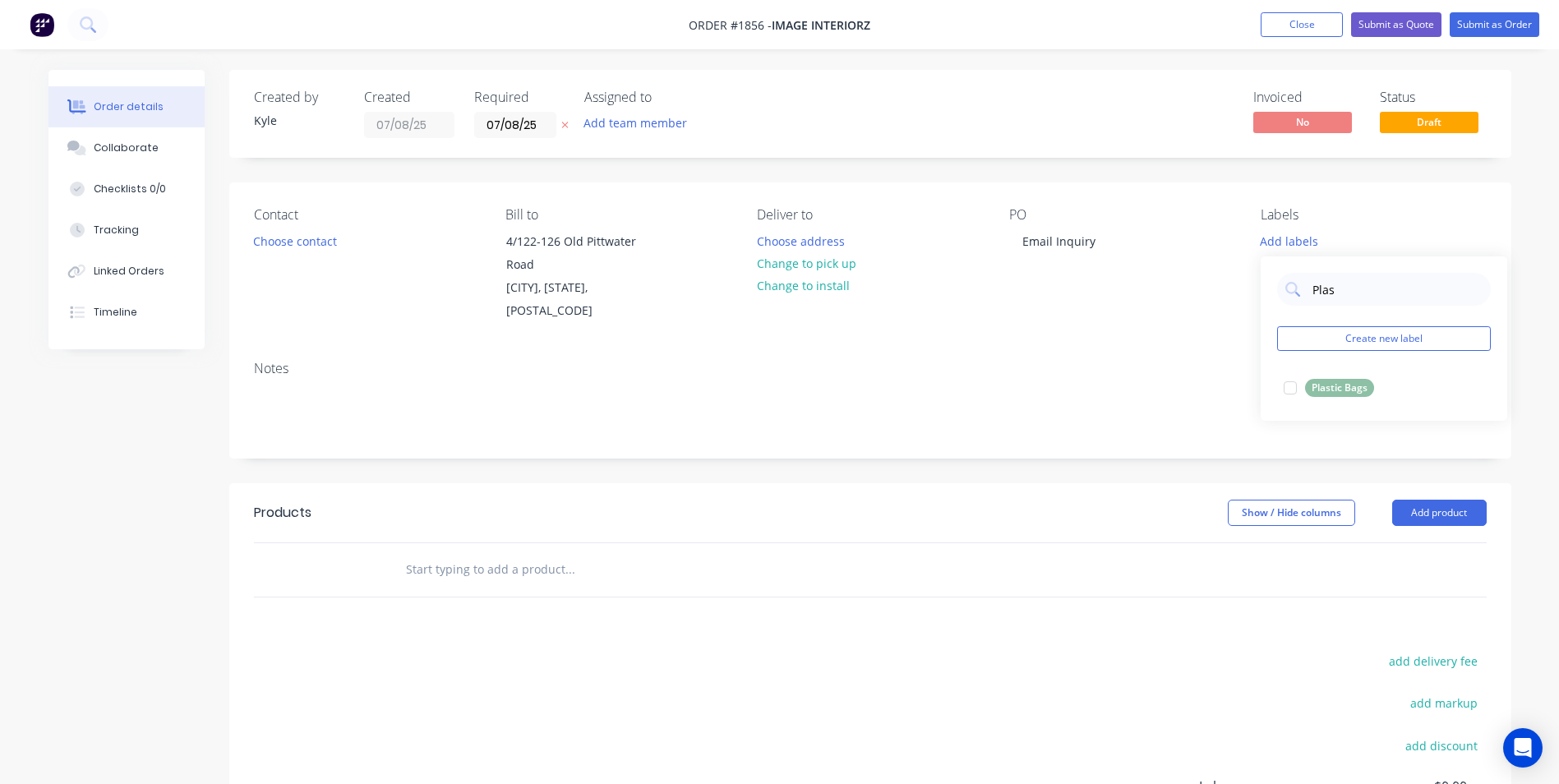 drag, startPoint x: 1349, startPoint y: 288, endPoint x: 1293, endPoint y: 396, distance: 121.65525 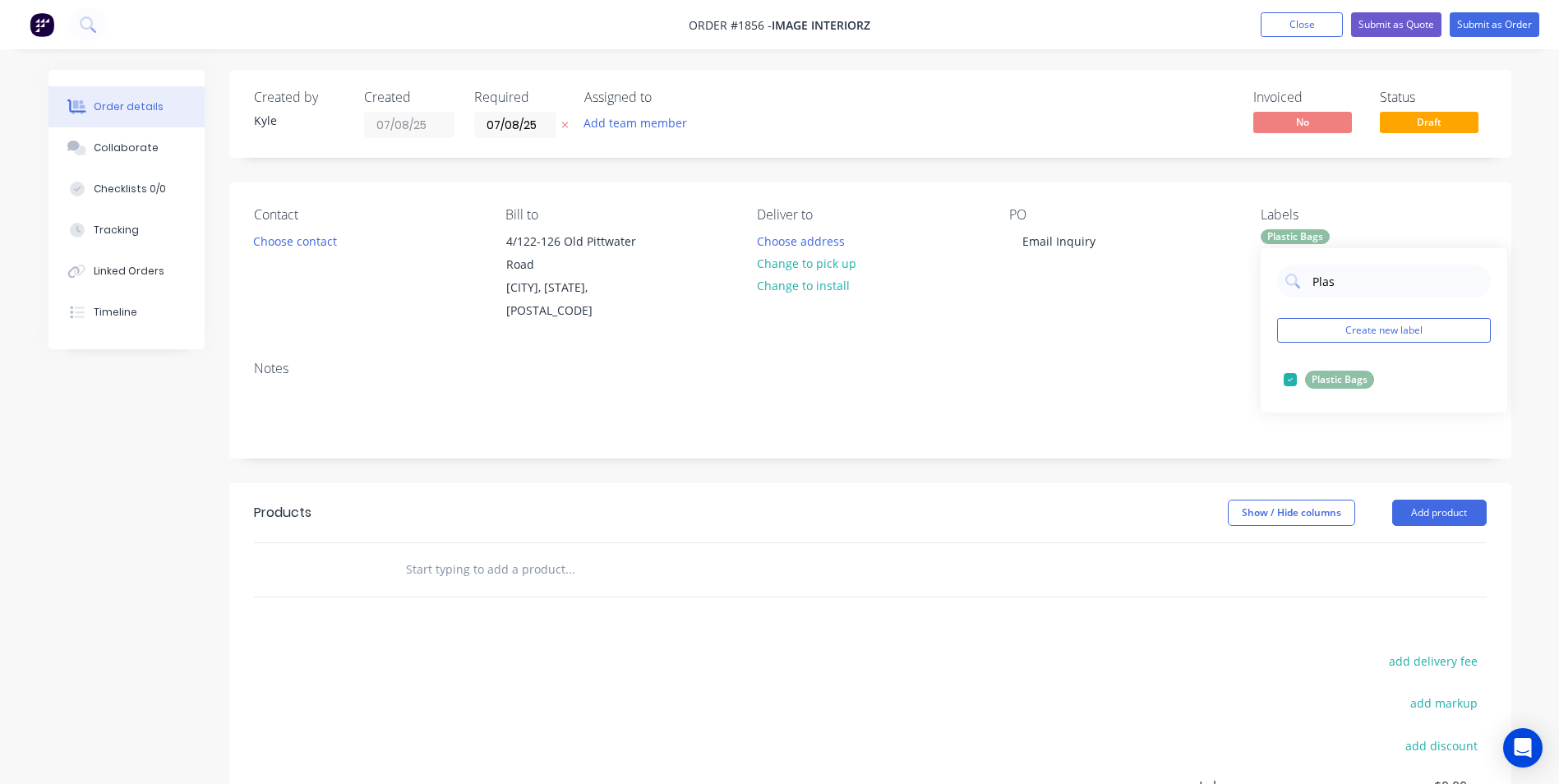 click on "Contact Choose contact Bill to [NUMBER]/[NUMBER]-[NUMBER] [STREET] [CITY], [STATE], [POSTAL_CODE] Deliver to Choose address Change to pick up Change to install PO Email Inquiry Labels Plastic Bags" at bounding box center [870, 265] 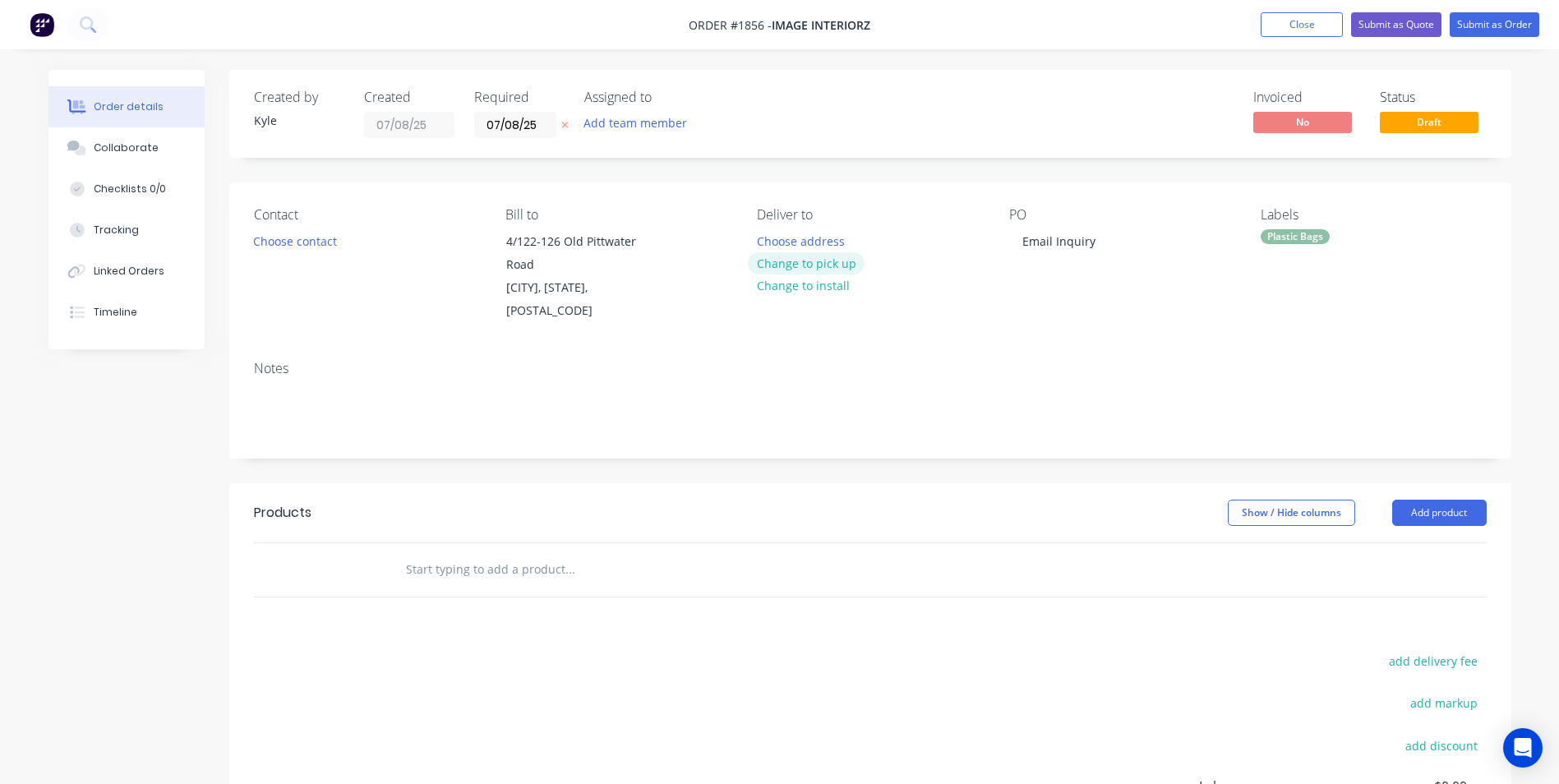 click on "Change to pick up" at bounding box center (806, 263) 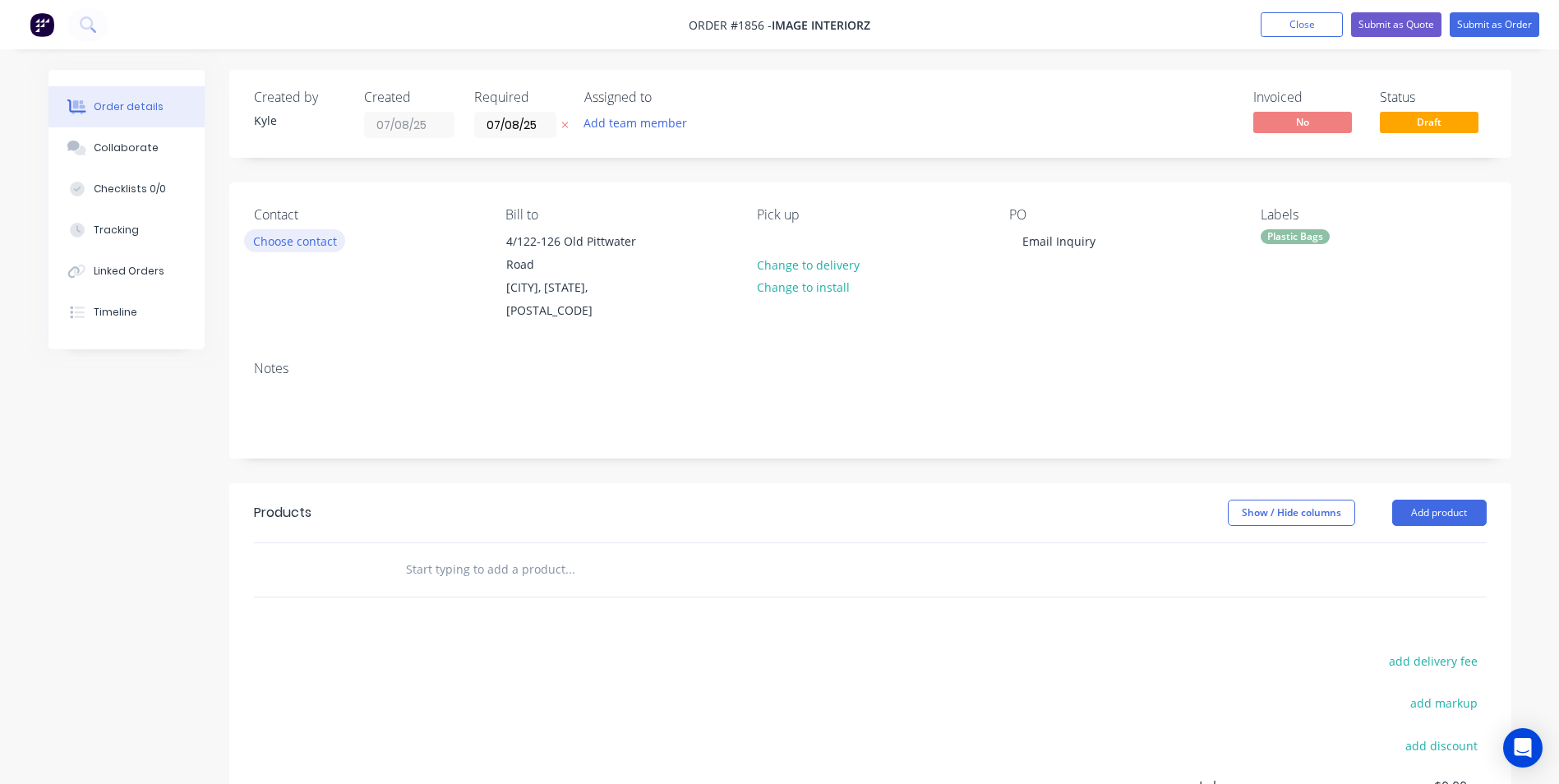 click on "Choose contact" at bounding box center [294, 240] 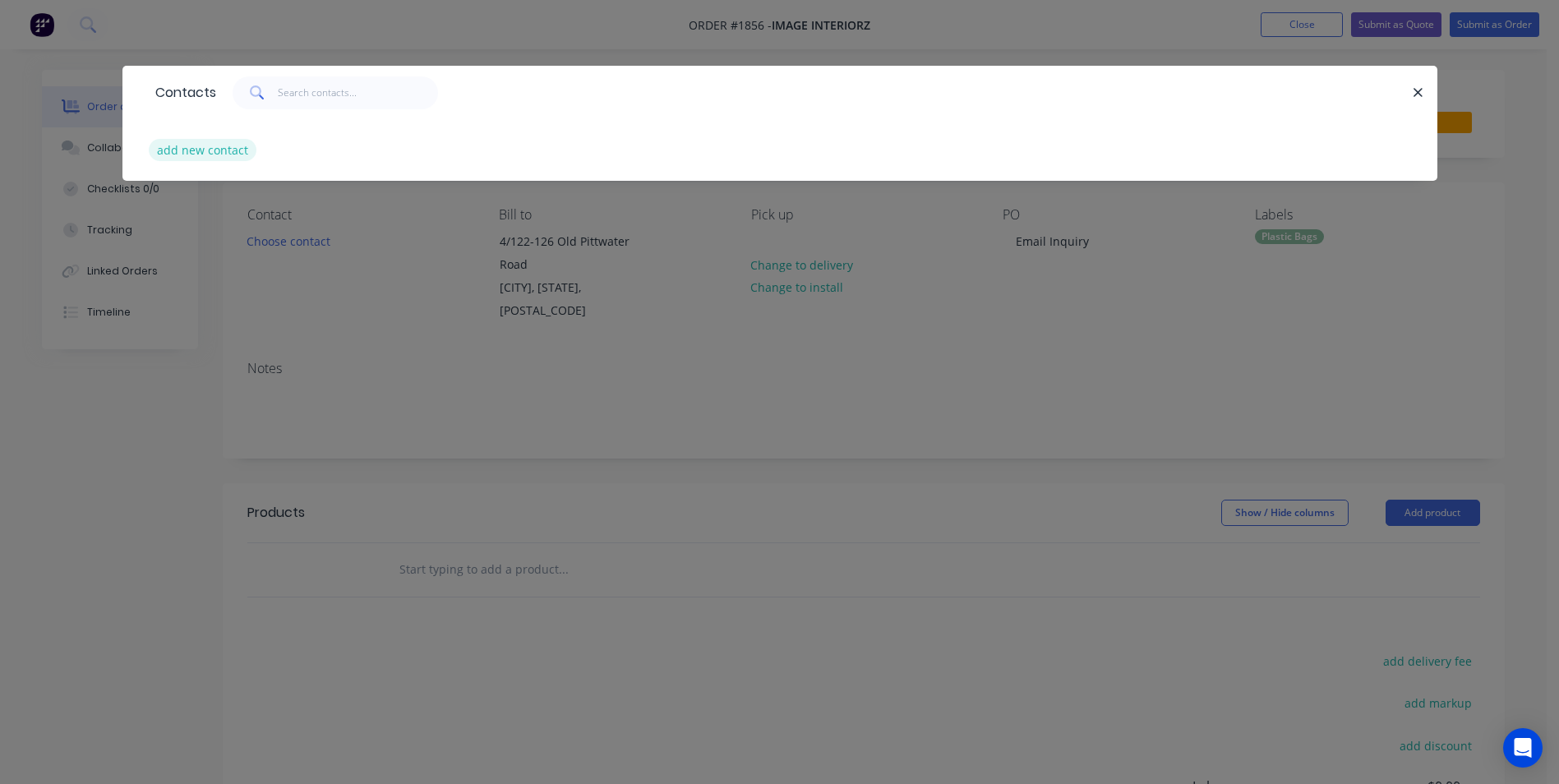 click on "add new contact" at bounding box center [203, 150] 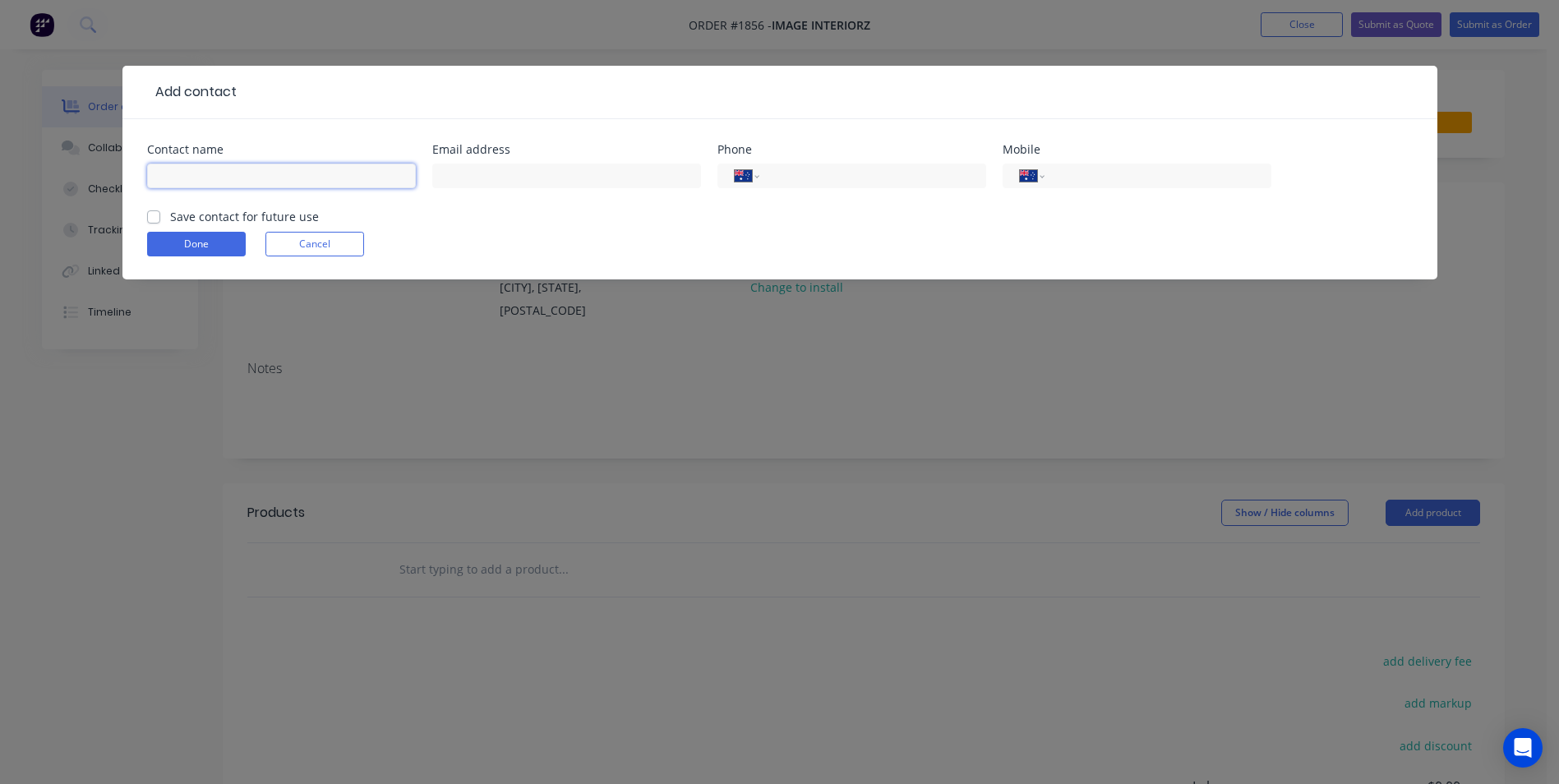 click at bounding box center [281, 176] 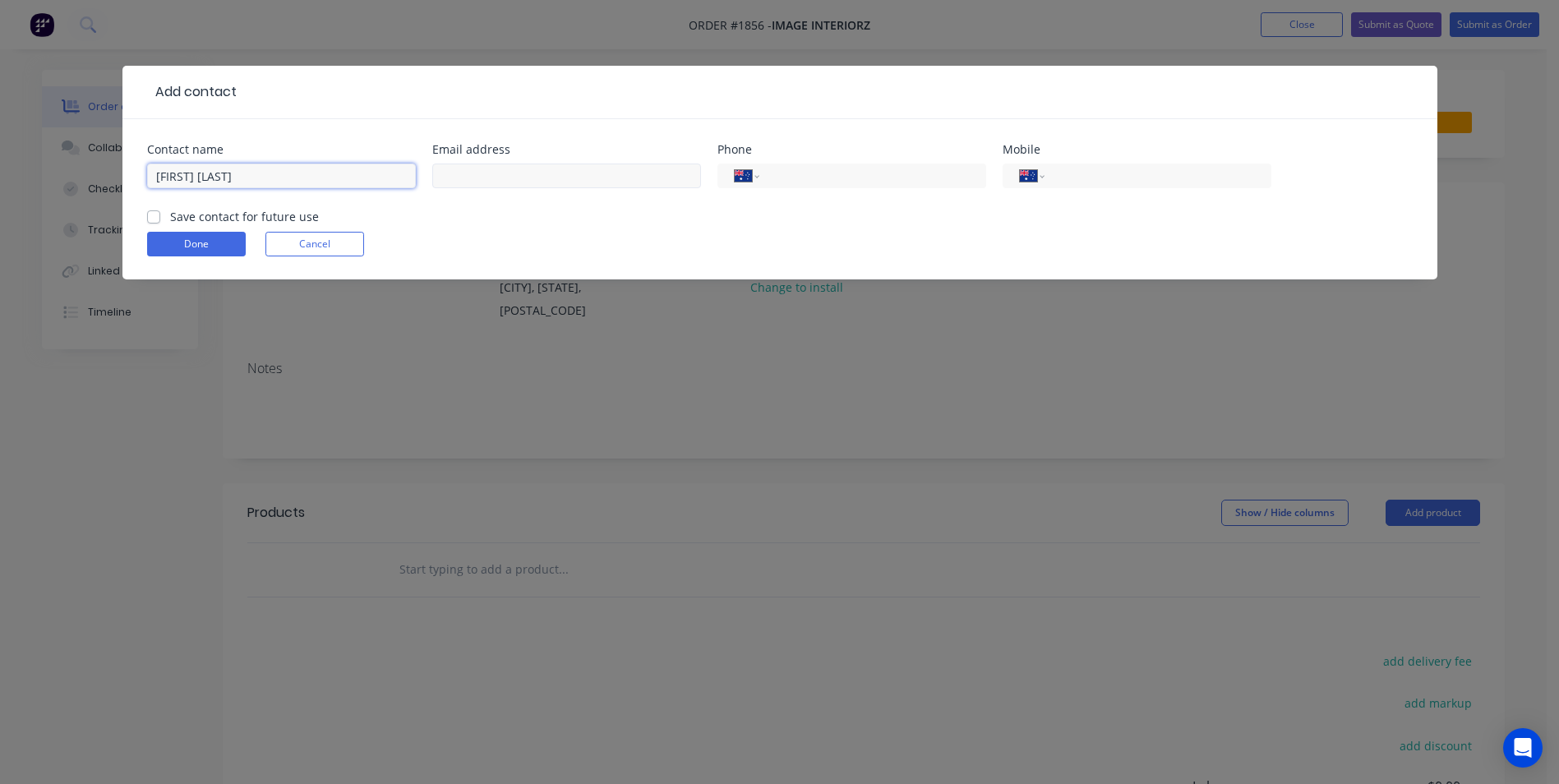 type on "[FIRST] [LAST]" 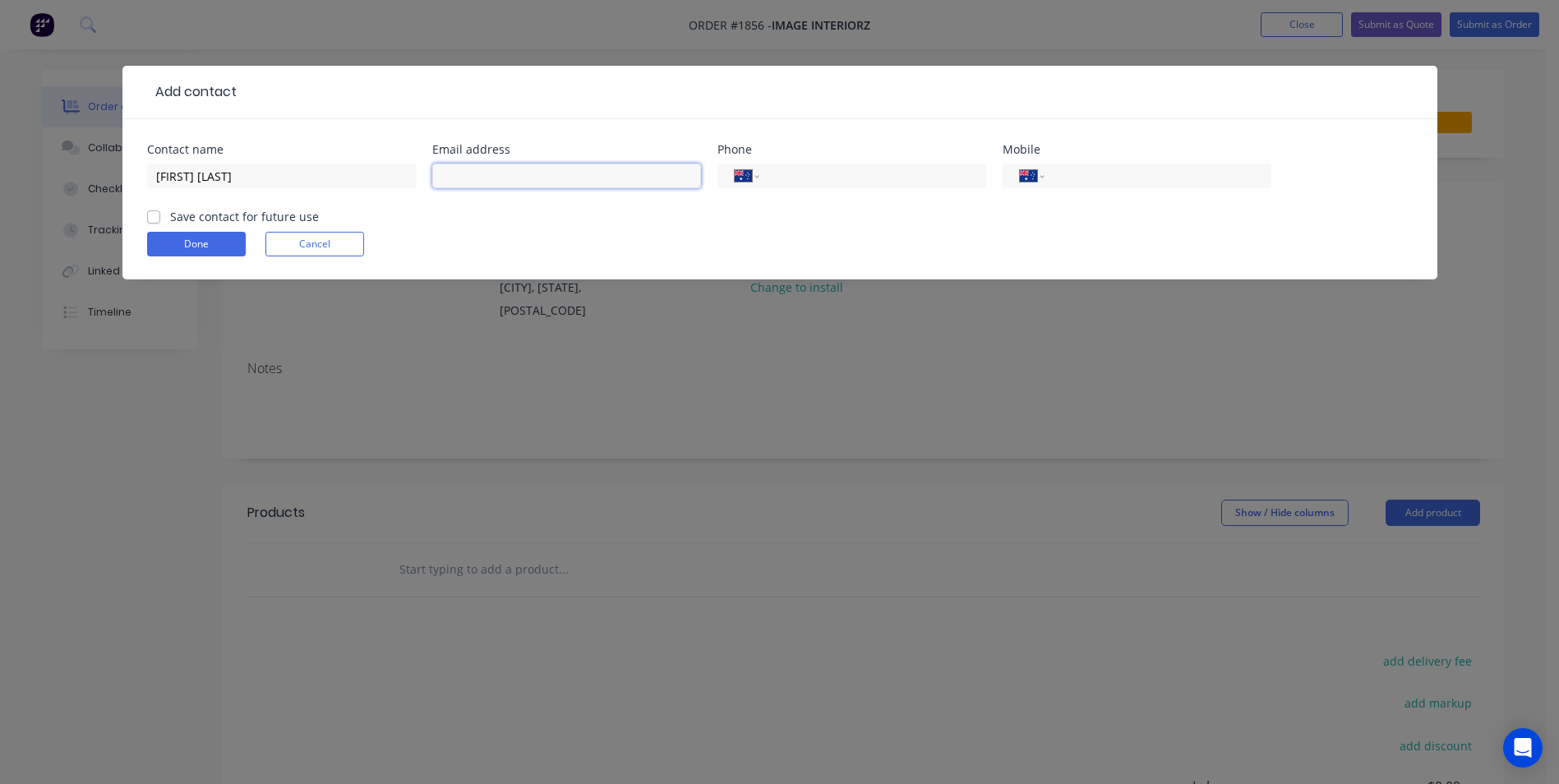drag, startPoint x: 497, startPoint y: 182, endPoint x: 489, endPoint y: 181, distance: 8.062258 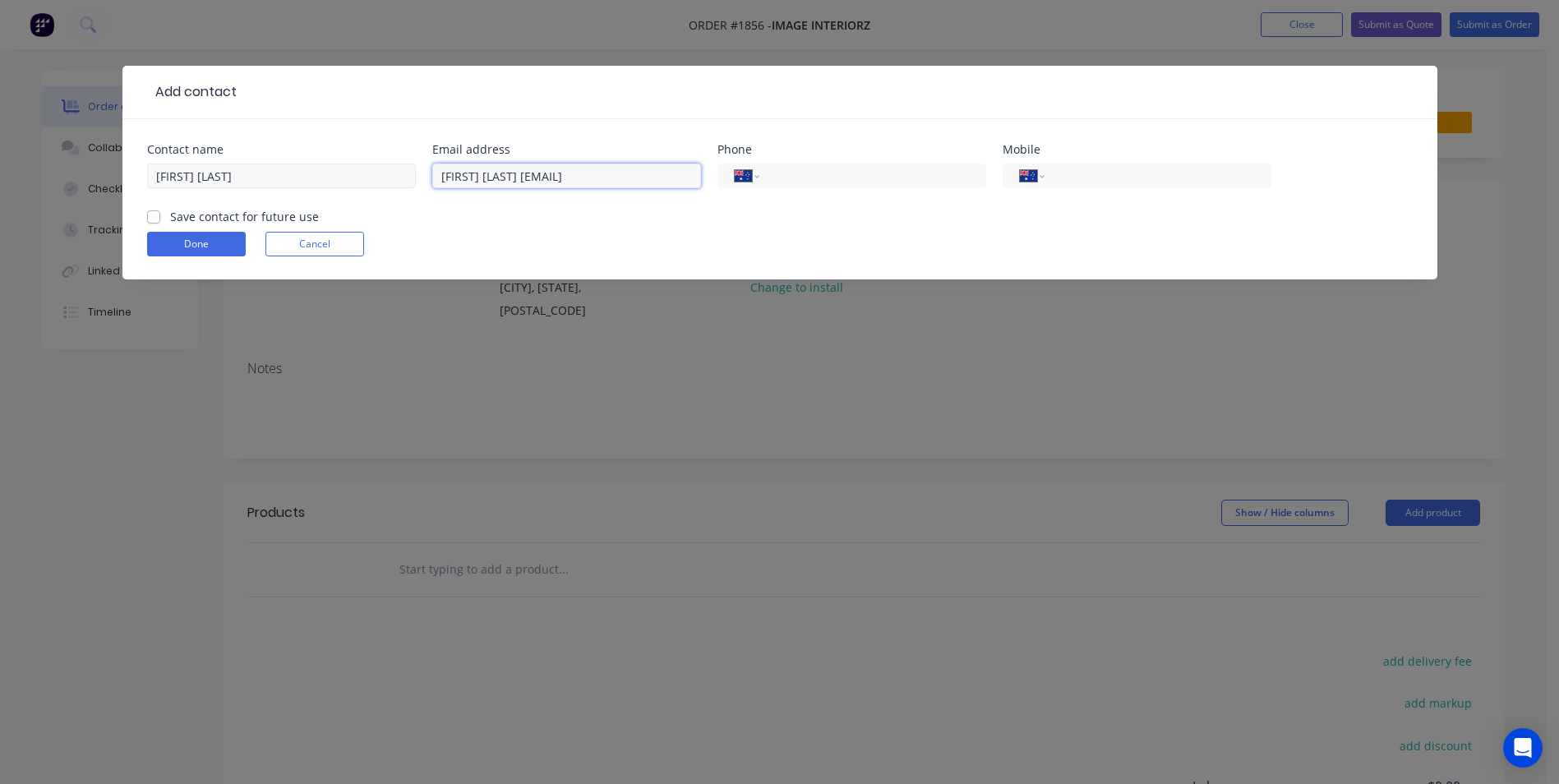 drag, startPoint x: 508, startPoint y: 173, endPoint x: 398, endPoint y: 180, distance: 110.2225 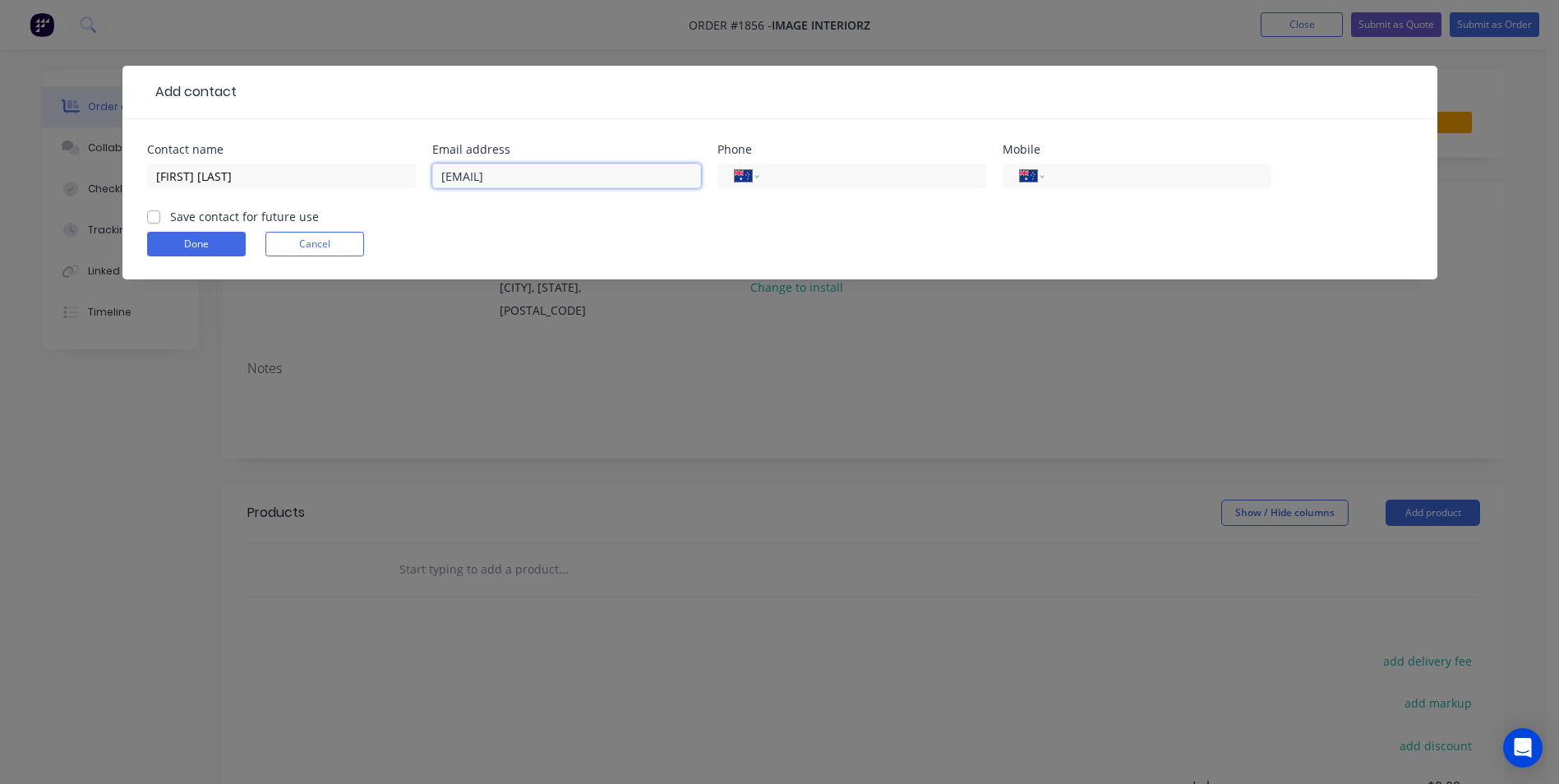 click on "[EMAIL]" at bounding box center [566, 176] 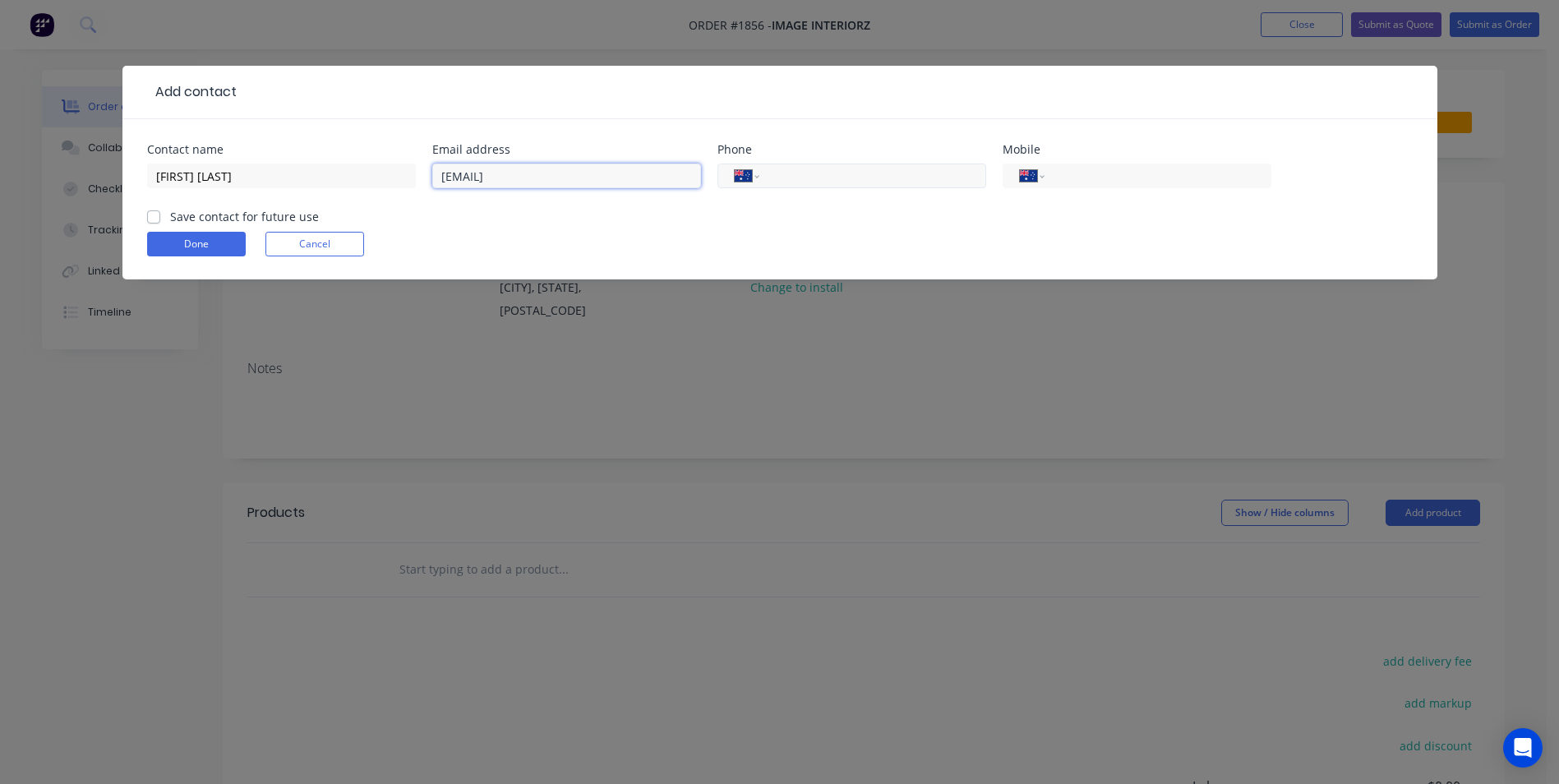 type on "[EMAIL]" 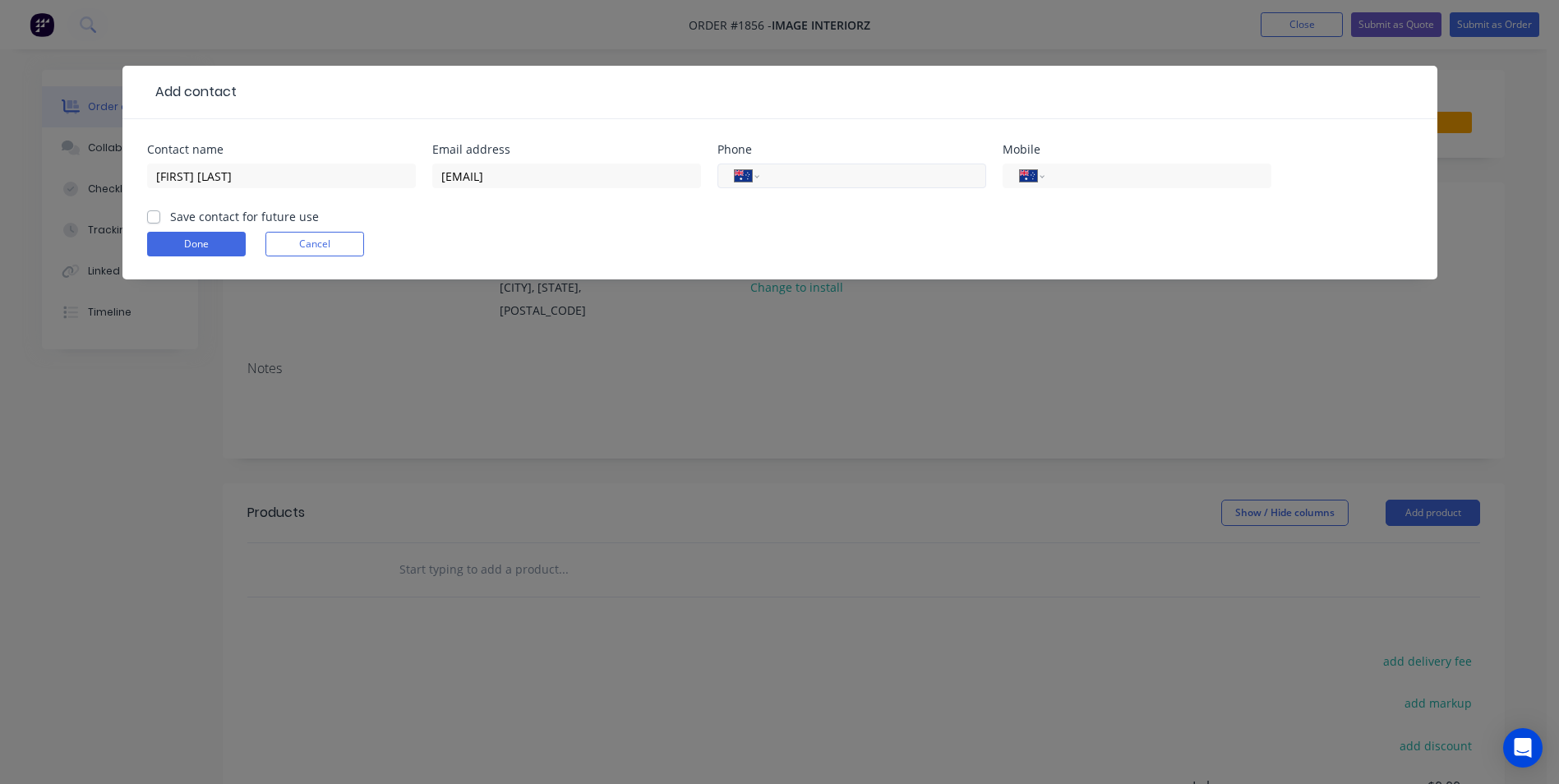 click at bounding box center [869, 176] 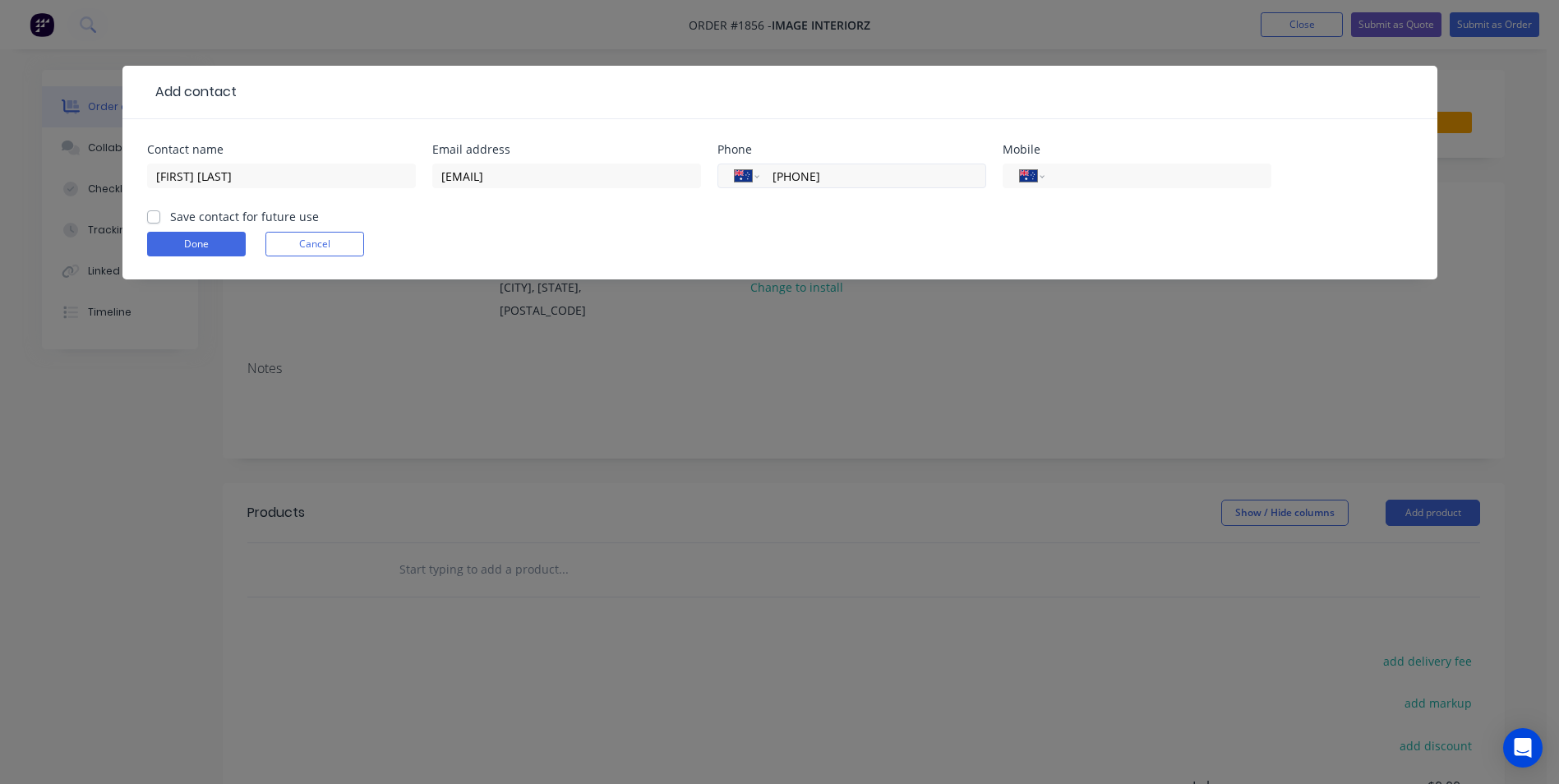 type on "[PHONE]" 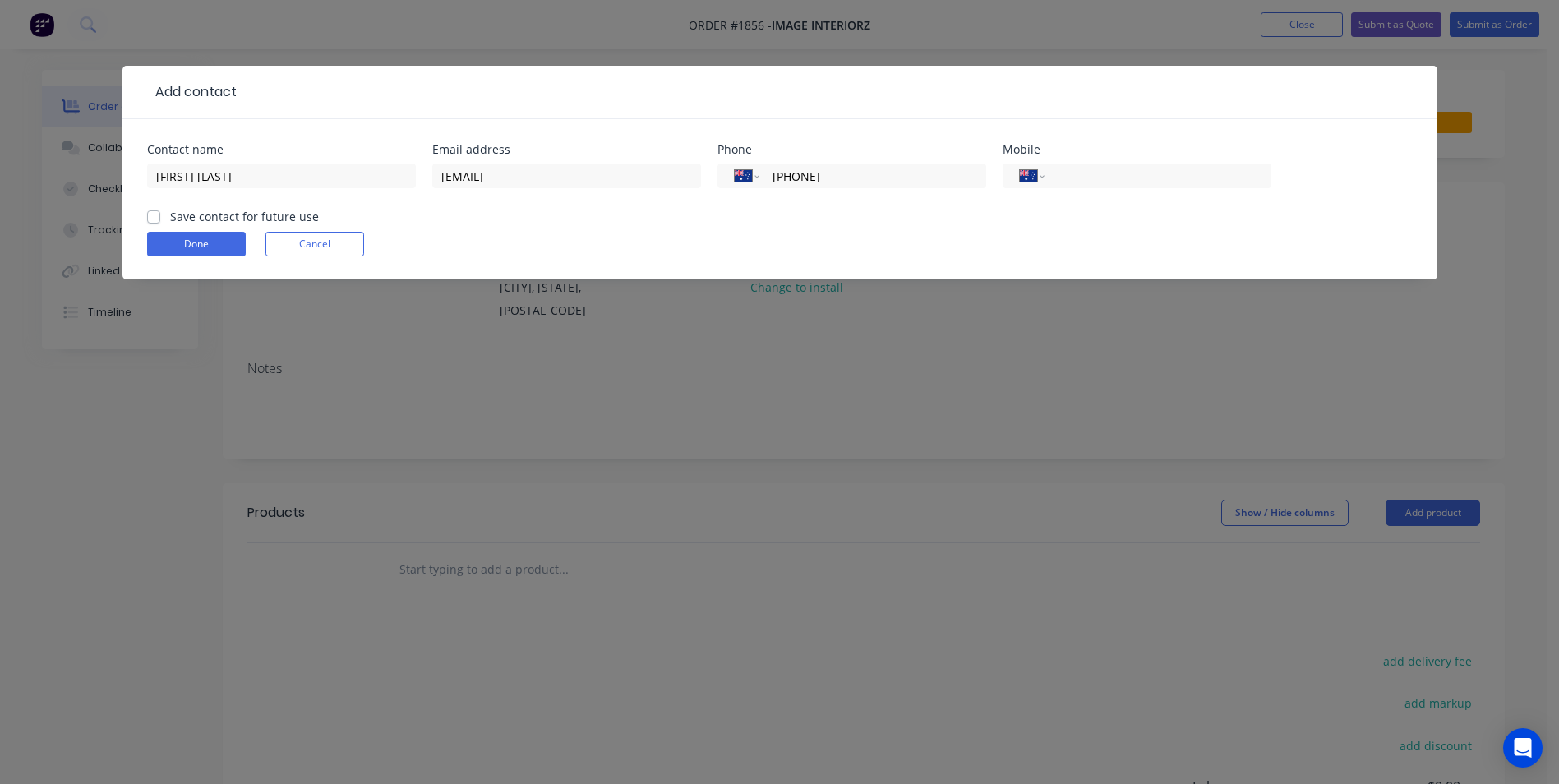 drag, startPoint x: 866, startPoint y: 169, endPoint x: 653, endPoint y: 209, distance: 216.72333 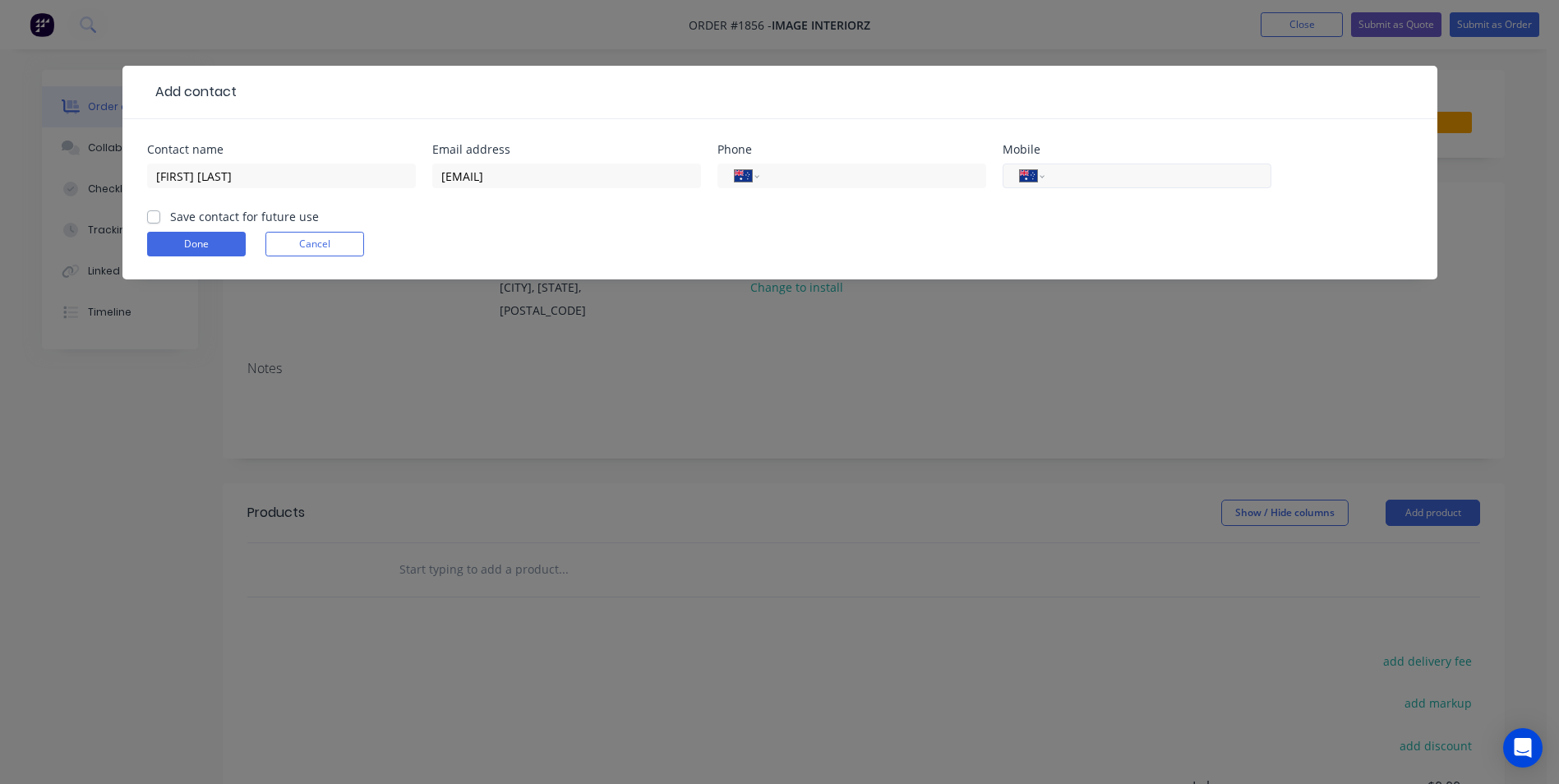 click at bounding box center [1155, 176] 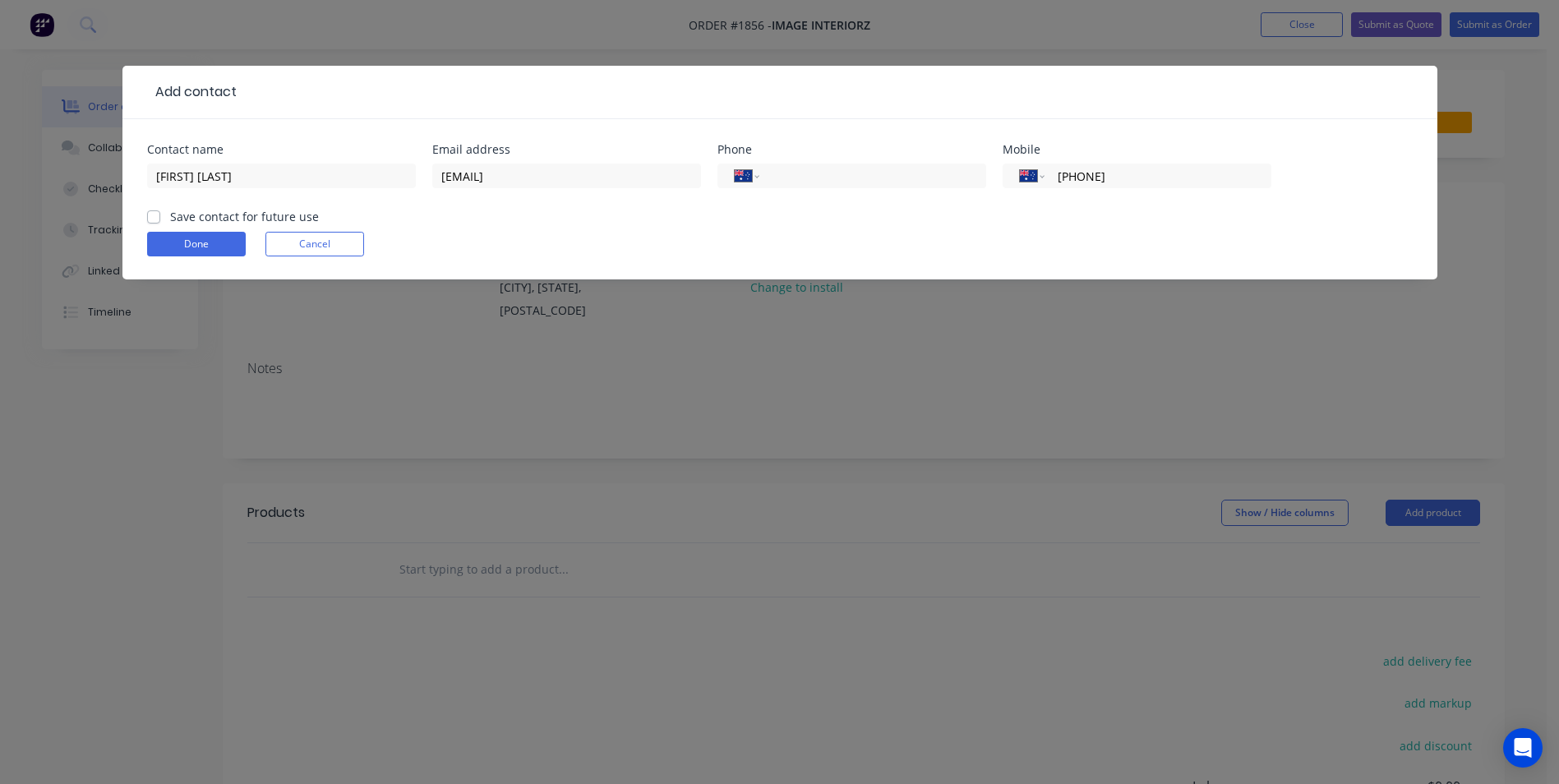 type on "[PHONE]" 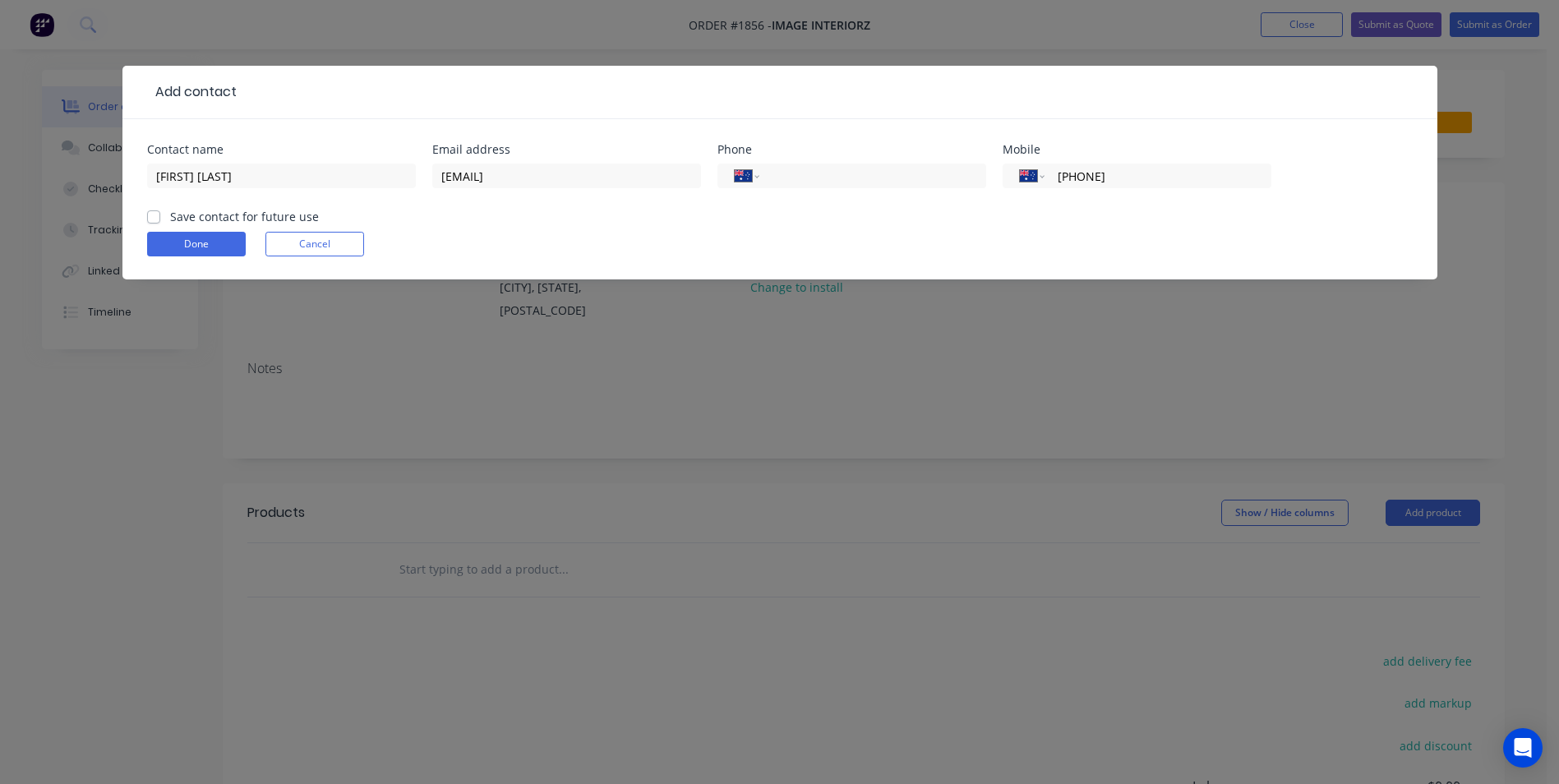 click on "Save contact for future use" at bounding box center [244, 216] 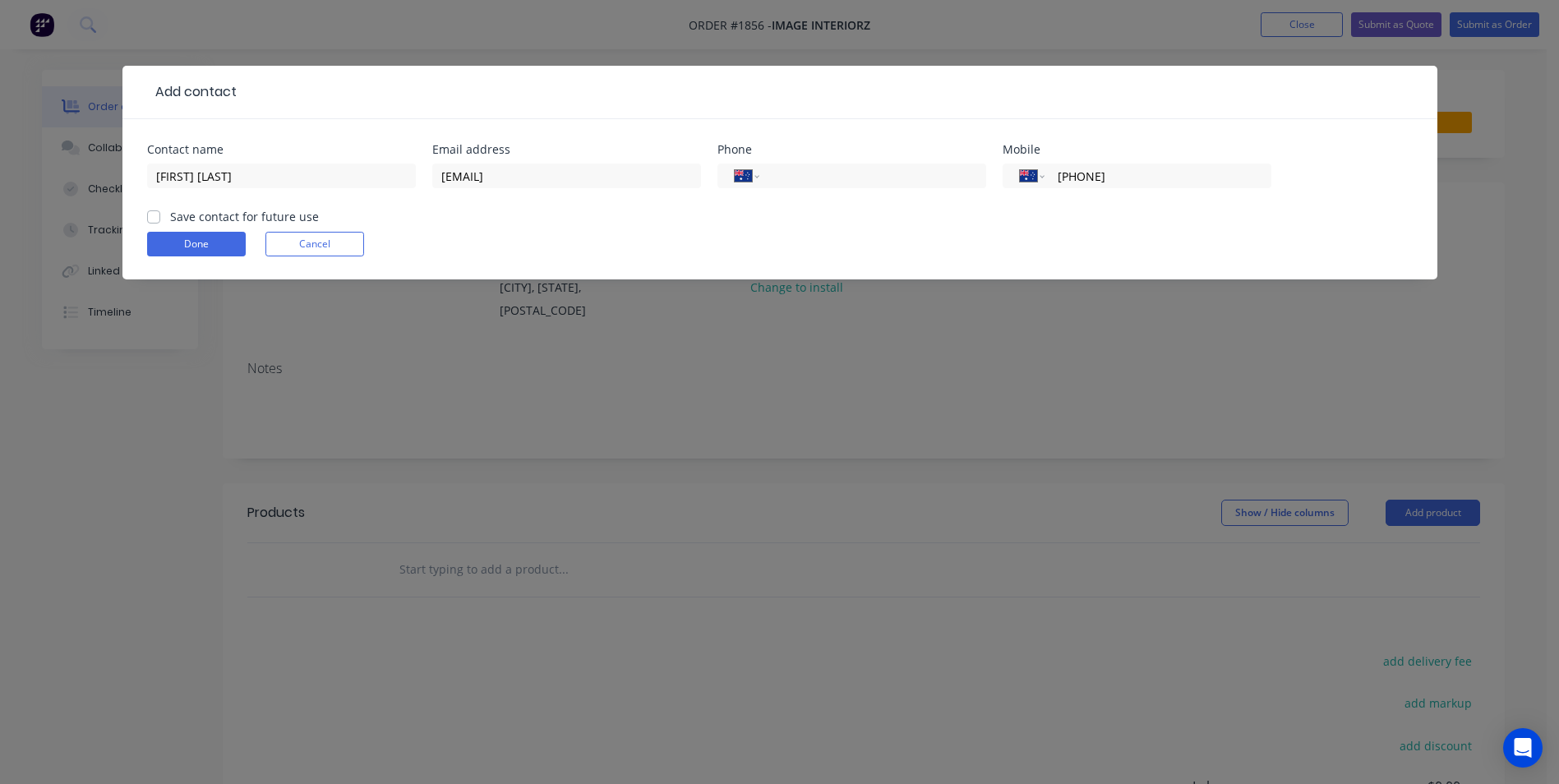 click on "Save contact for future use" at bounding box center (154, 215) 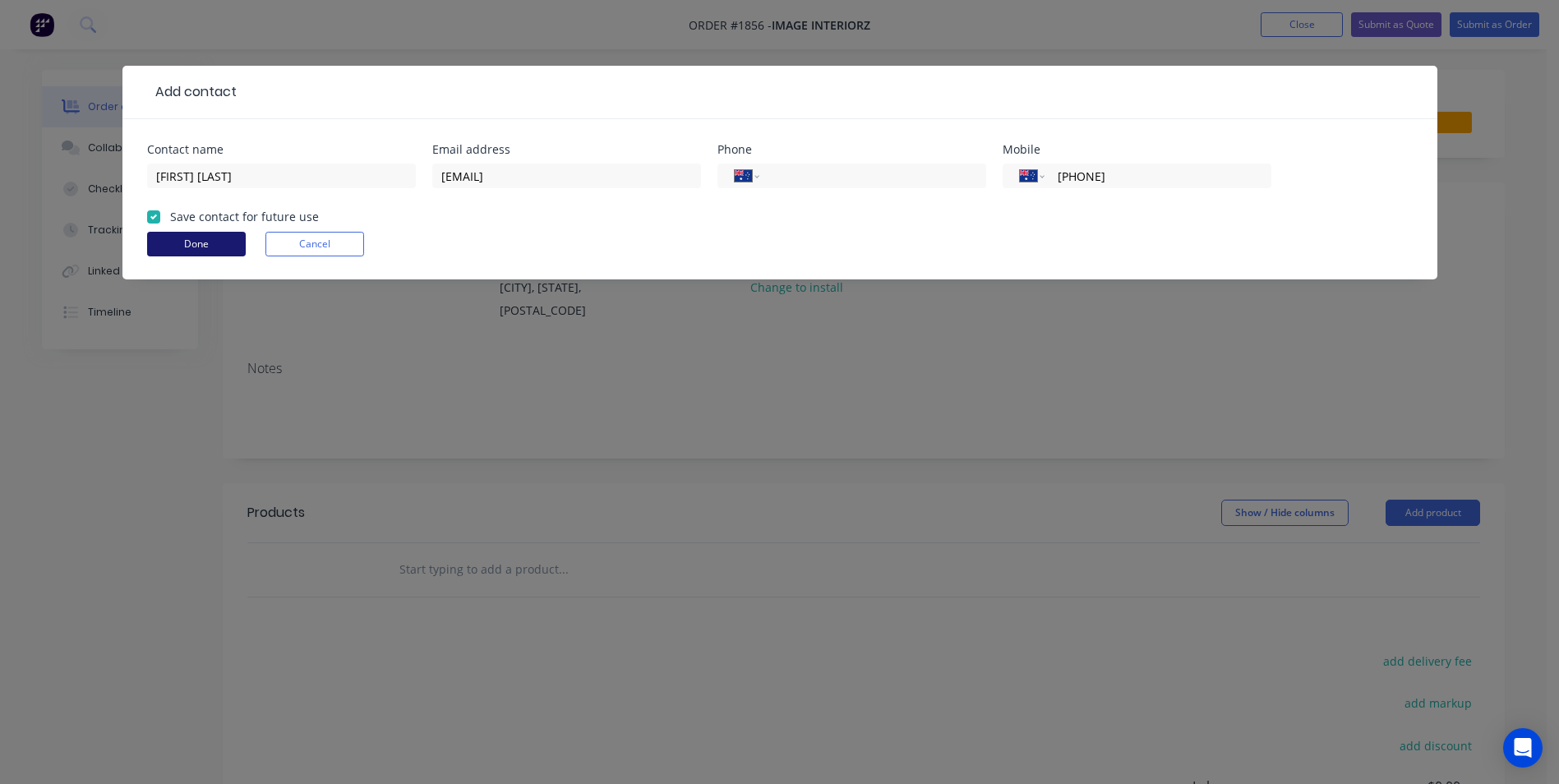 click on "Done" at bounding box center (196, 244) 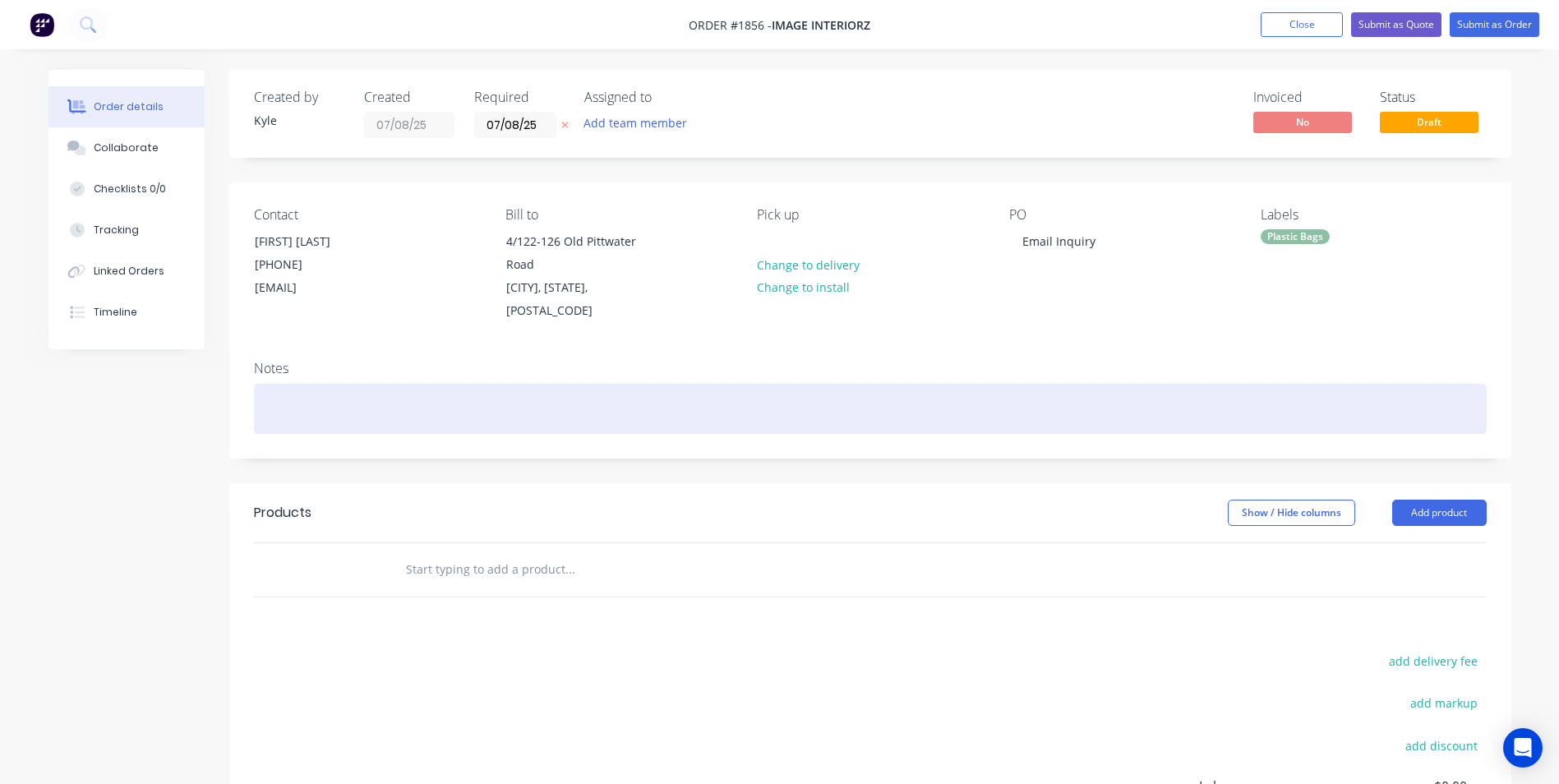 click at bounding box center [870, 408] 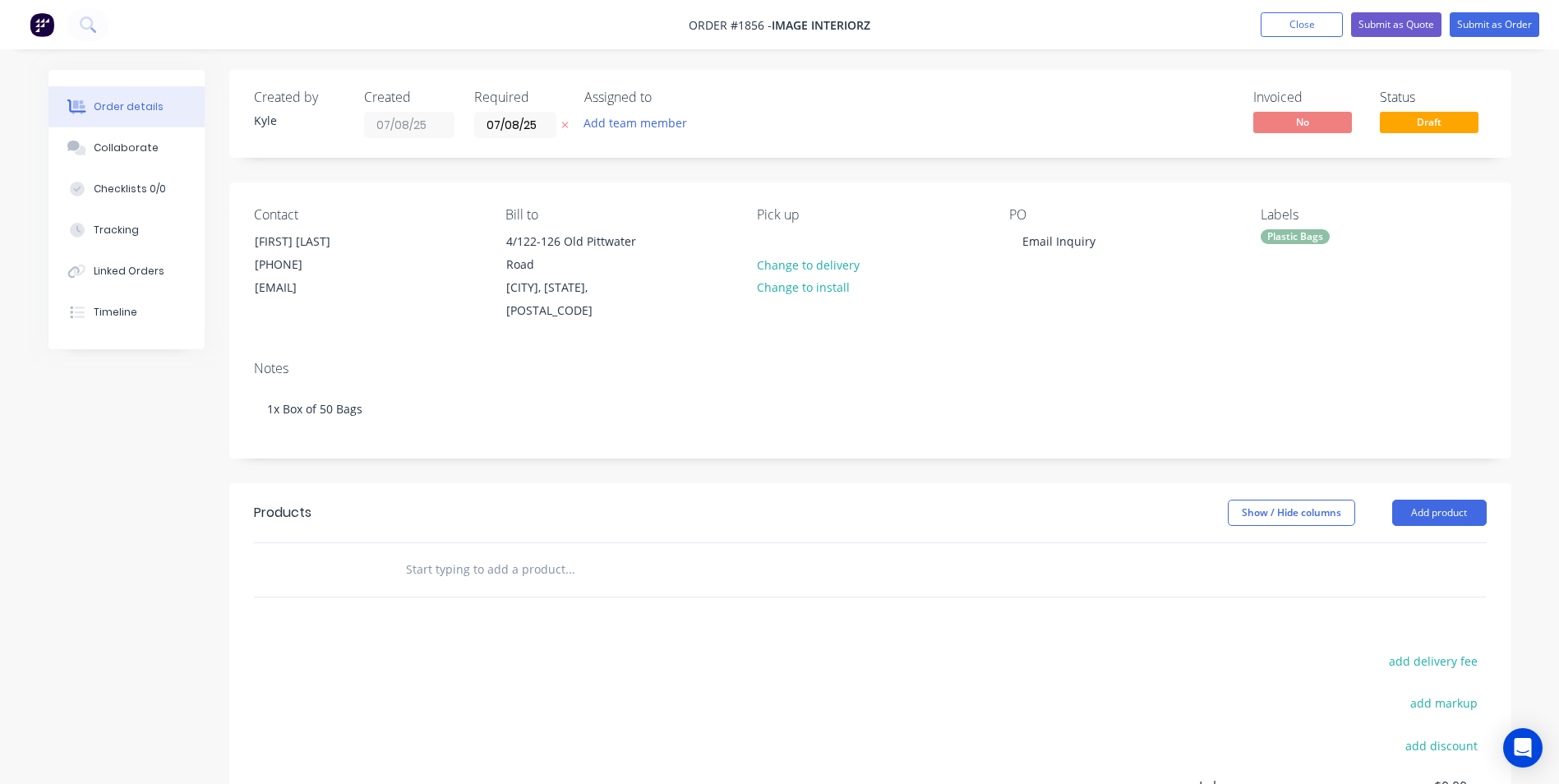 click on "Created by [FIRST] Created [DATE] Required [DATE] Assigned to Add team member Invoiced No Status Draft Contact [FIRST] [LAST] [PHONE] [EMAIL] Bill to [NUMBER]/[NUMBER]-[NUMBER] [STREET] [CITY], [STATE], [POSTAL_CODE] Pick up Change to delivery Change to install PO Email Inquiry Labels Plastic Bags Products Show / Hide columns Add product add delivery fee add markup add discount Labour $0.00 Sub total $0.00 Margin $0.00 ( 0 %) Tax $0.00 Total $0.00" at bounding box center (870, 531) 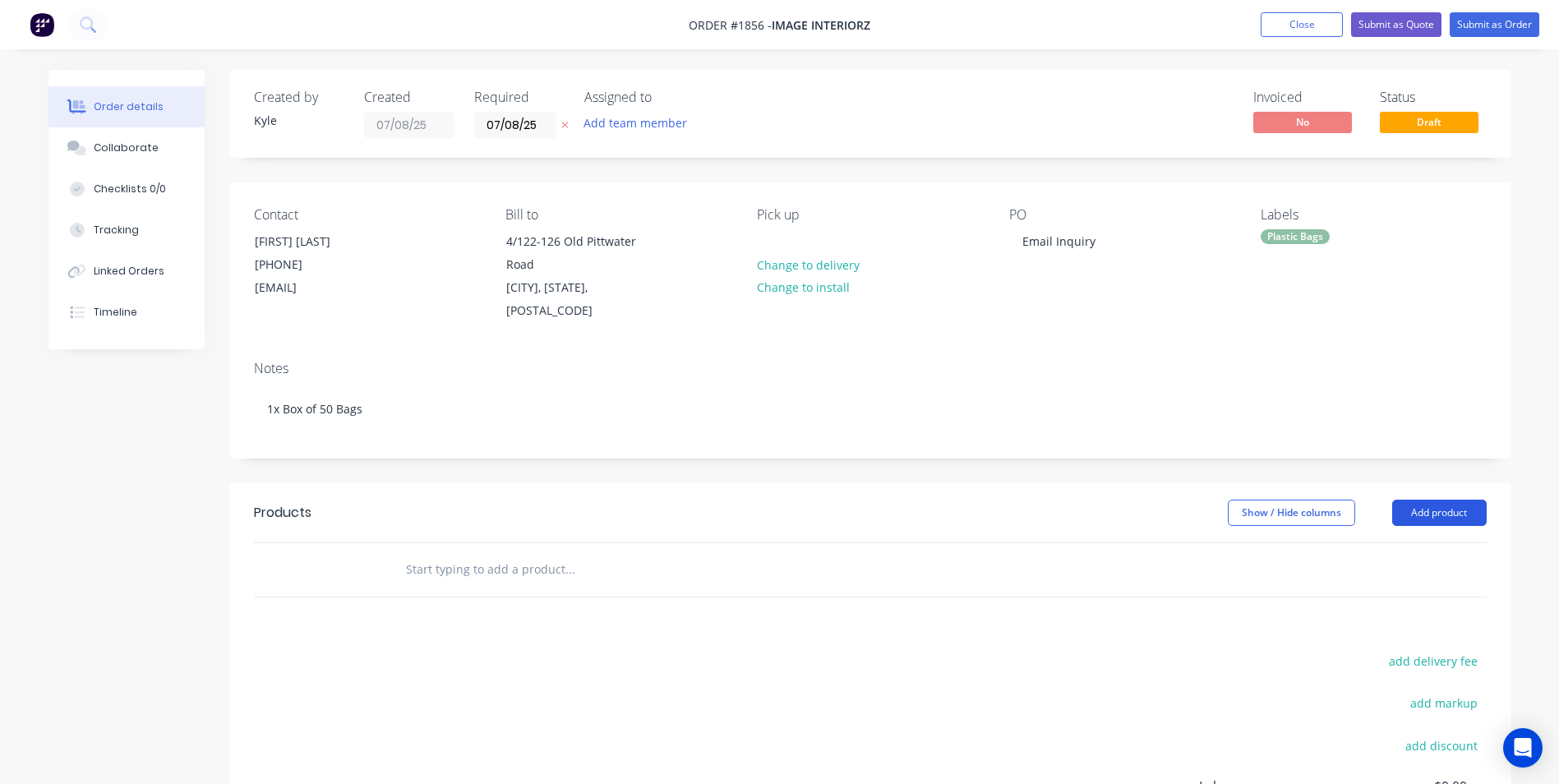 click on "Add product" at bounding box center (1439, 513) 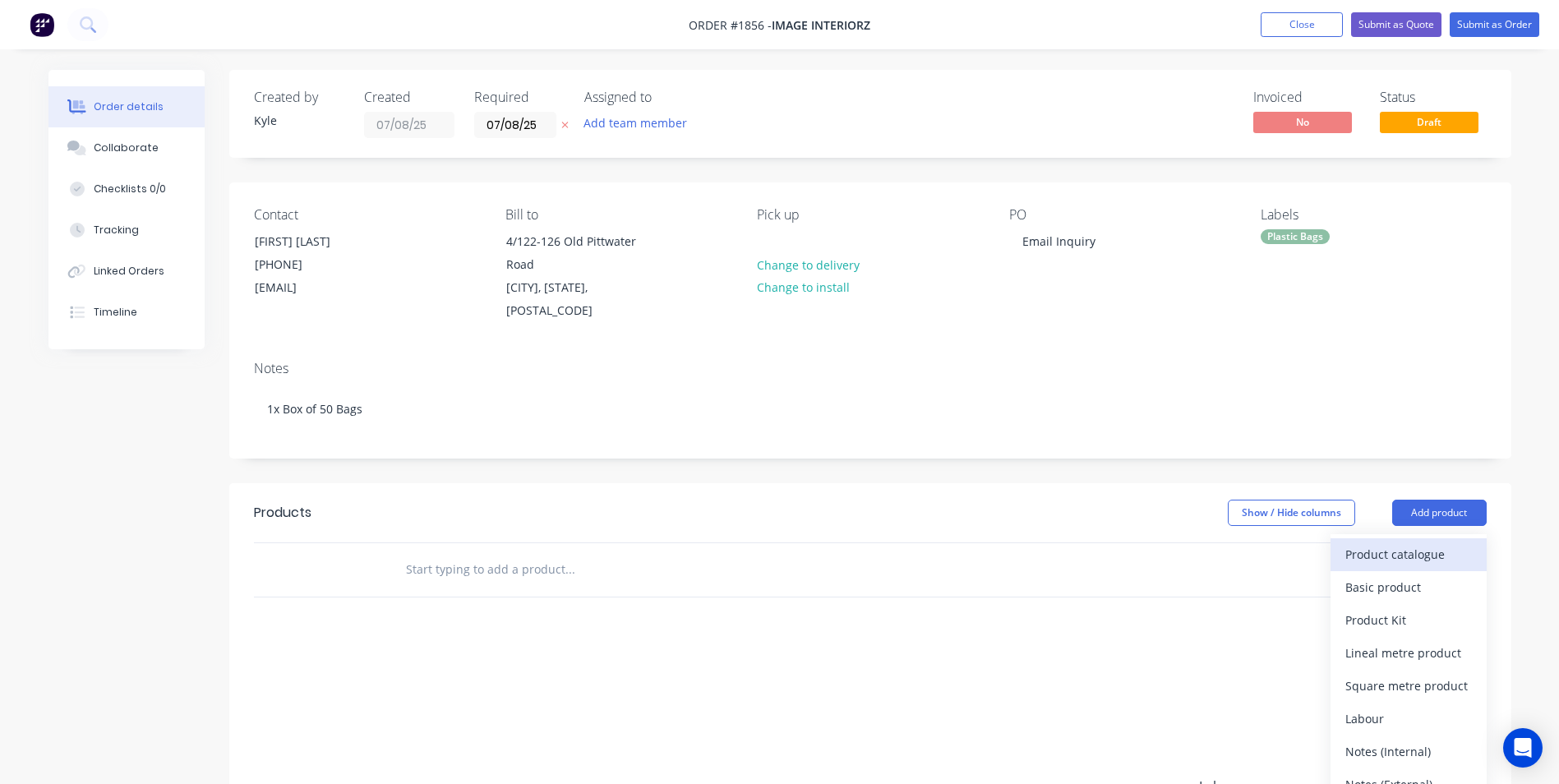 click on "Product catalogue" at bounding box center (1409, 554) 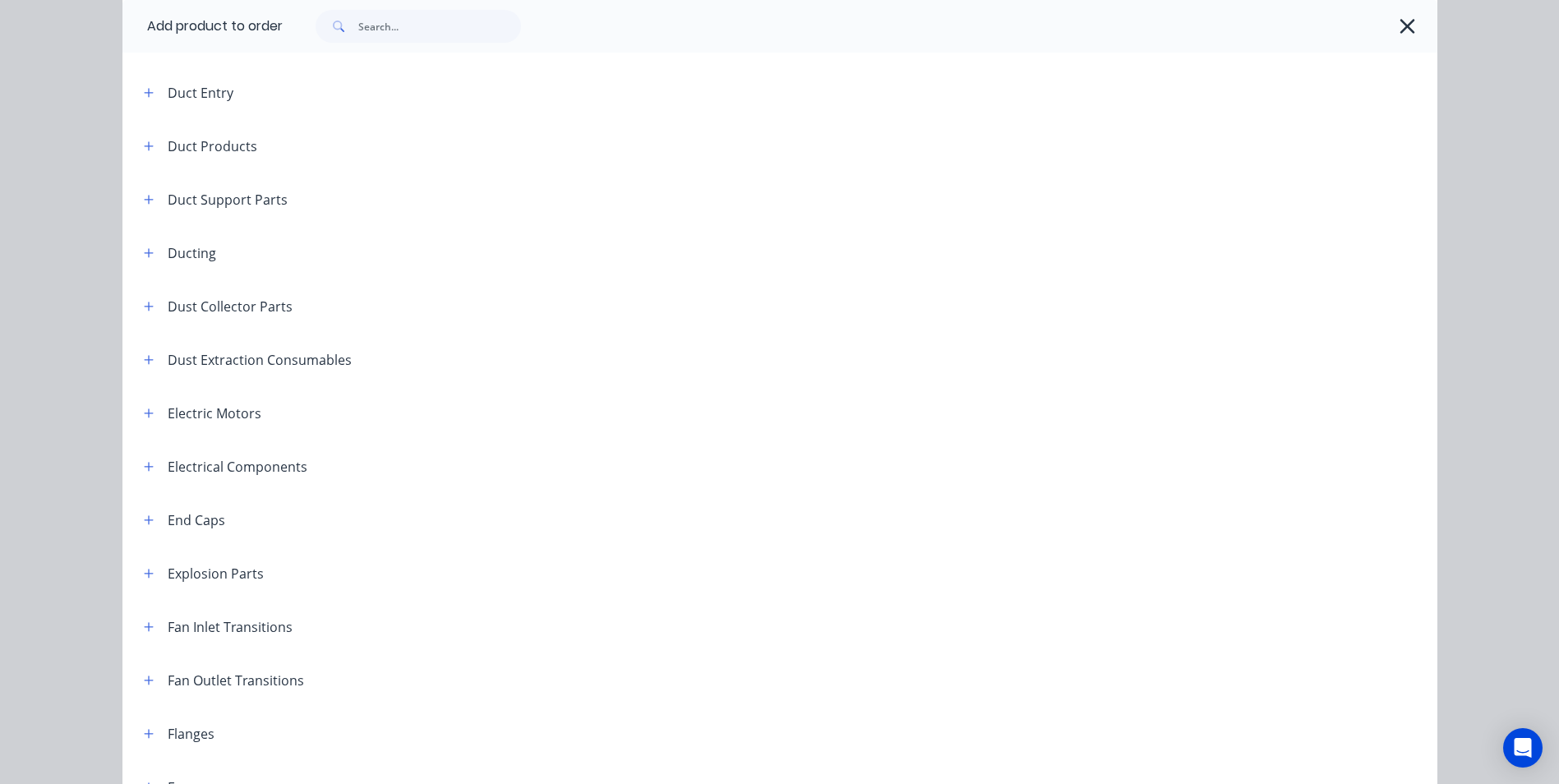 scroll, scrollTop: 657, scrollLeft: 0, axis: vertical 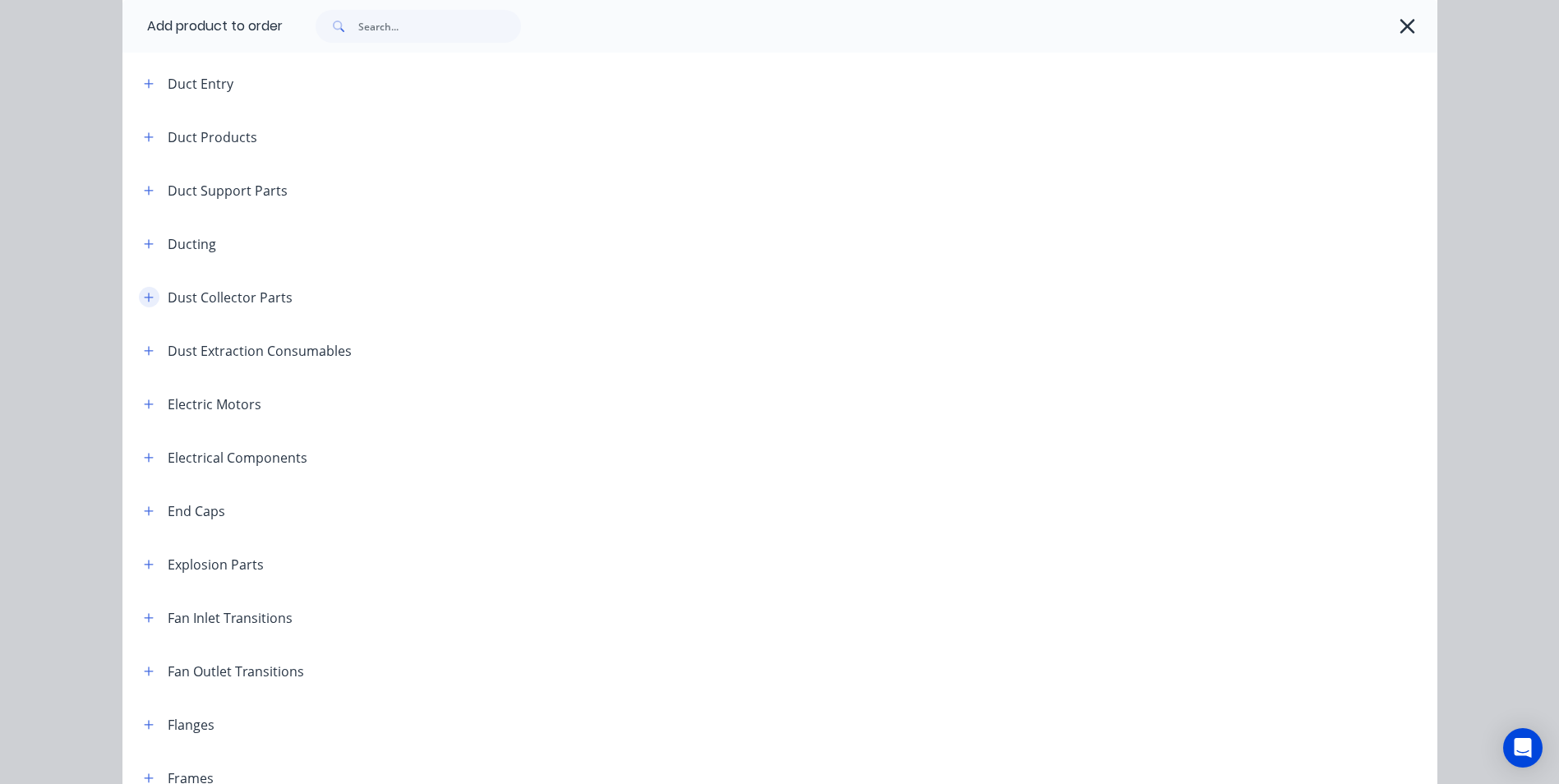 click 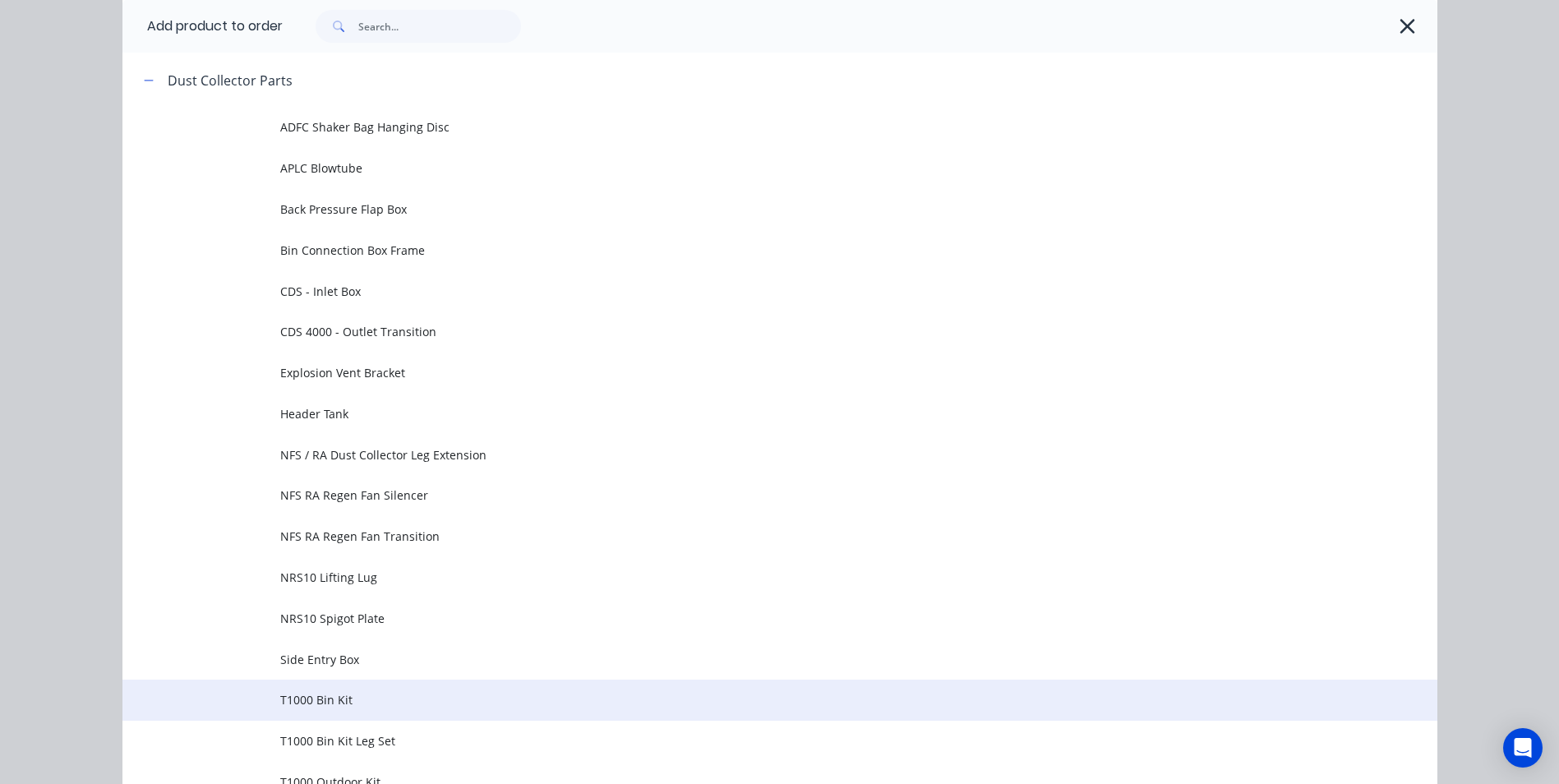 scroll, scrollTop: 822, scrollLeft: 0, axis: vertical 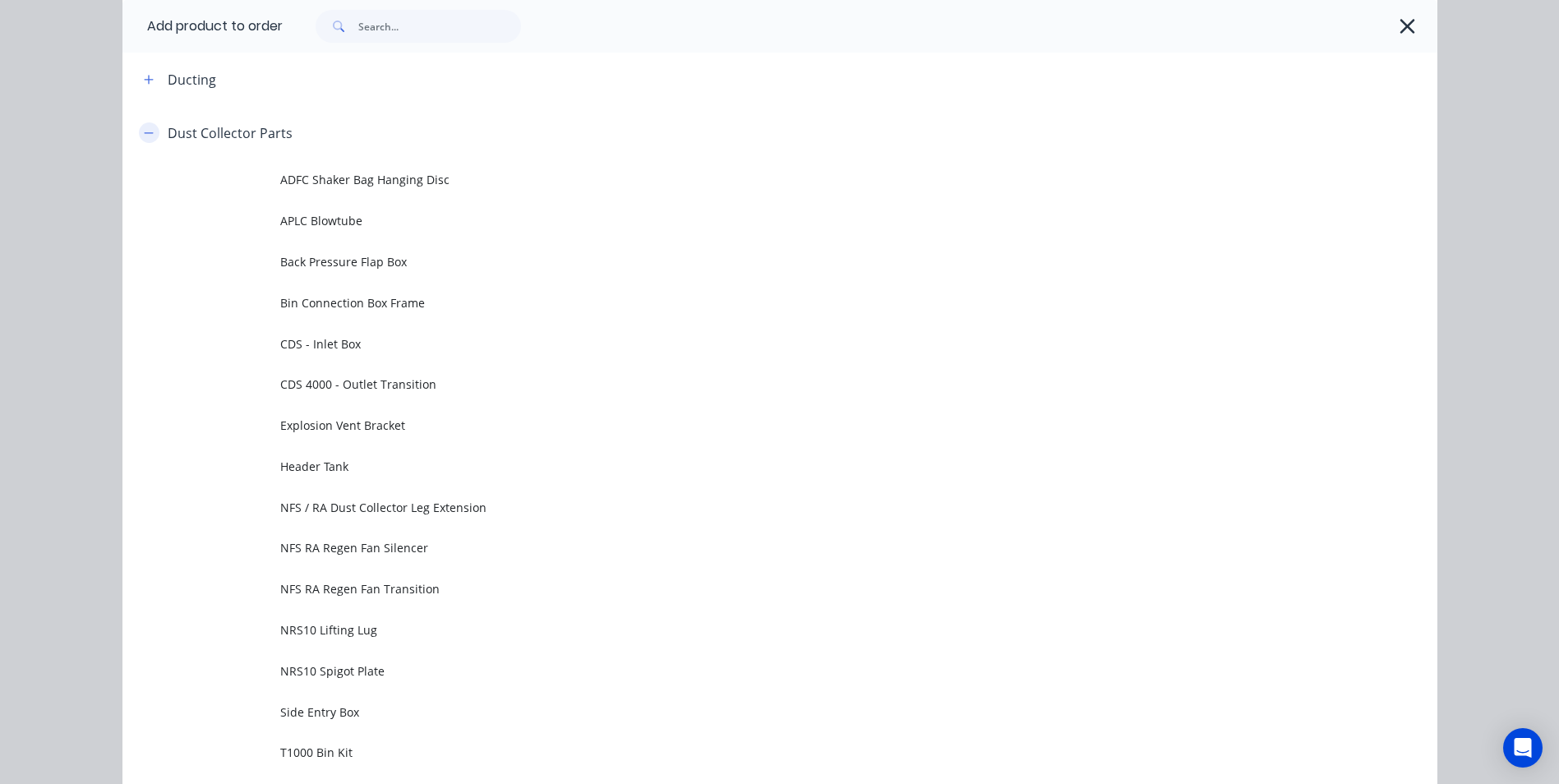 click 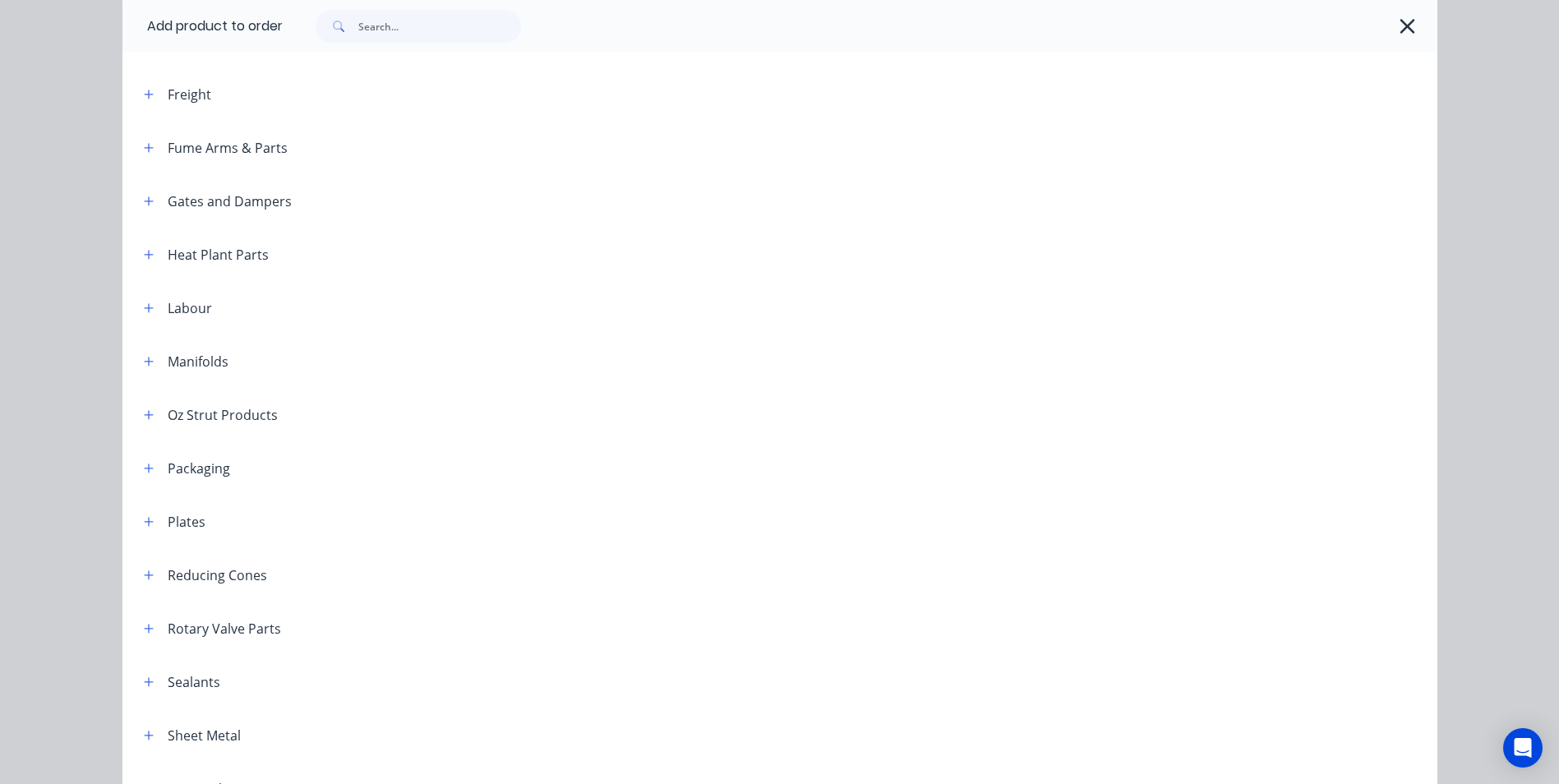 scroll, scrollTop: 1354, scrollLeft: 0, axis: vertical 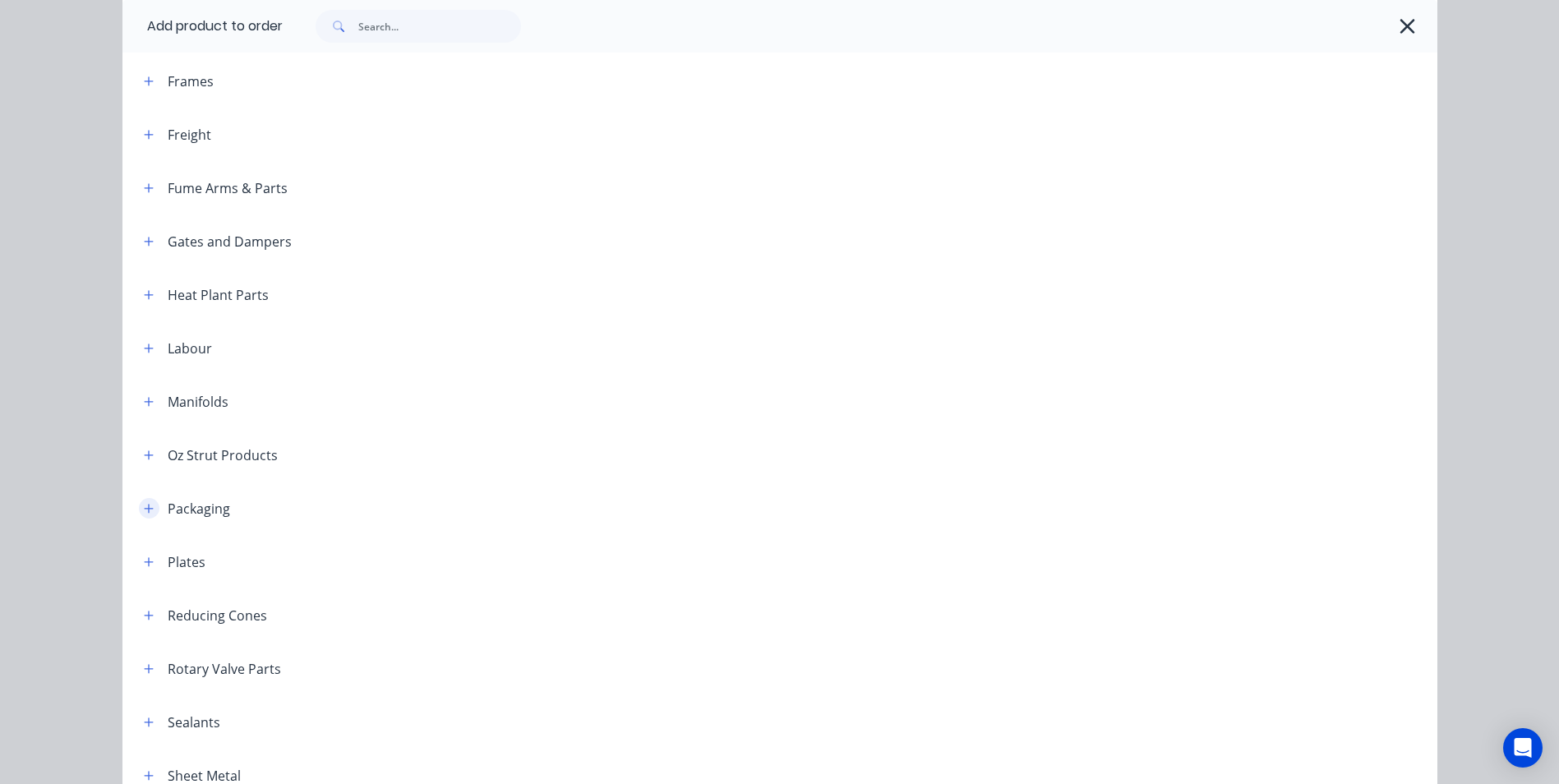 drag, startPoint x: 157, startPoint y: 512, endPoint x: 147, endPoint y: 509, distance: 10.440307 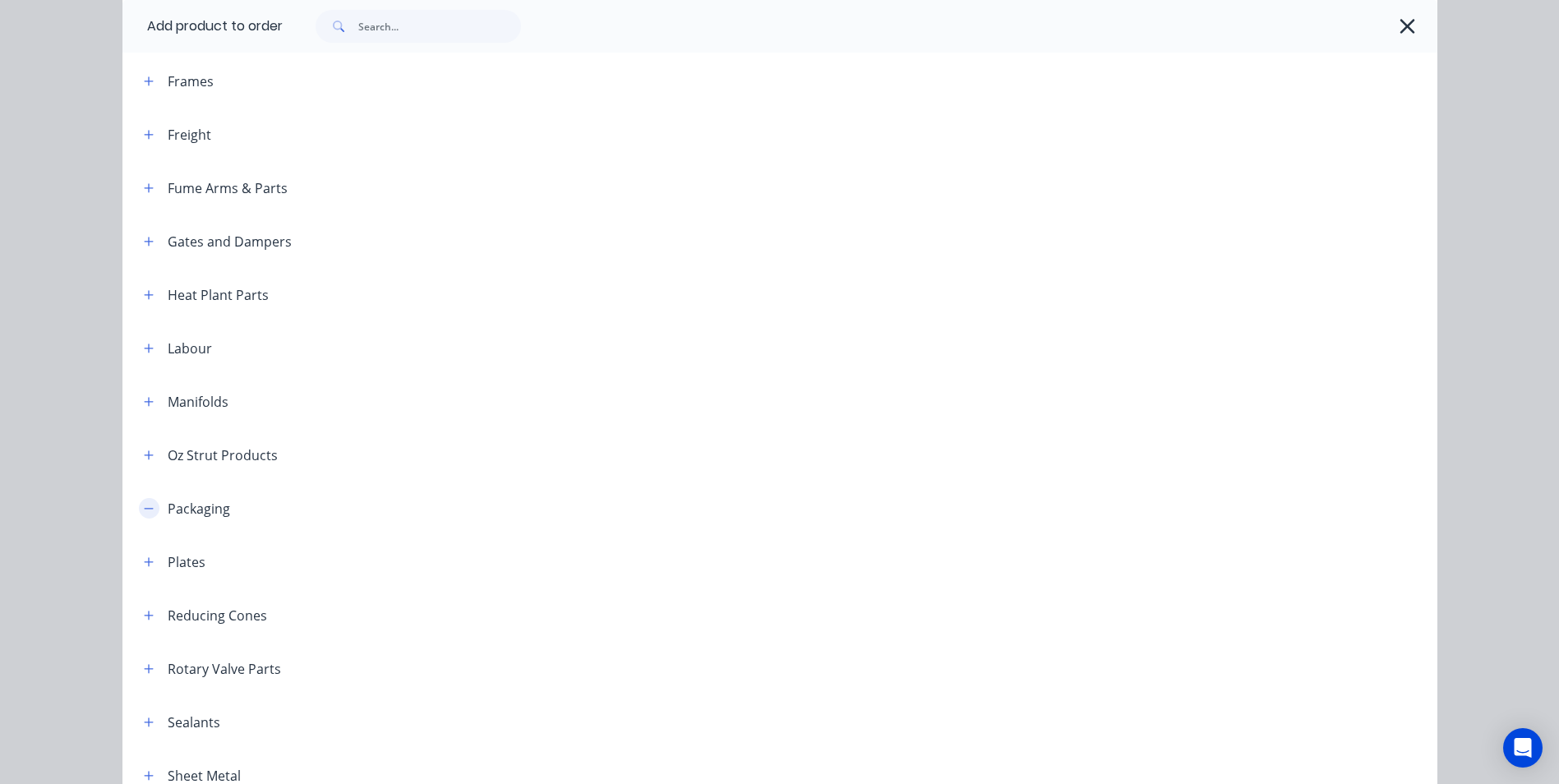 click 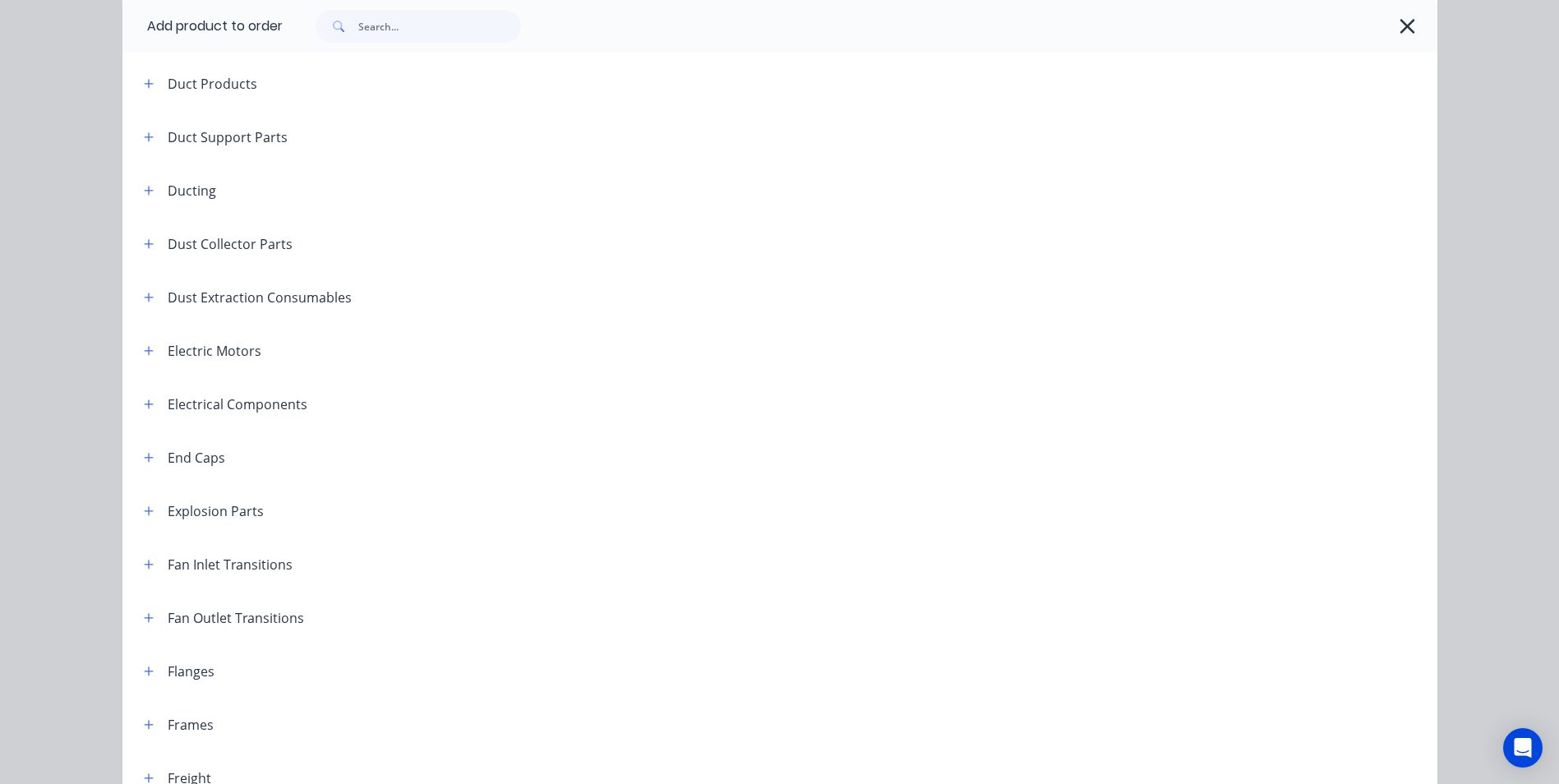 scroll, scrollTop: 697, scrollLeft: 0, axis: vertical 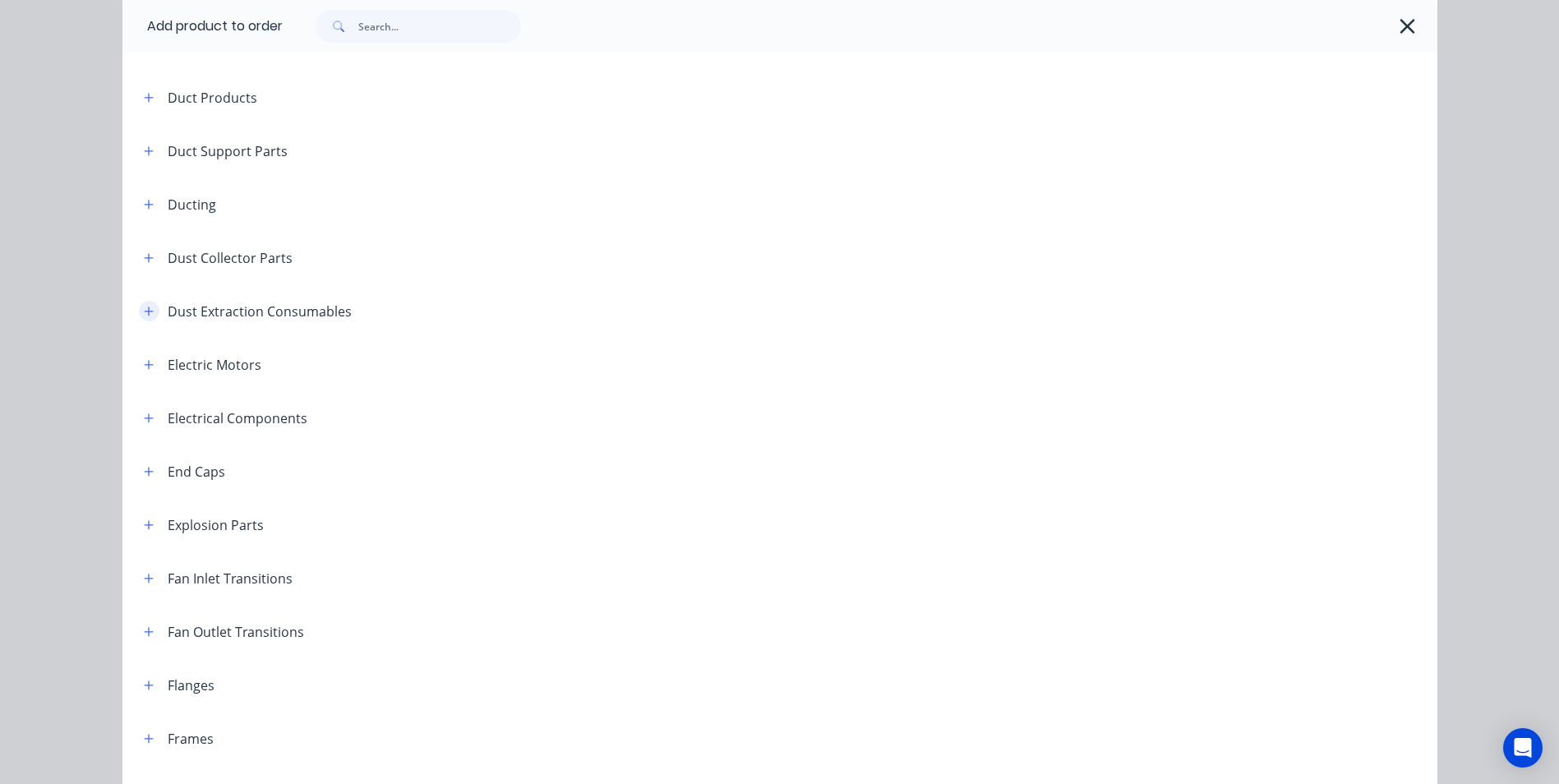 click at bounding box center (149, 311) 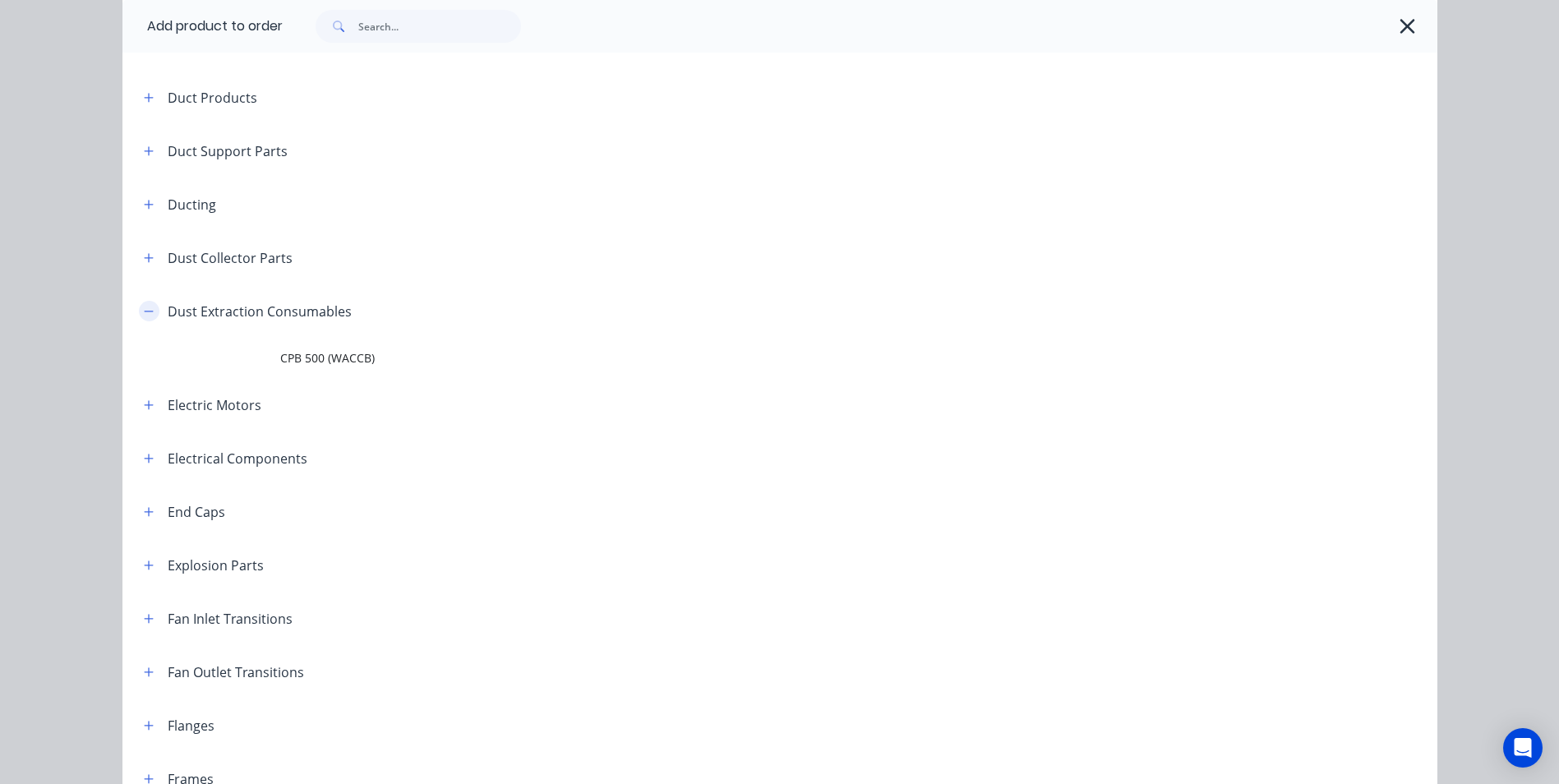 click at bounding box center (149, 311) 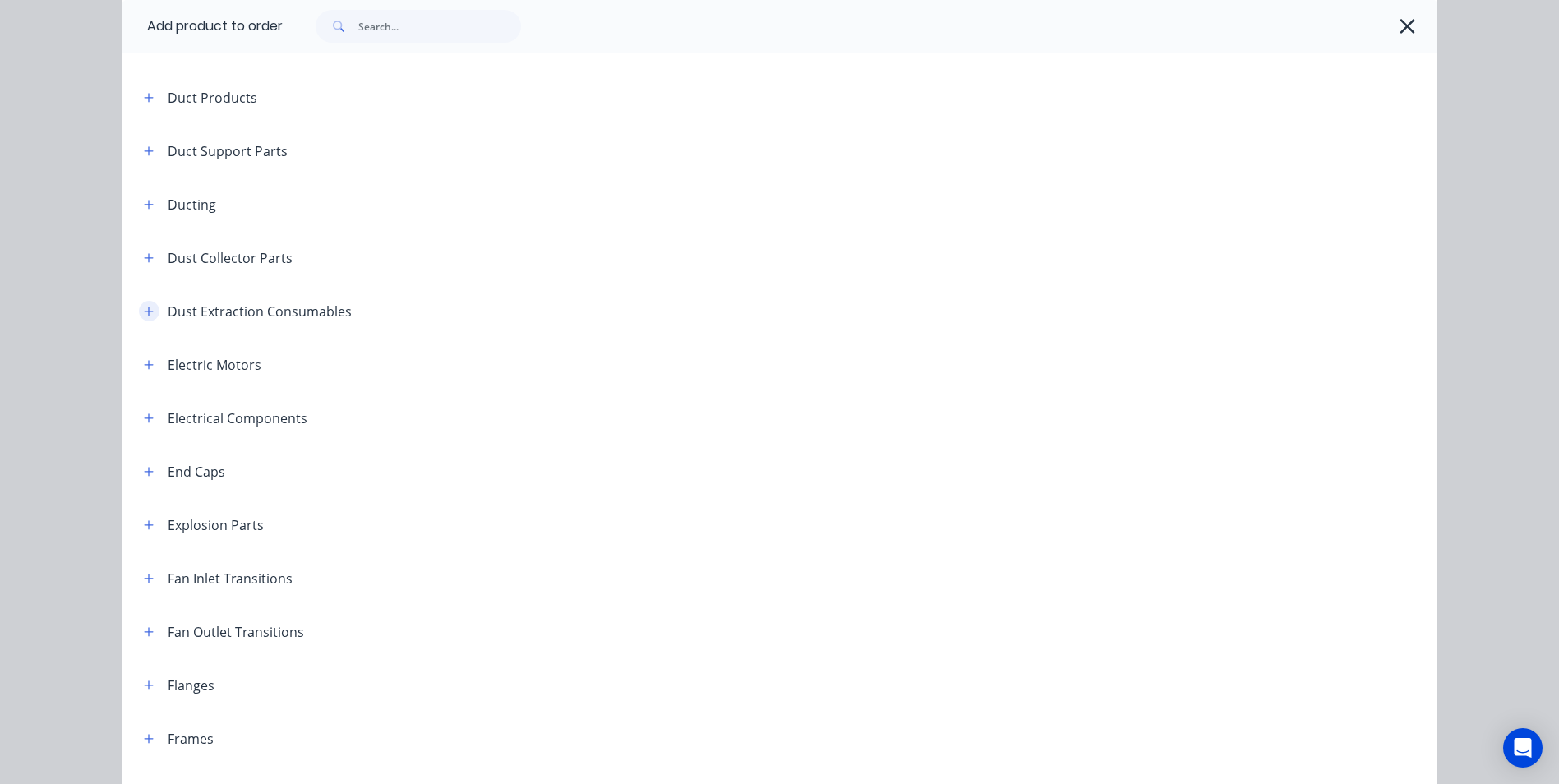 click 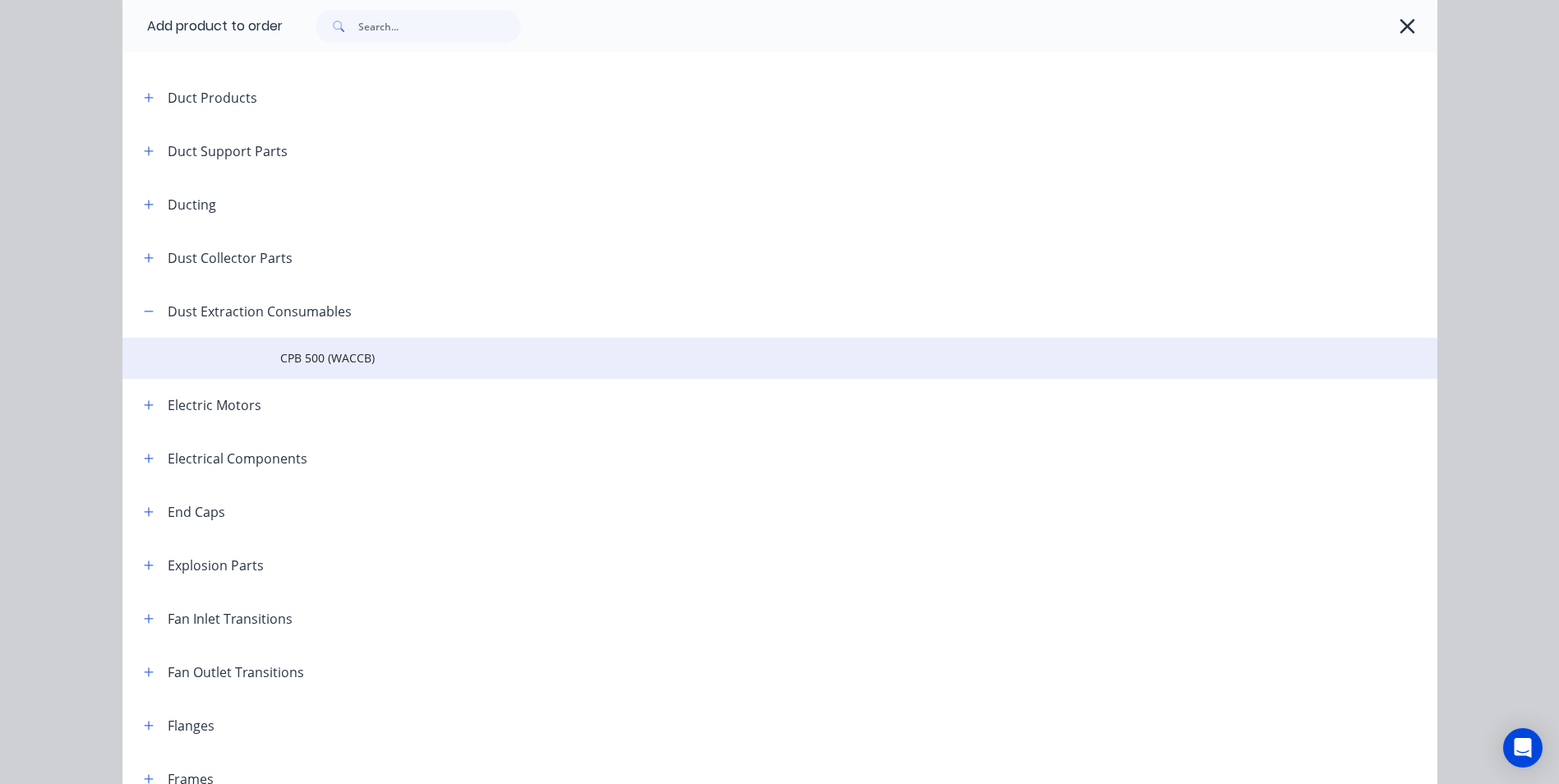 click on "CPB 500   (WACCB)" at bounding box center (743, 357) 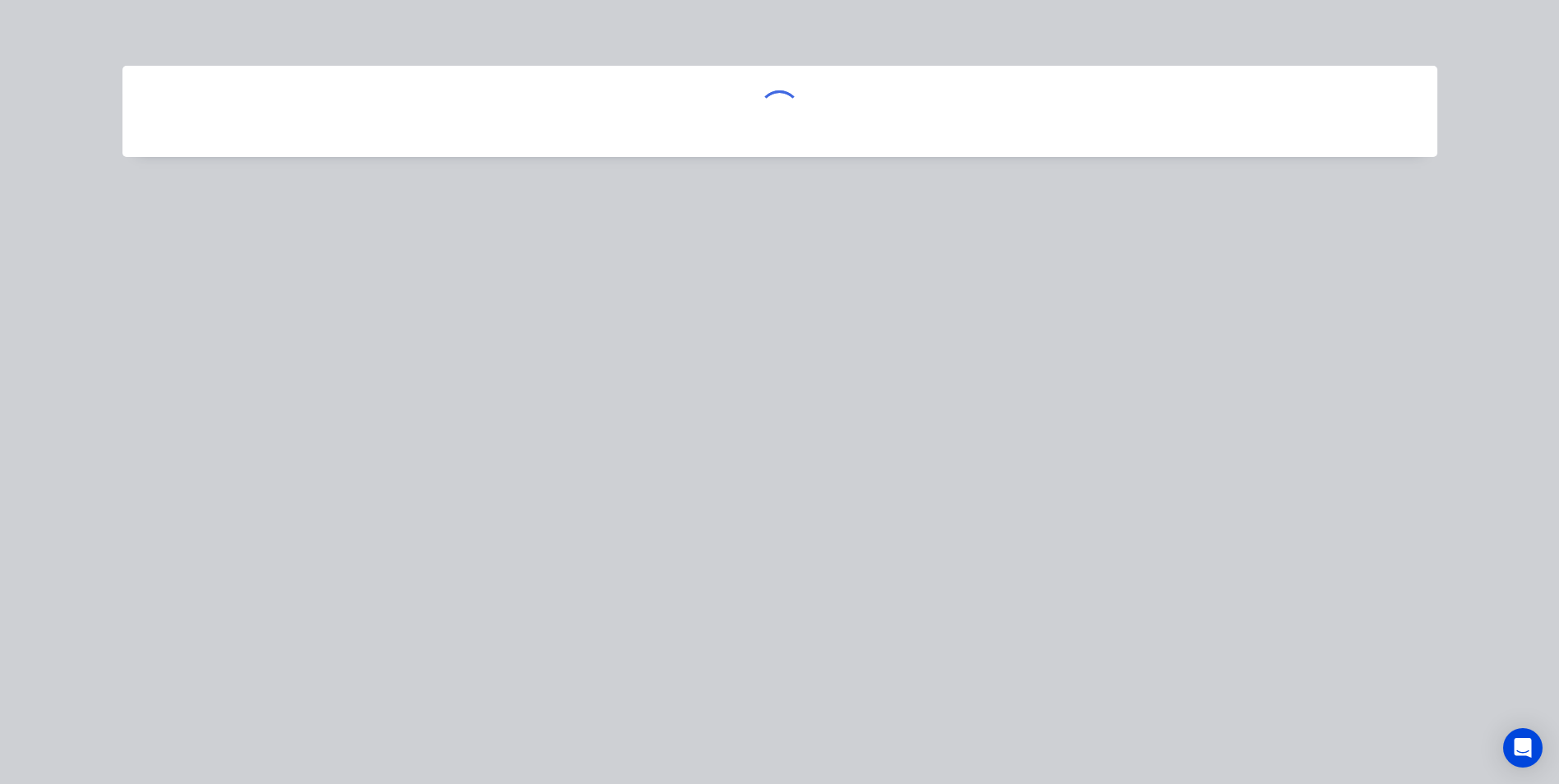 scroll, scrollTop: 0, scrollLeft: 0, axis: both 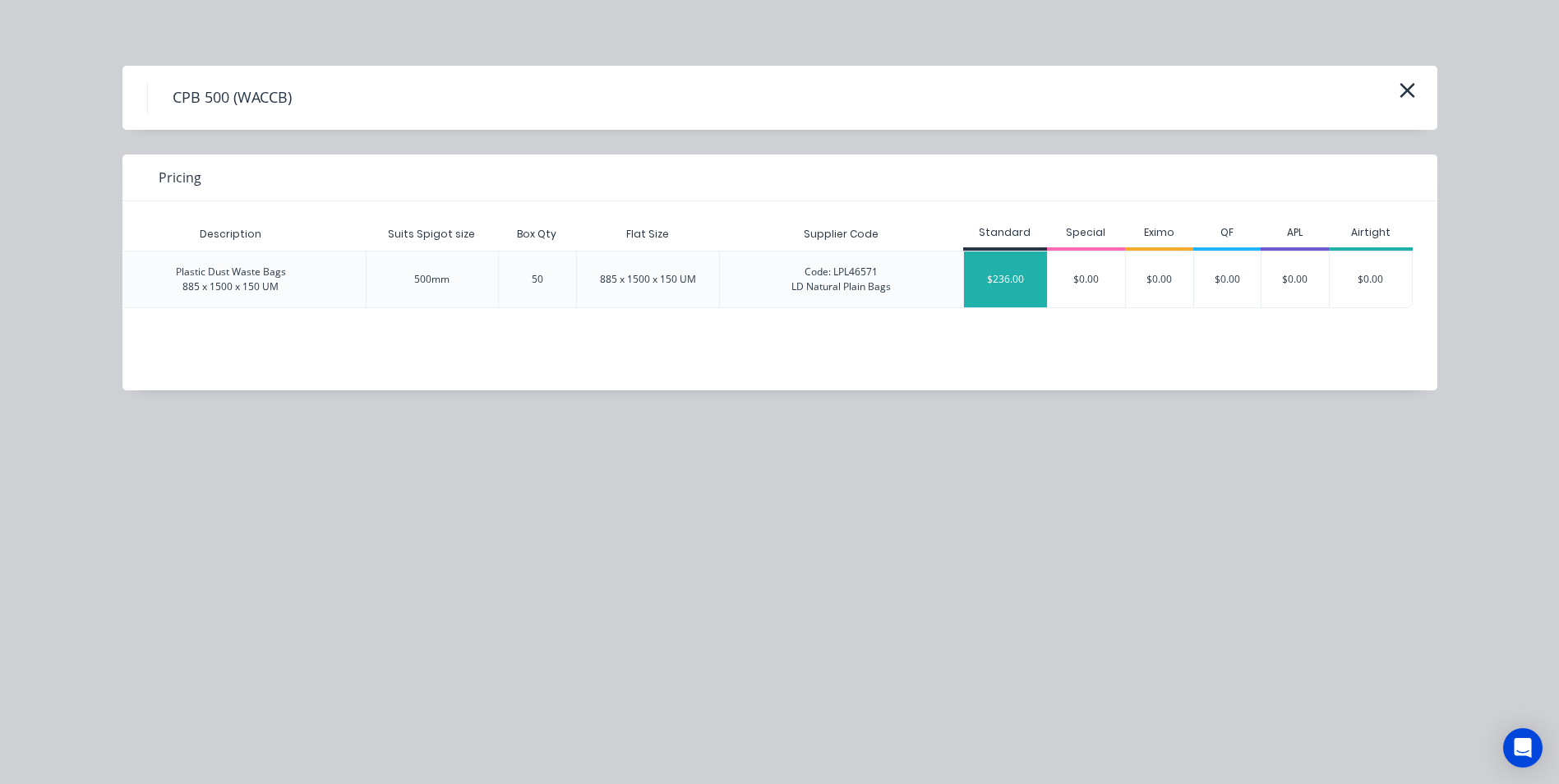 click on "$236.00" at bounding box center (1005, 279) 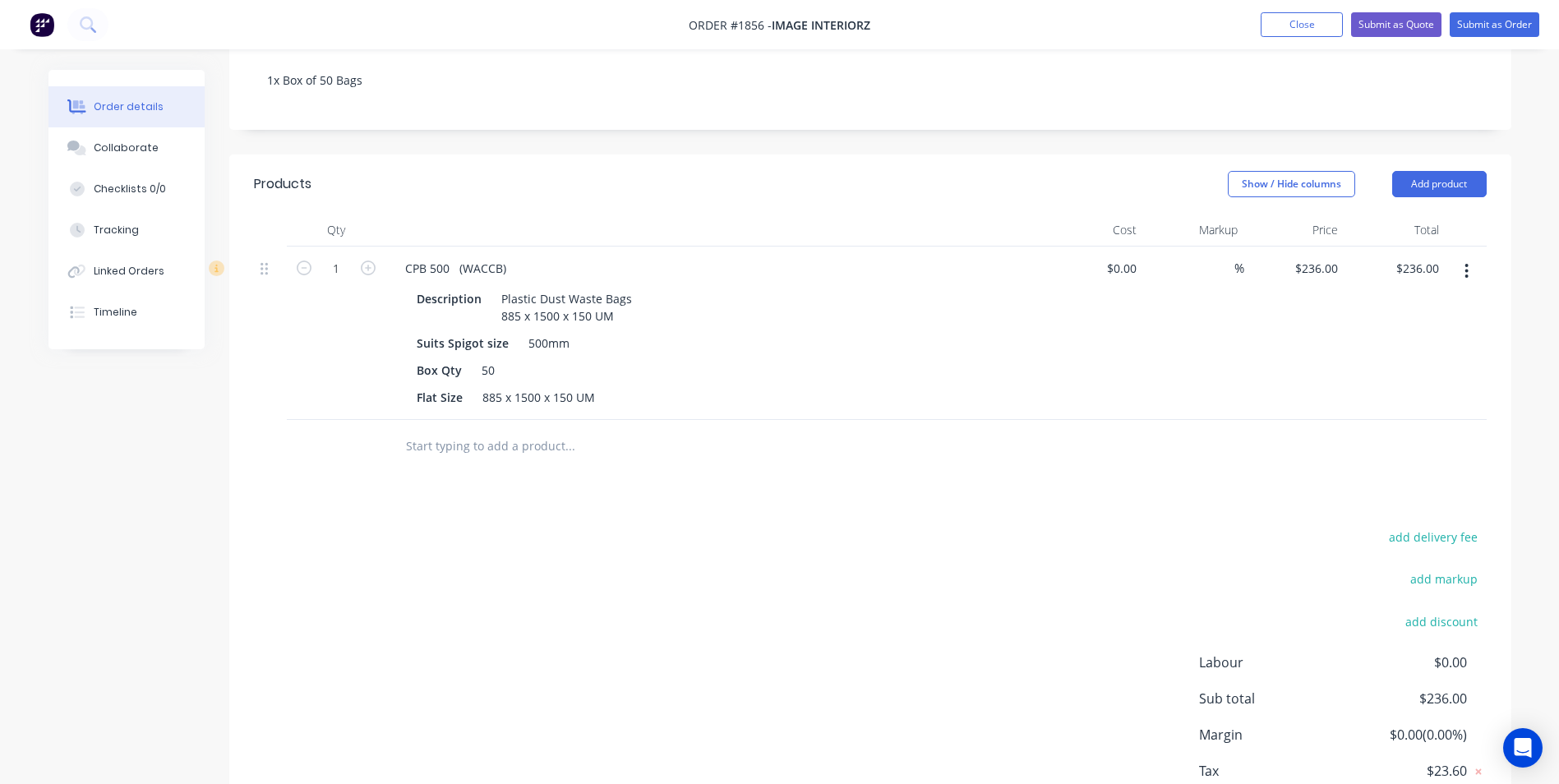 scroll, scrollTop: 247, scrollLeft: 0, axis: vertical 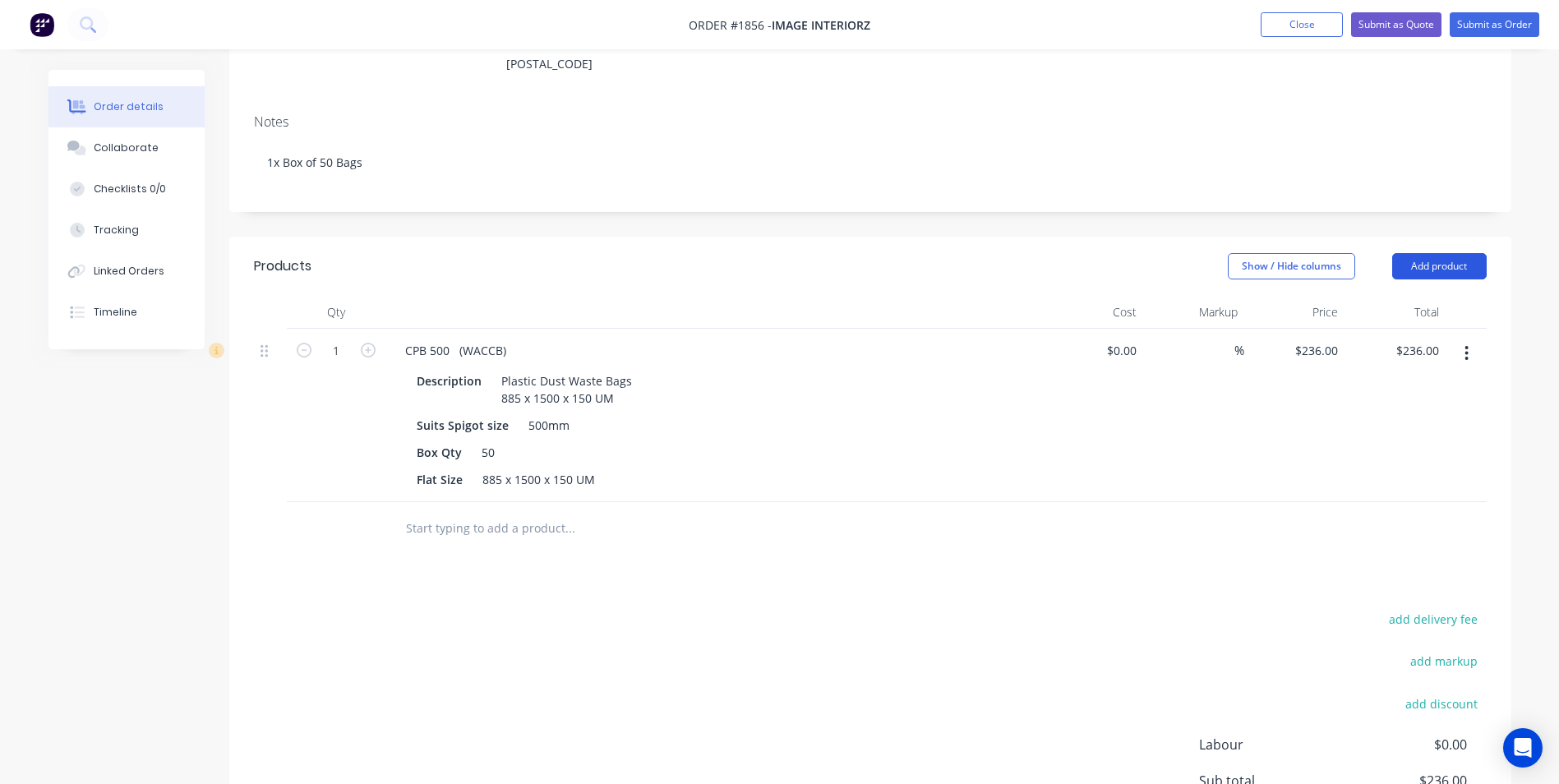 click on "Add product" at bounding box center [1439, 266] 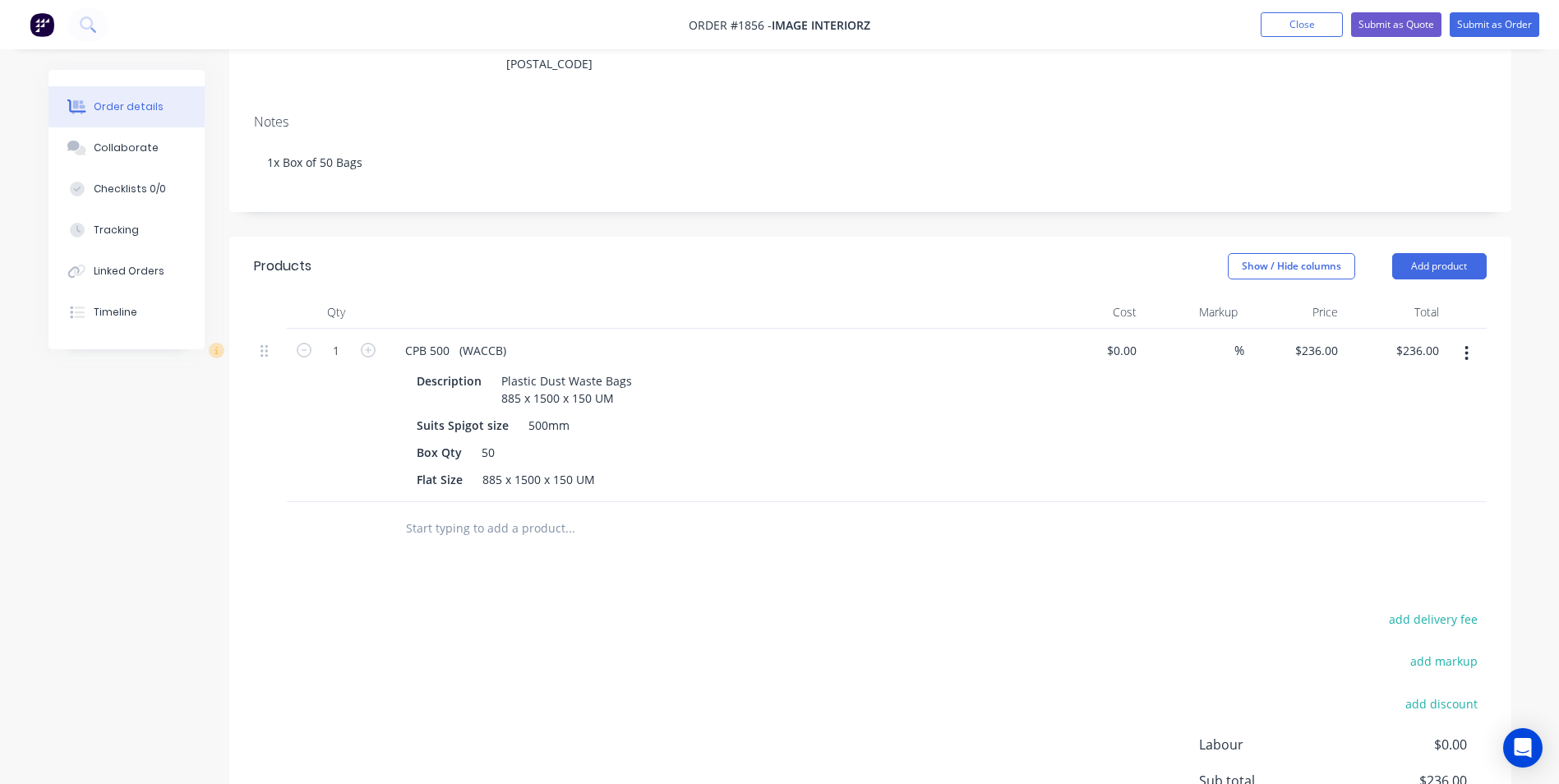 click on "Markup" at bounding box center (1193, 312) 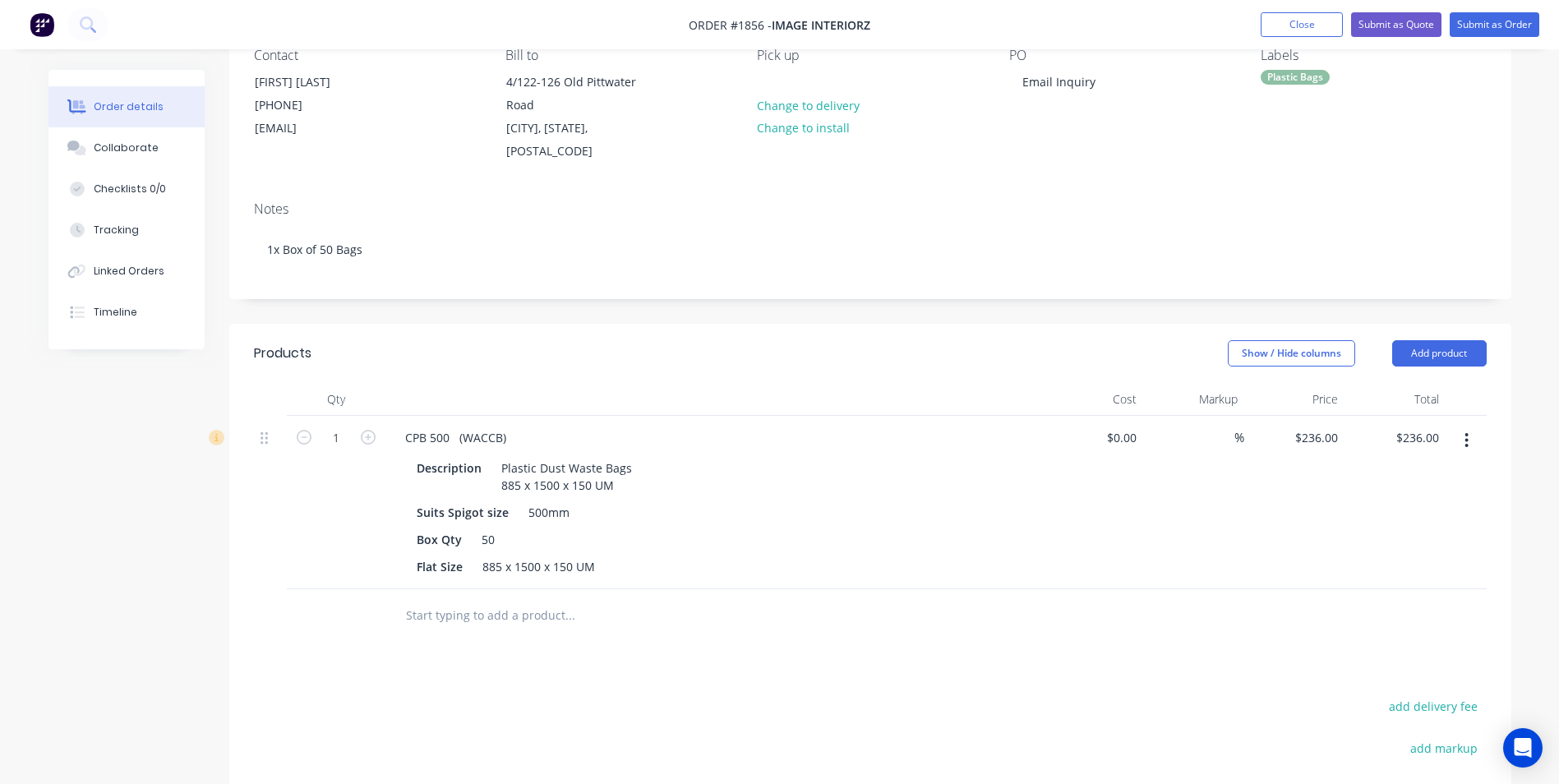 scroll, scrollTop: 164, scrollLeft: 0, axis: vertical 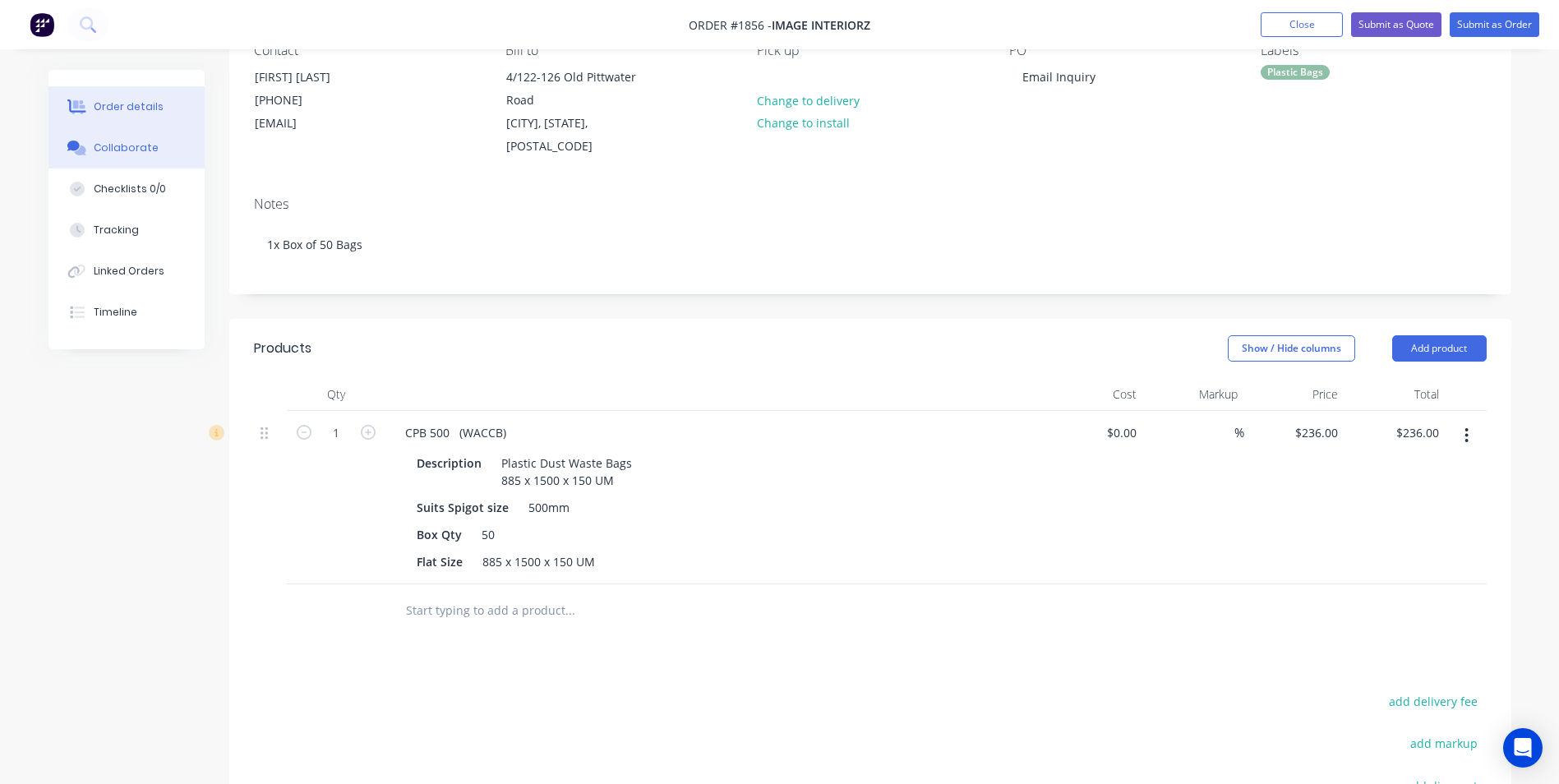click on "Collaborate" at bounding box center [127, 148] 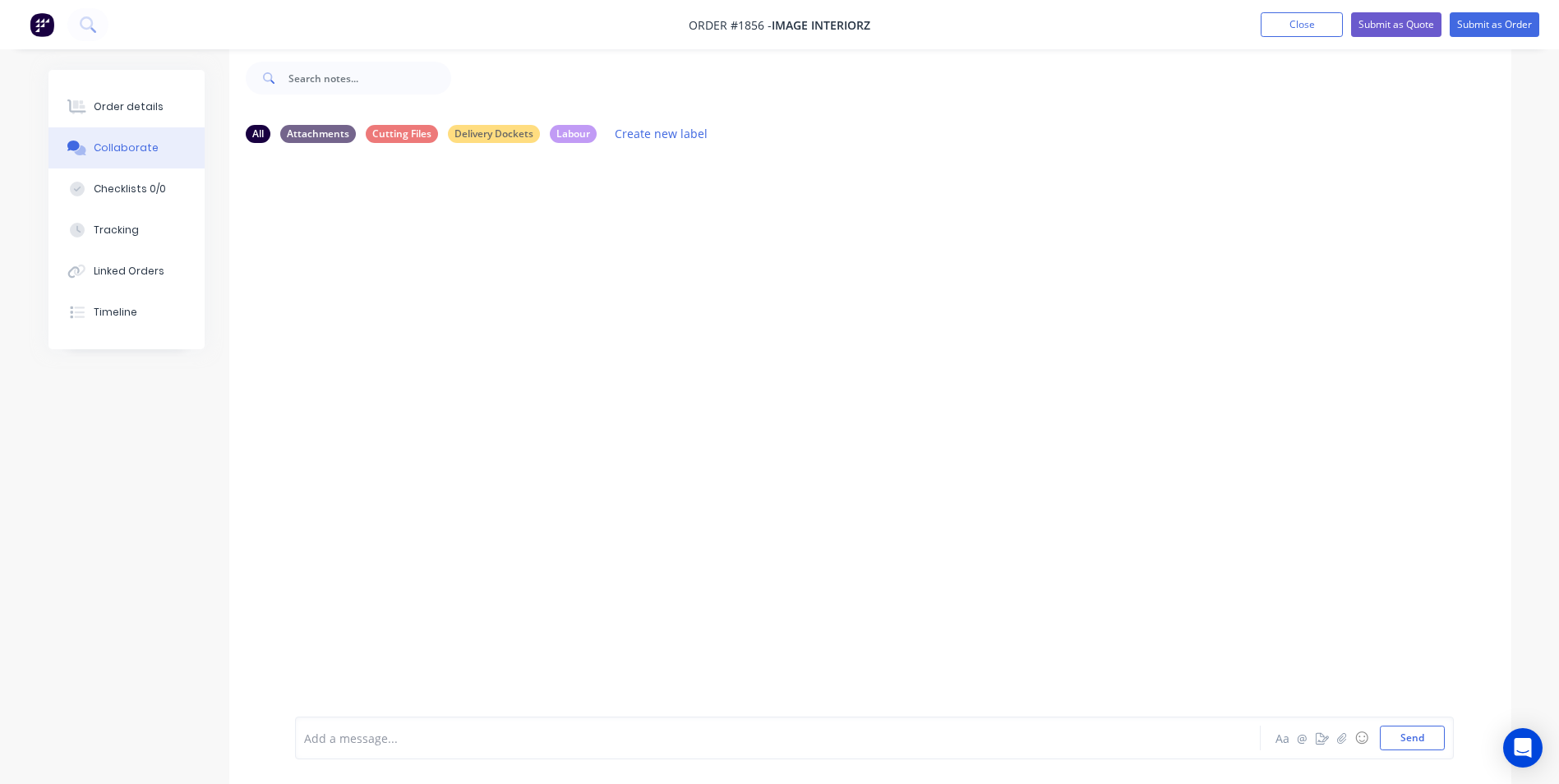 scroll, scrollTop: 0, scrollLeft: 0, axis: both 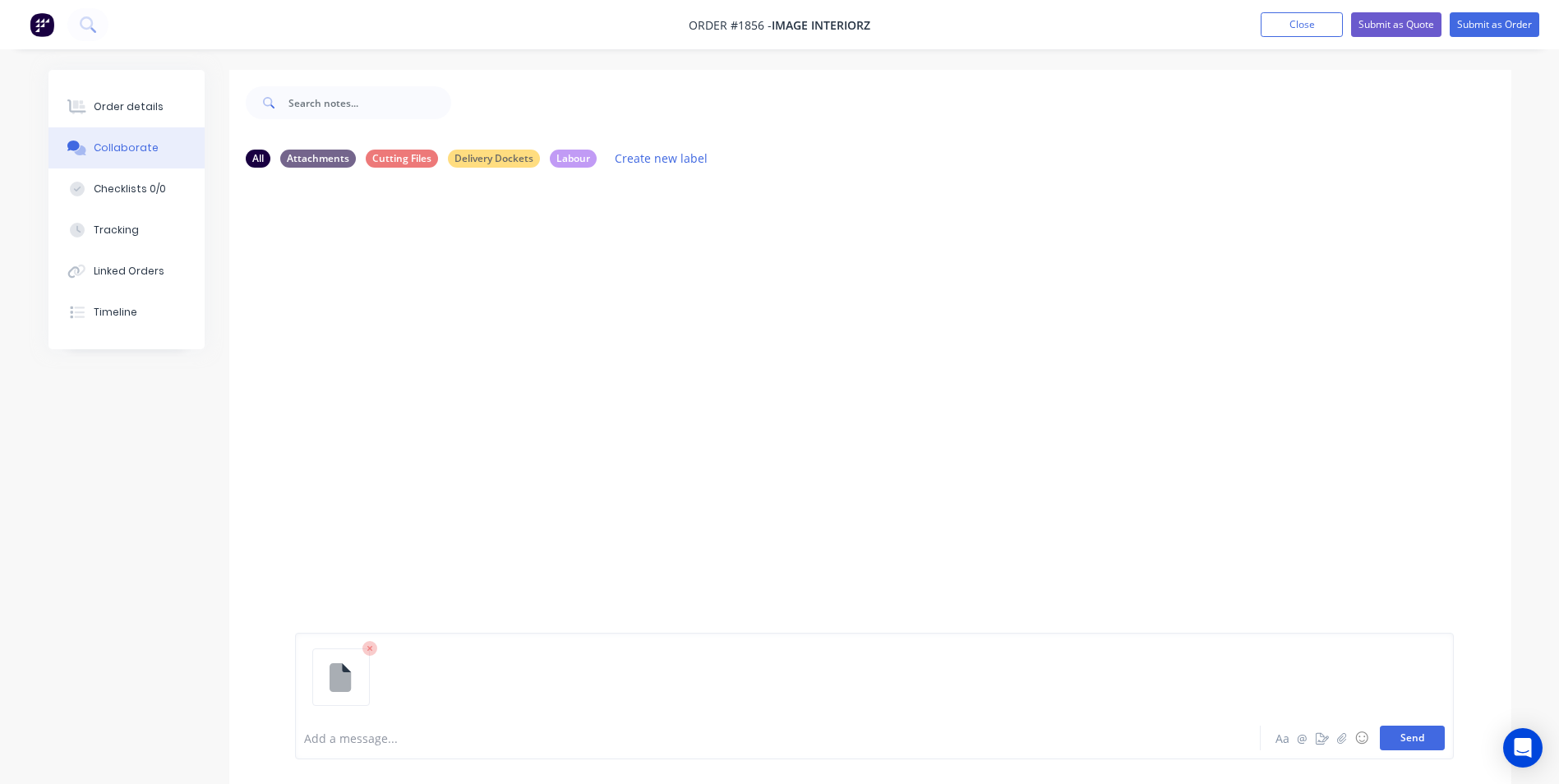 click on "Send" at bounding box center [1412, 738] 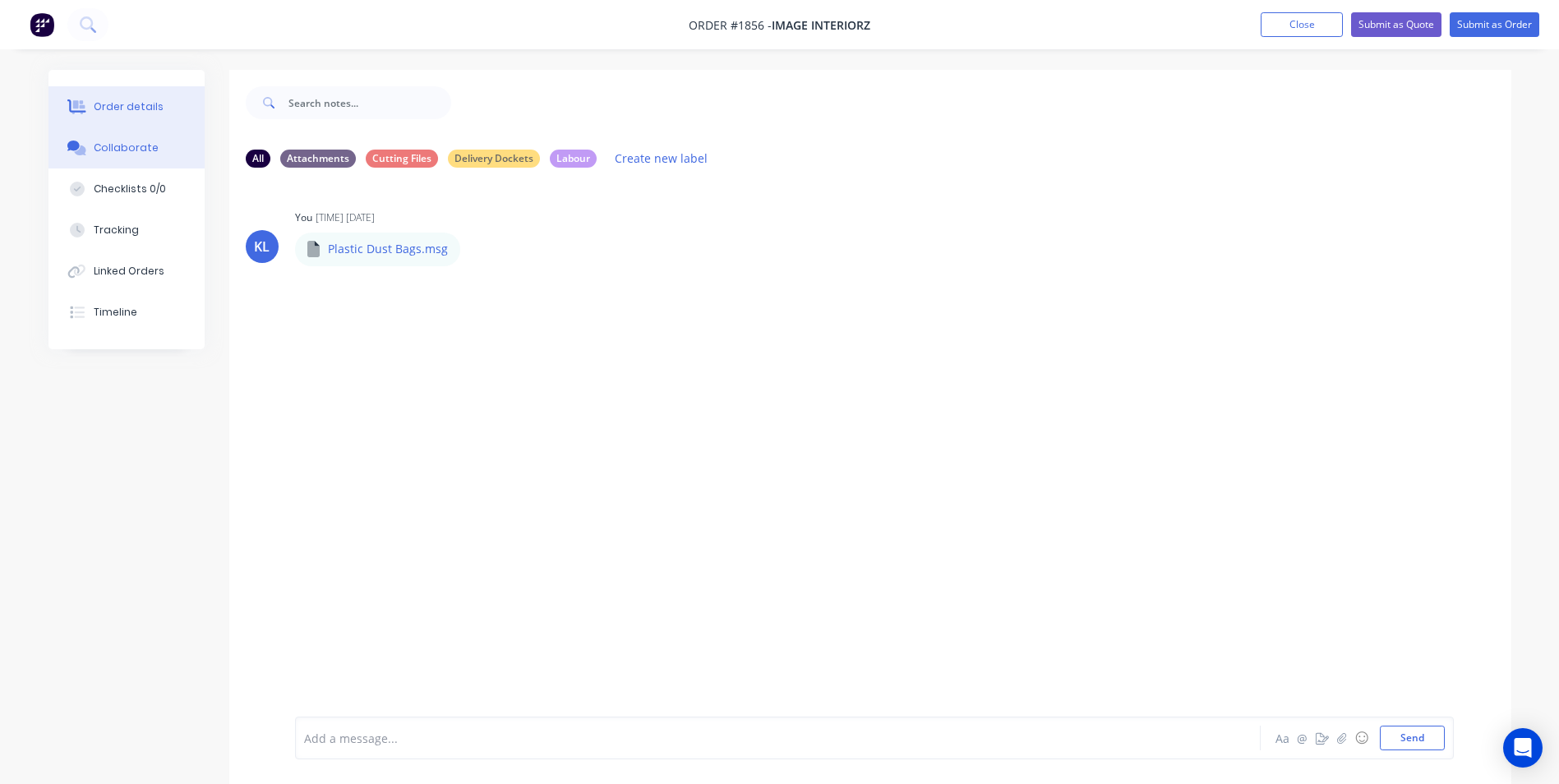 click on "Order details" at bounding box center (128, 107) 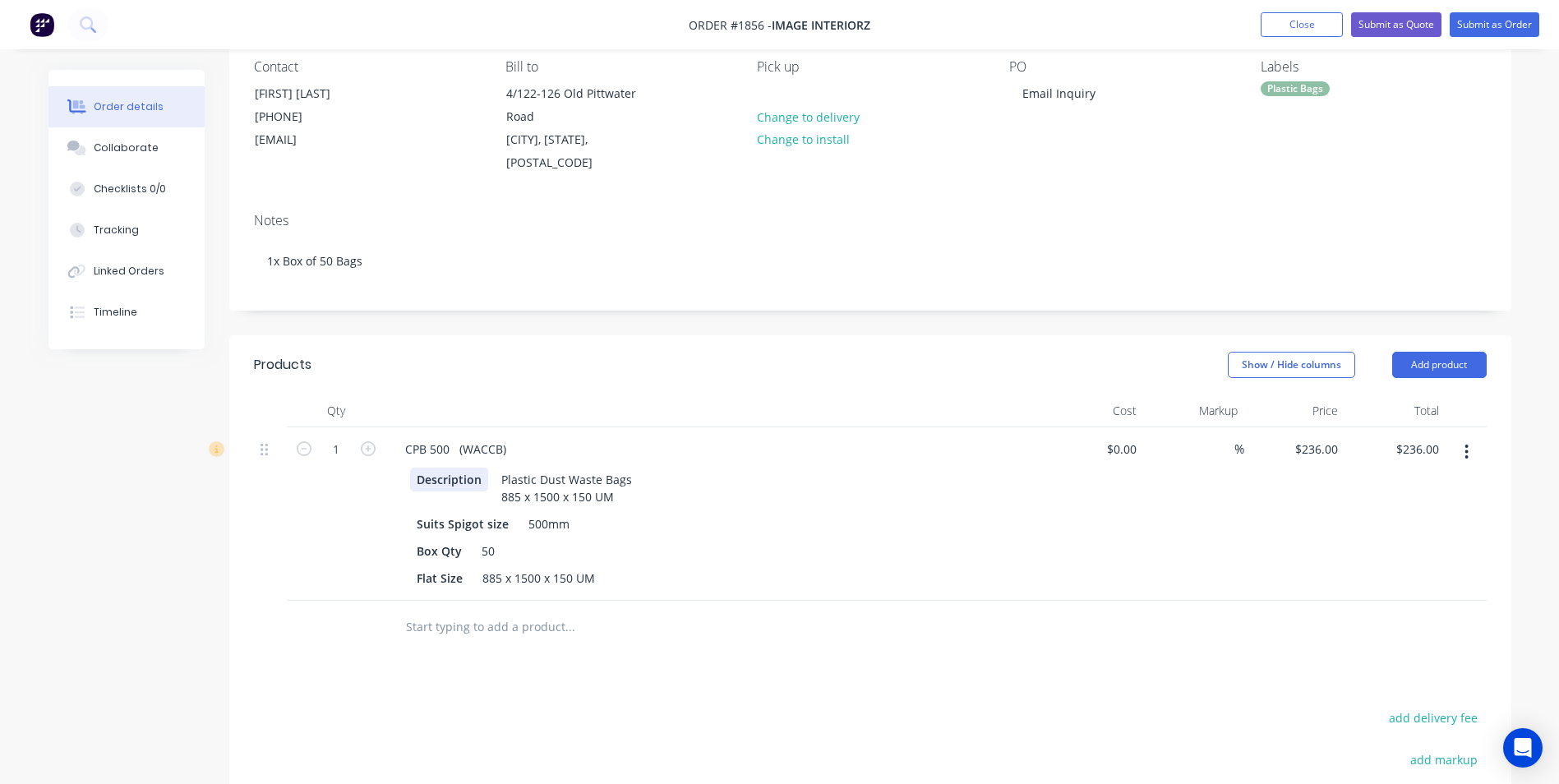 scroll, scrollTop: 0, scrollLeft: 0, axis: both 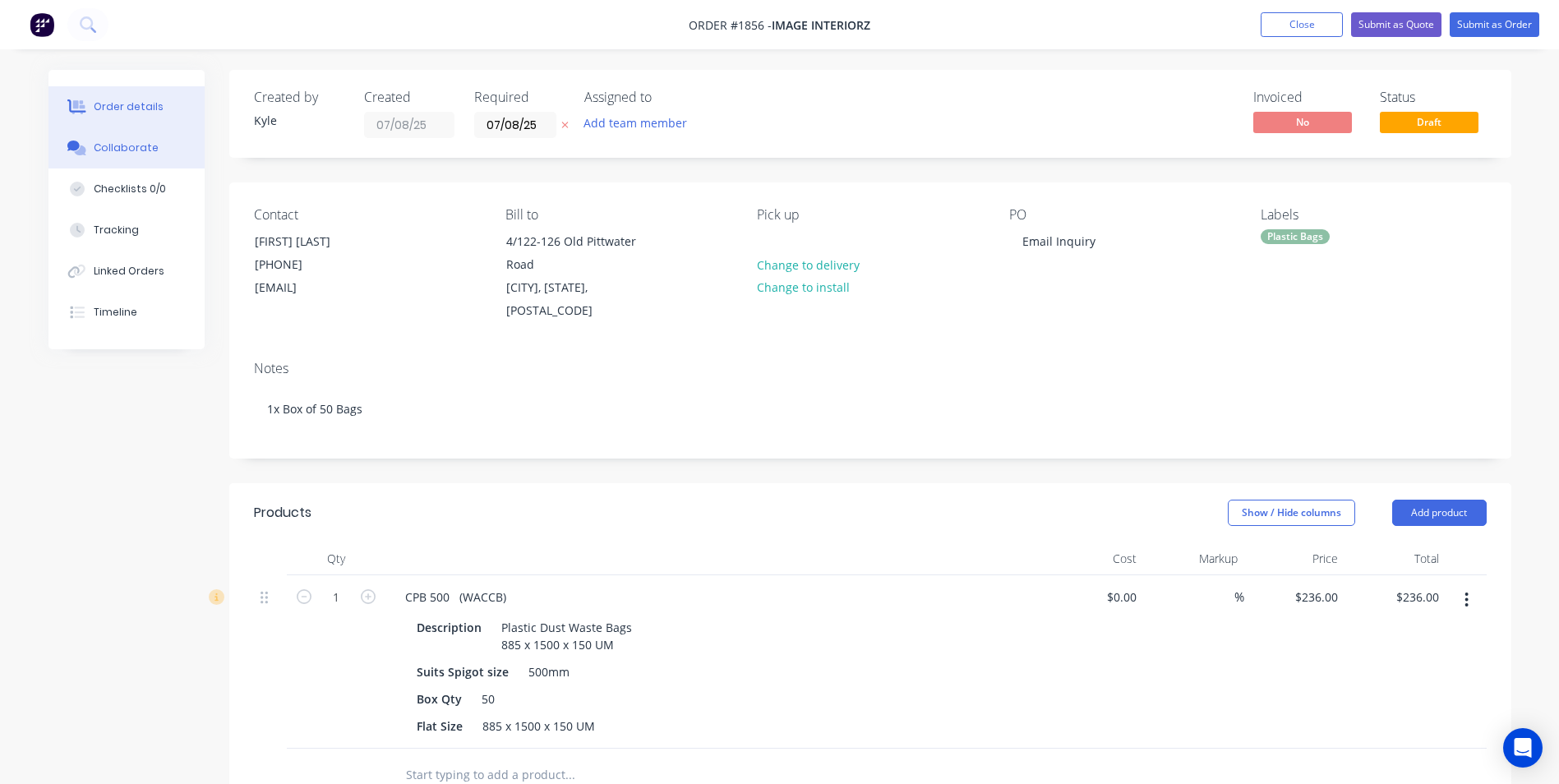 click on "Collaborate" at bounding box center [126, 148] 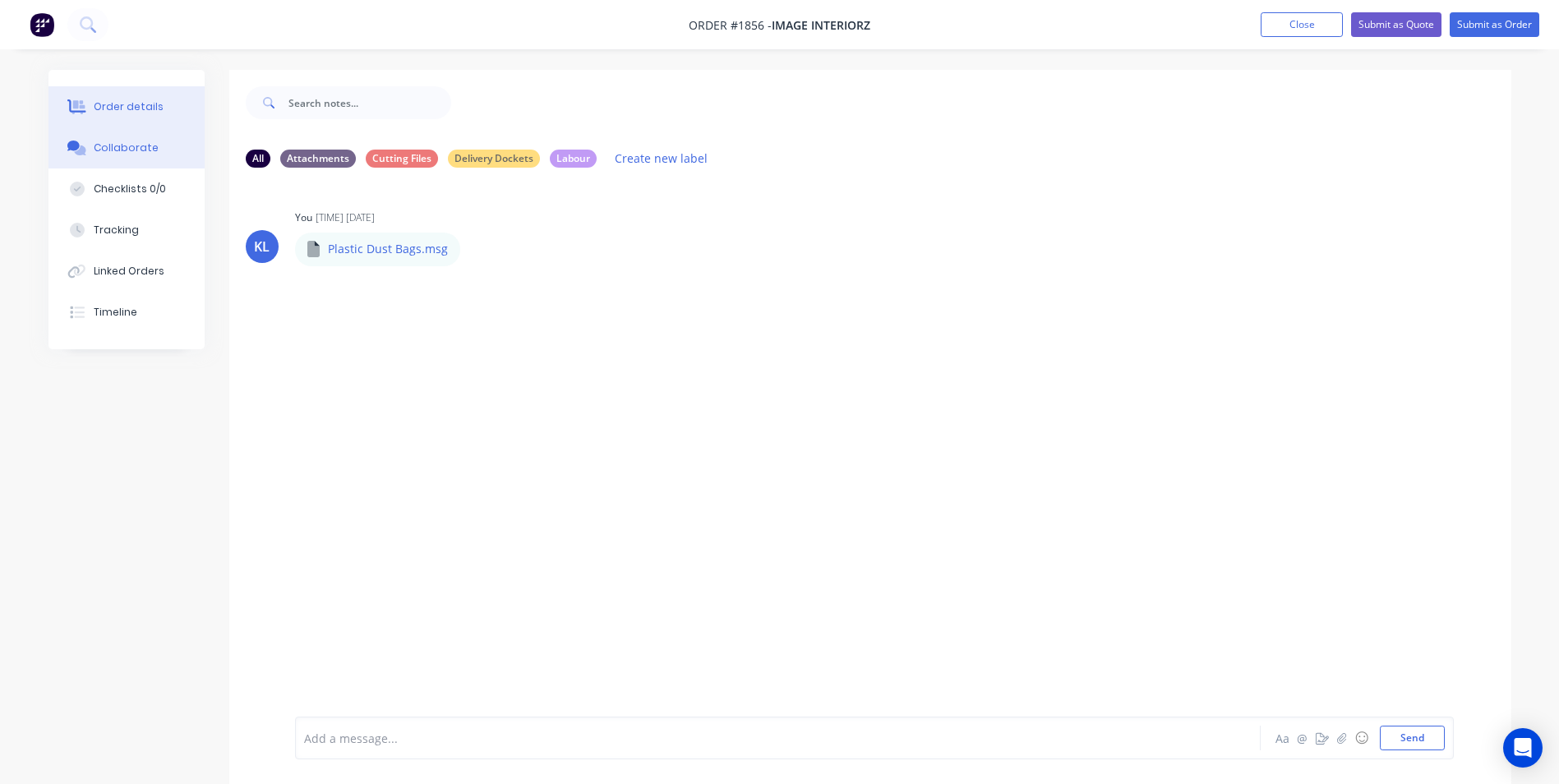 click on "Order details" at bounding box center [128, 107] 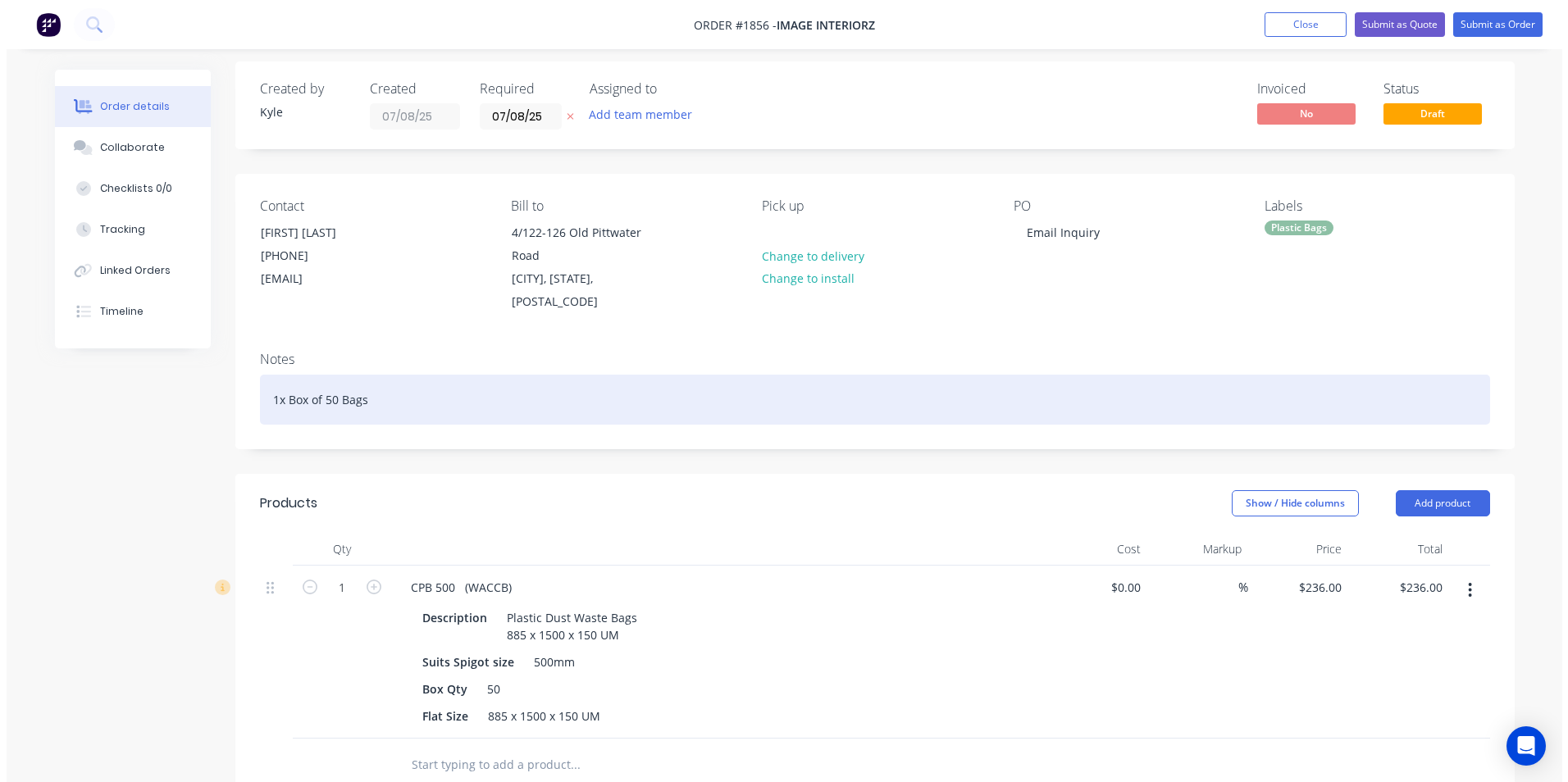 scroll, scrollTop: 0, scrollLeft: 0, axis: both 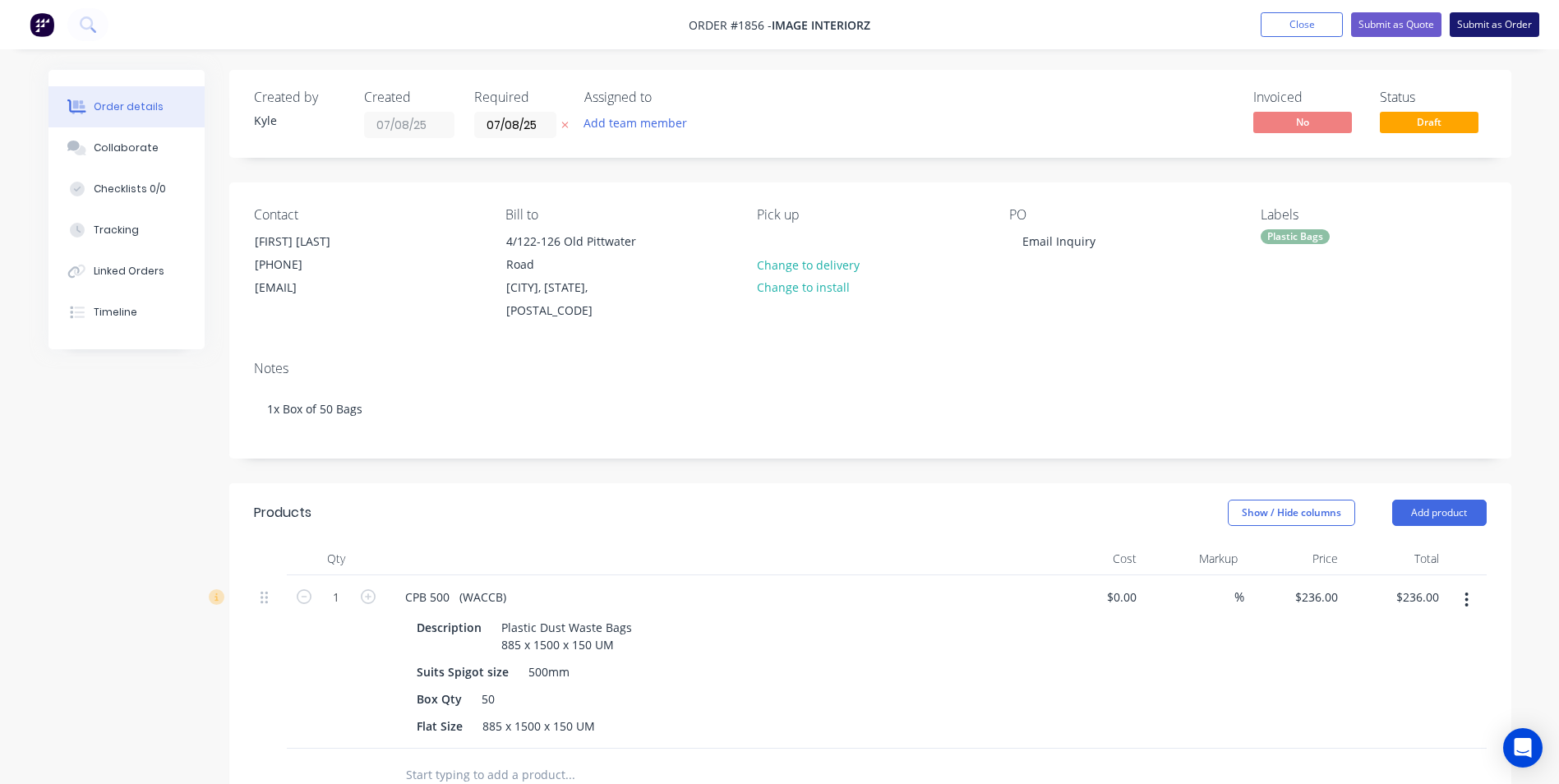 click on "Submit as Order" at bounding box center [1494, 25] 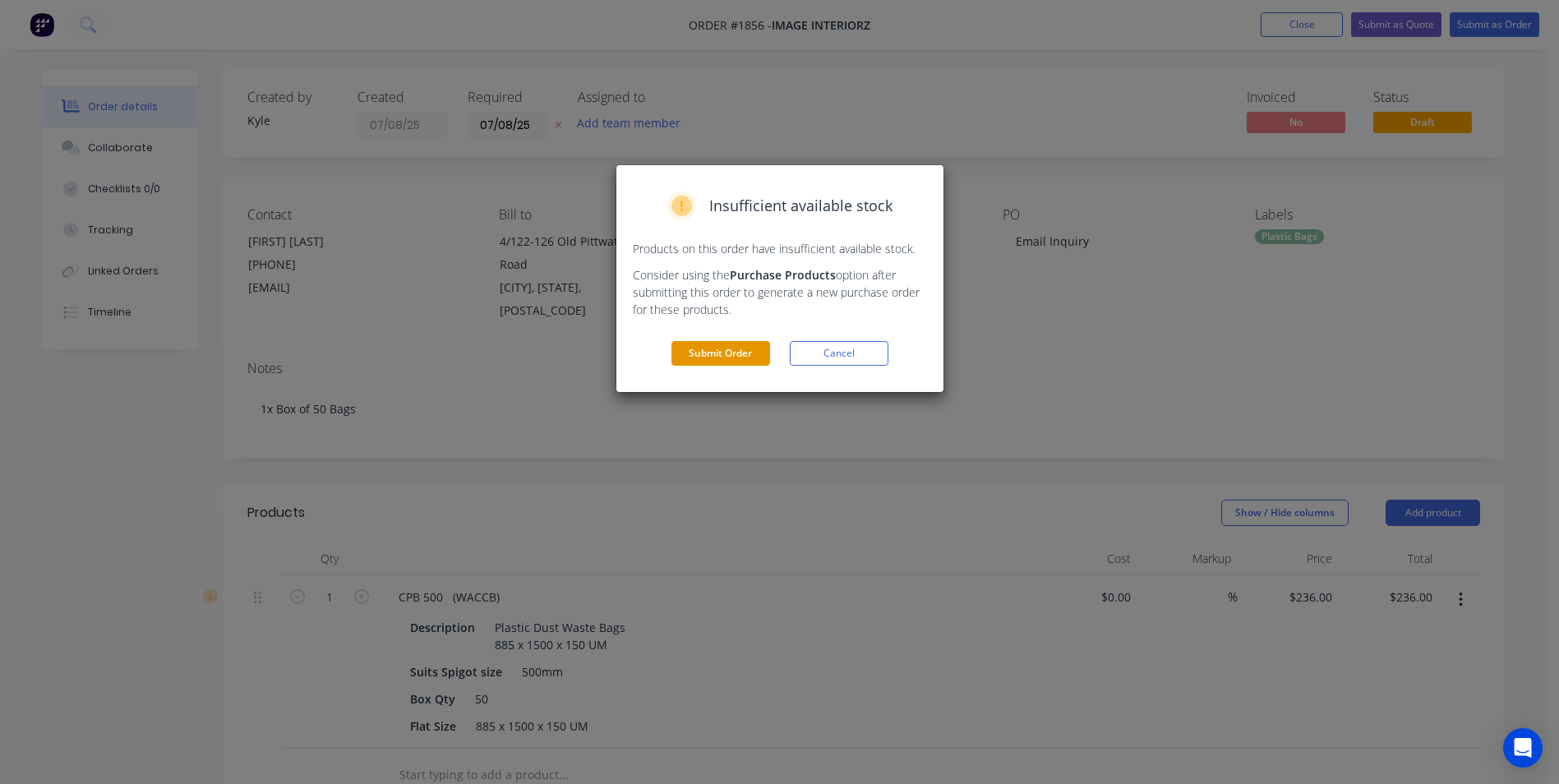 click on "Submit Order" at bounding box center [721, 353] 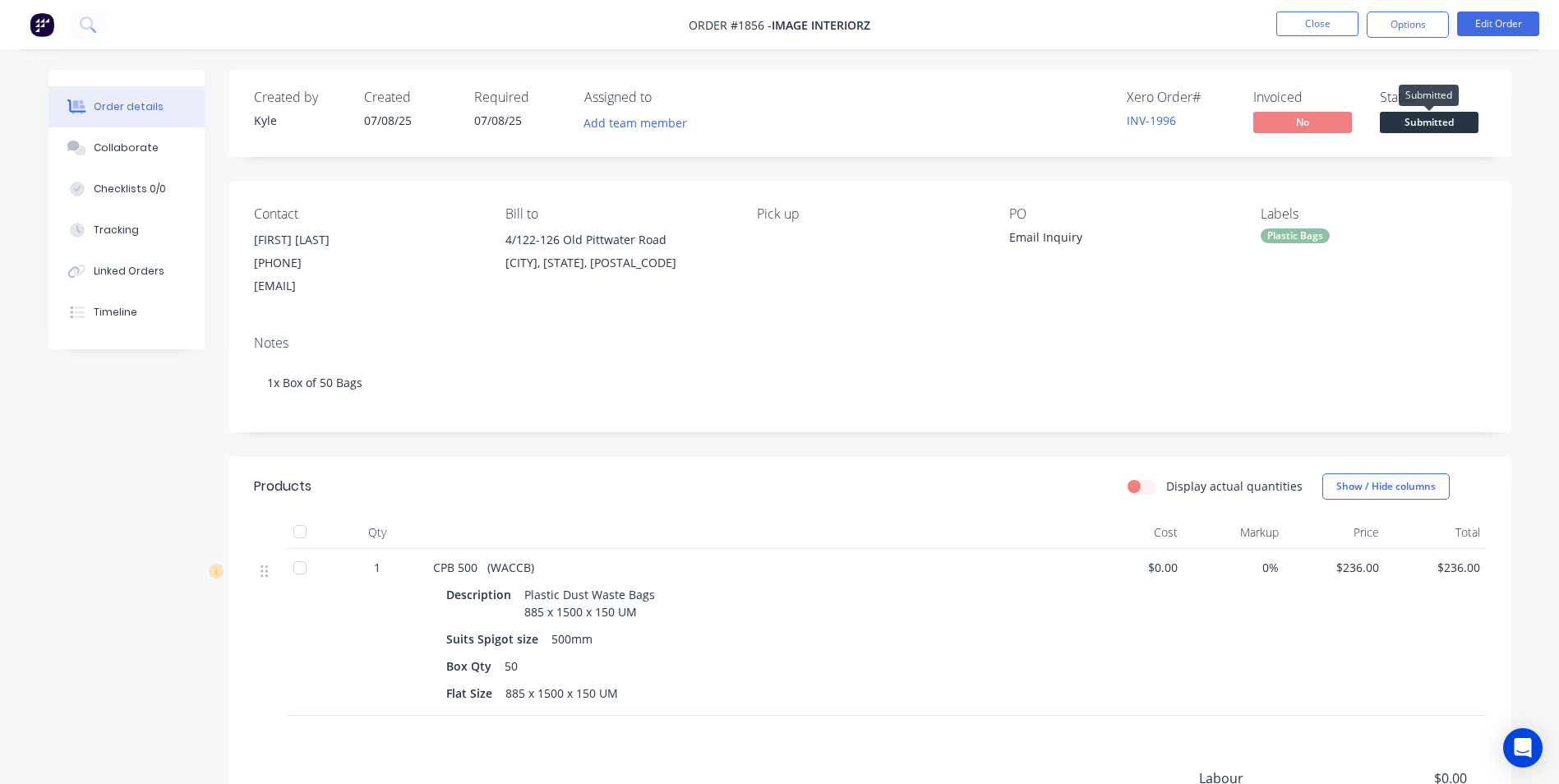 click on "Submitted" at bounding box center [1429, 122] 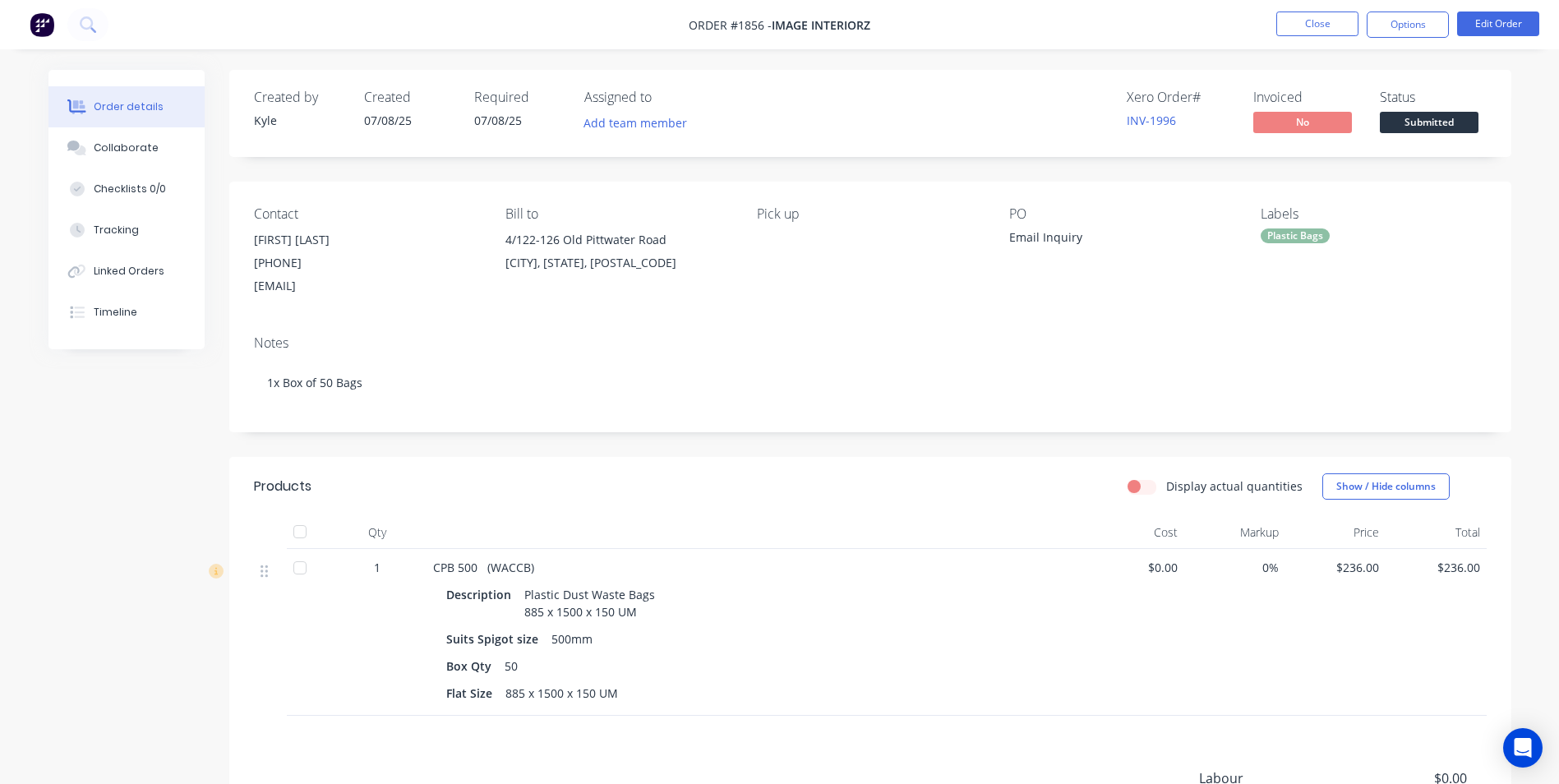 click on "Created by [FIRST] Created [DATE] Required [DATE] Assigned to Add team member Xero   Order  # INV-1996 Invoiced No Status Submitted Contact [FIRST] [LAST] [PHONE] [EMAIL] Bill to 4/122-126 Old Pittwater Road  Brookvale, [STATE], [ZIP] Pick up PO Email Inquiry  Labels Plastic Bags Notes 1x Box of 50 Bags Products Display actual quantities Show / Hide columns Qty Cost Markup Price Total 1 CPB 500   (WACCB) Description Plastic Dust Waste Bags
885 x 1500 x 150 UM Suits Spigot size 500mm Box Qty 50 Flat Size 885 x 1500 x 150 UM $0.00 0% $236.00 $236.00 Labour $0.00 Sub total $236.00 Margin $0.00  ( 0.00 %) Tax $23.60 Total $259.60" at bounding box center [870, 527] 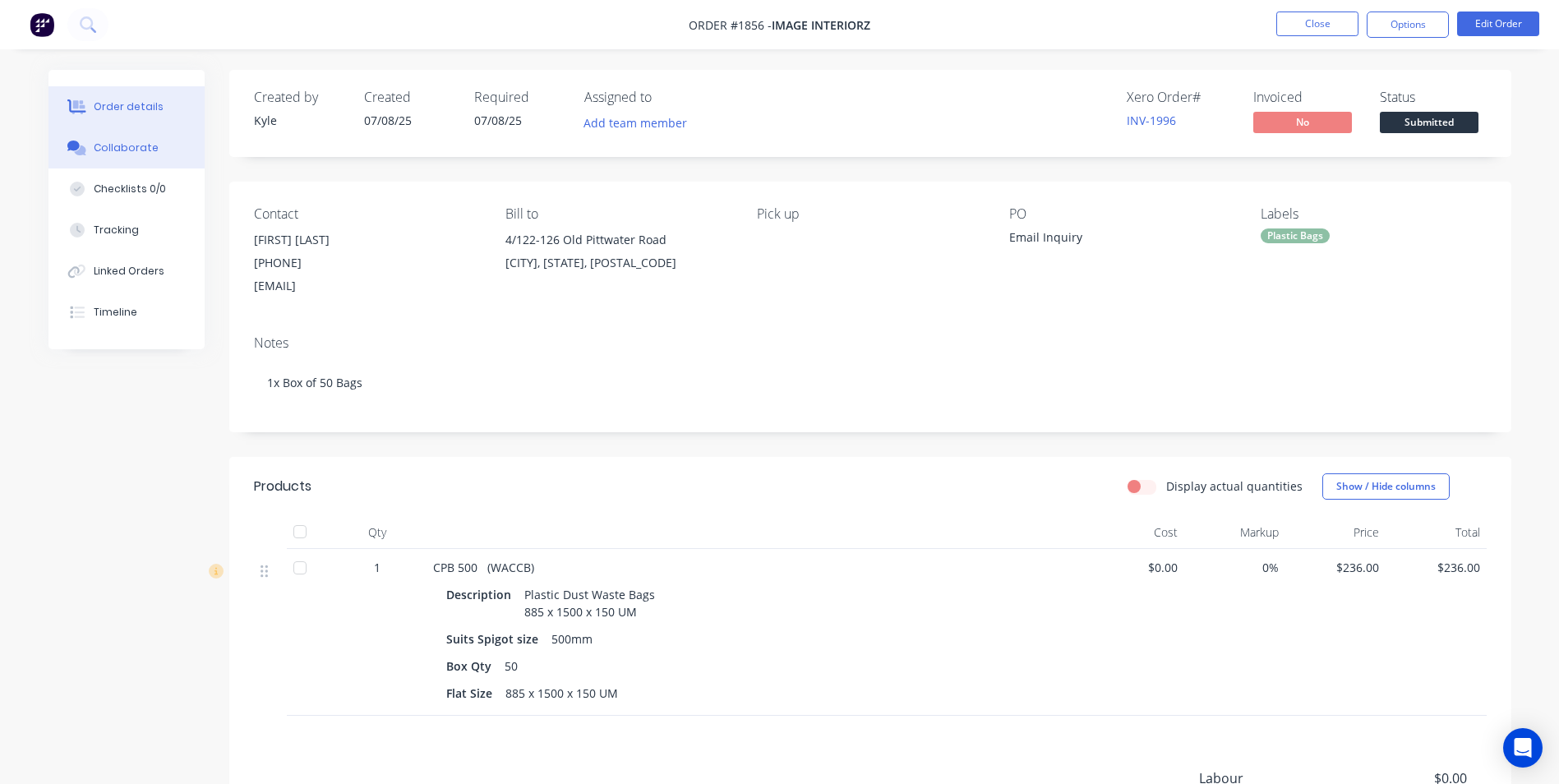 click on "Collaborate" at bounding box center [126, 148] 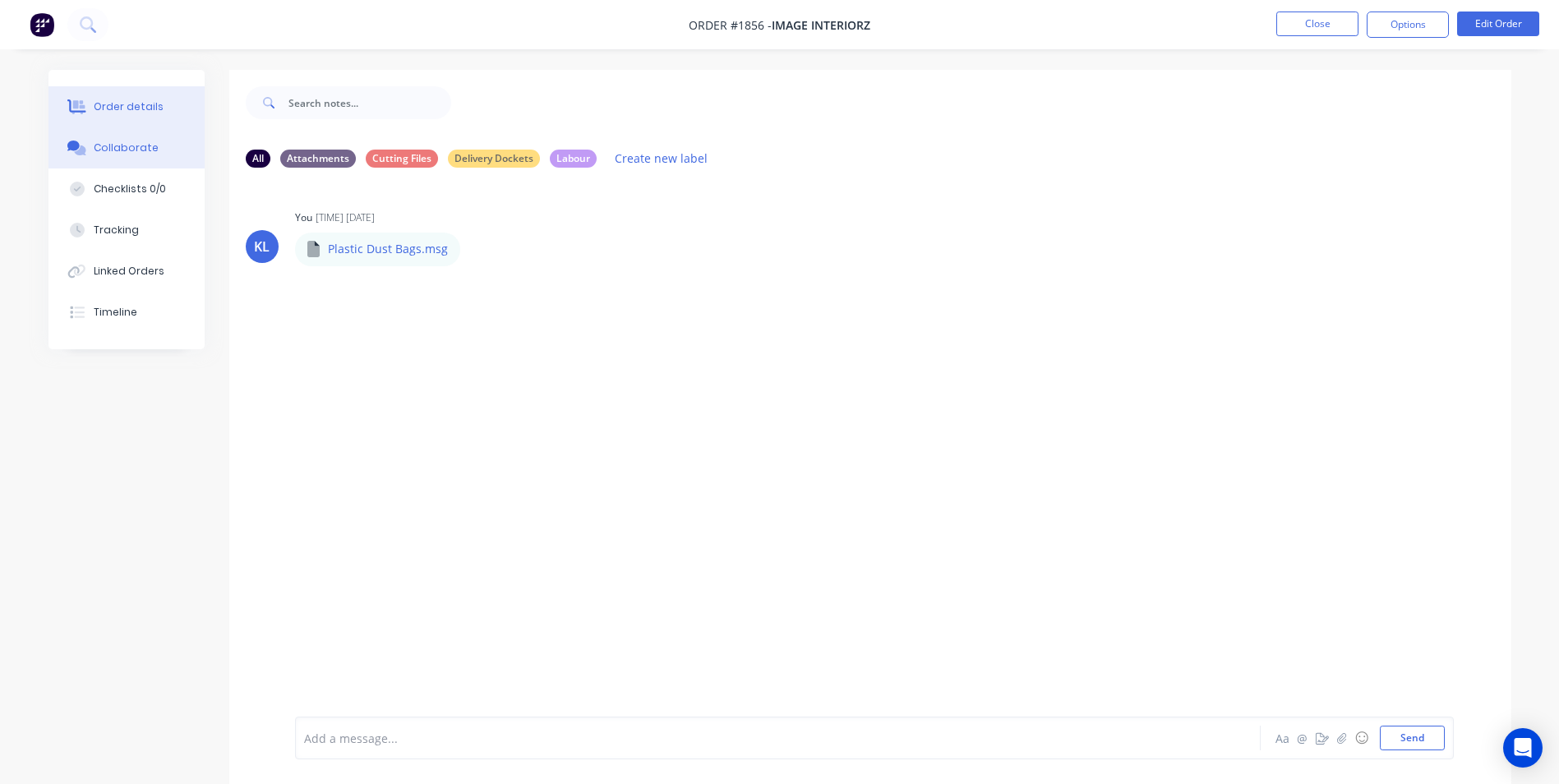 click on "Order details" at bounding box center [127, 107] 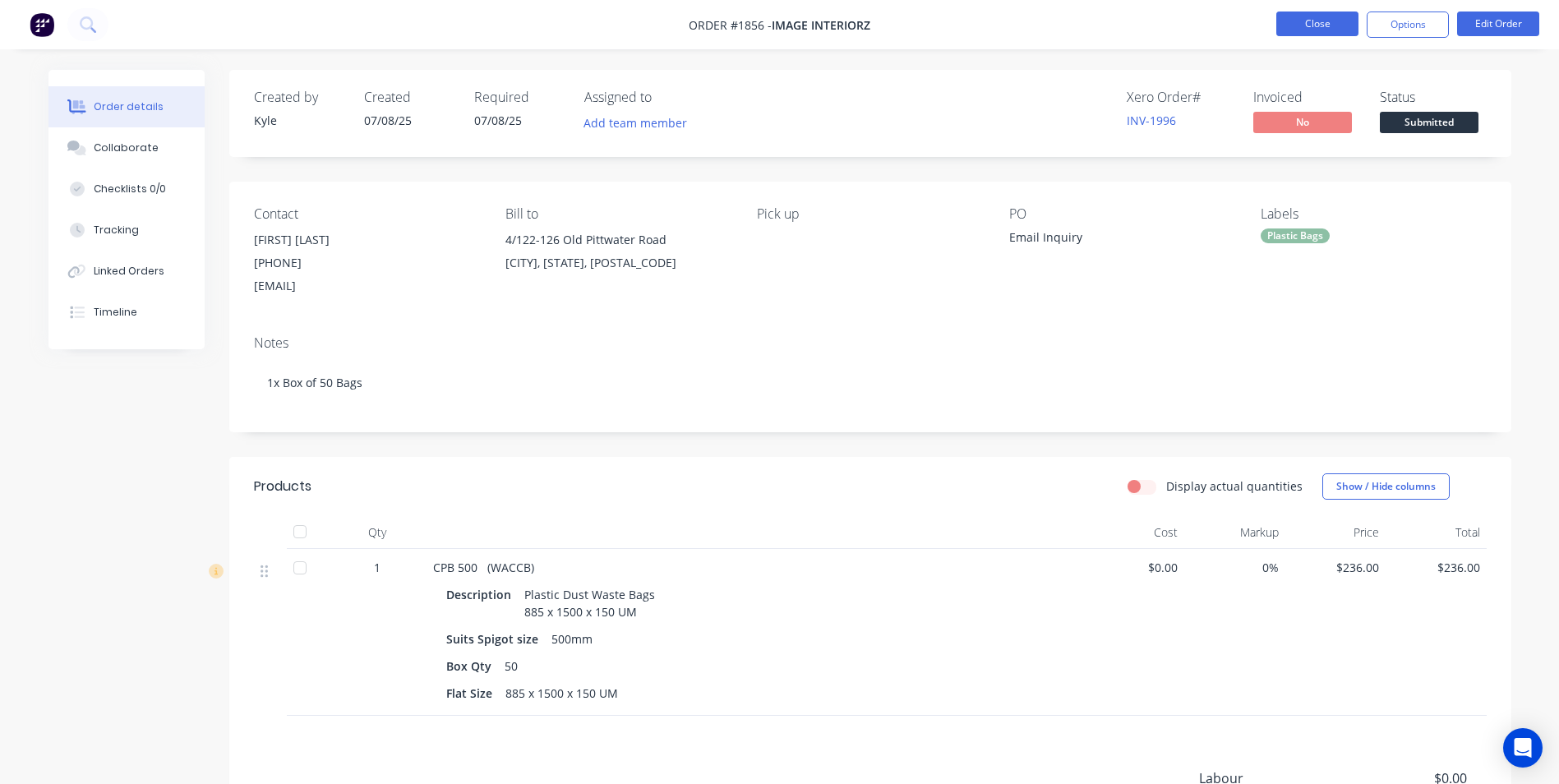 click on "Close" at bounding box center [1317, 24] 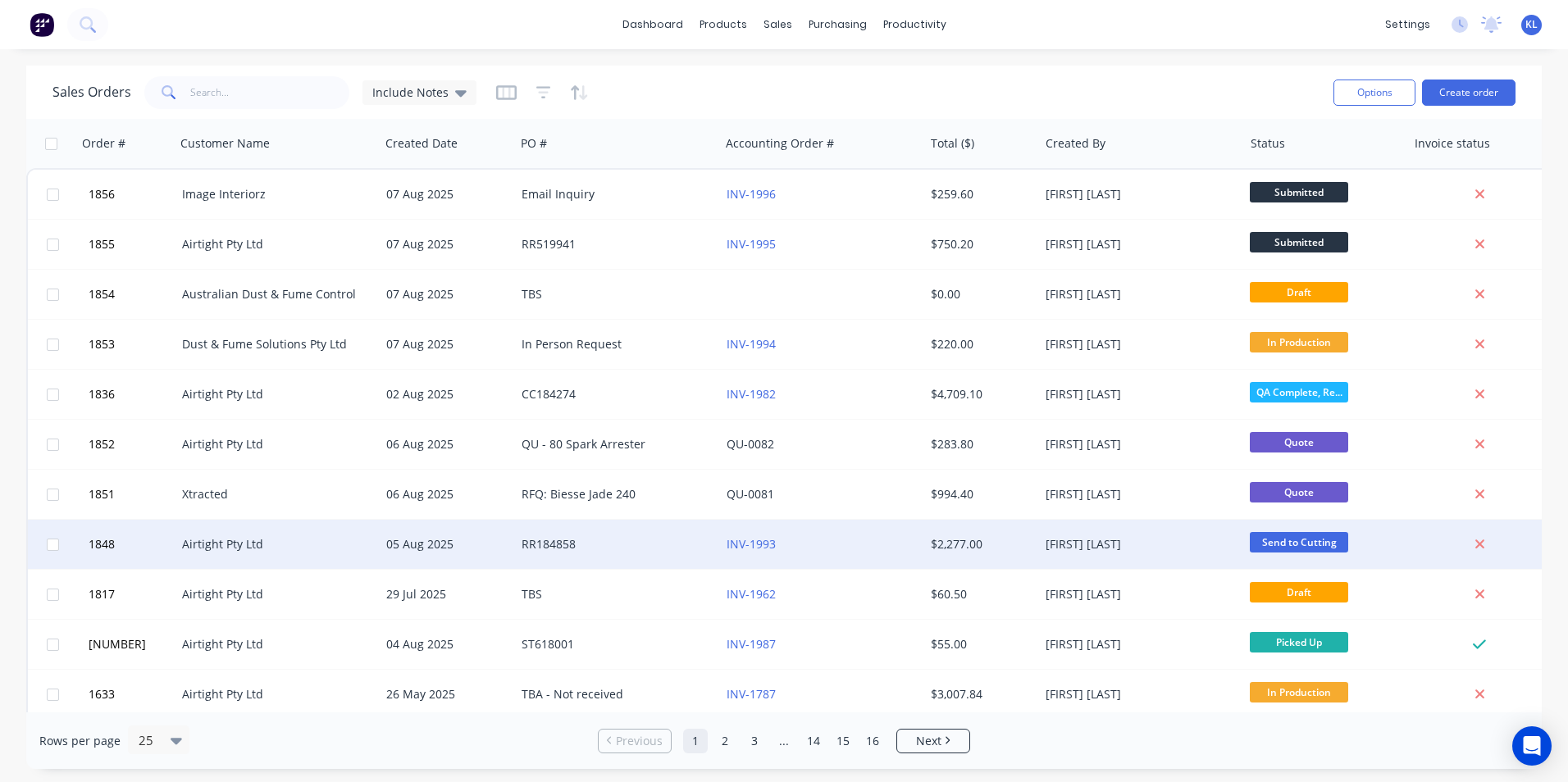 scroll, scrollTop: 164, scrollLeft: 0, axis: vertical 